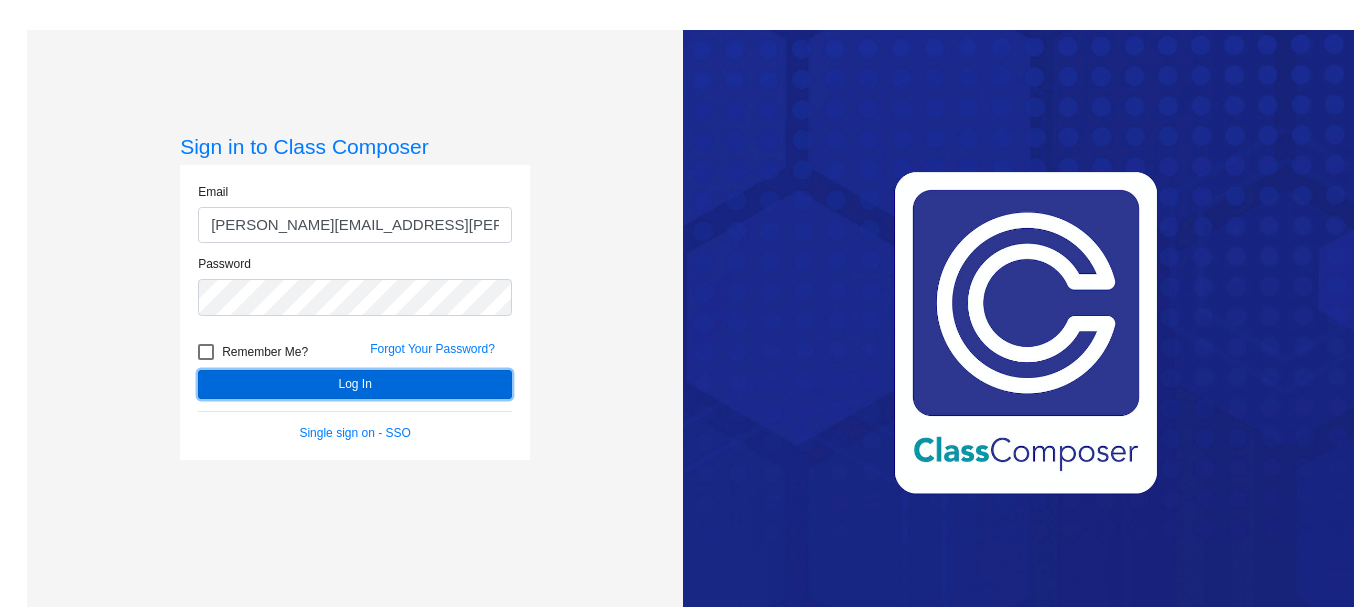 click on "Log In" 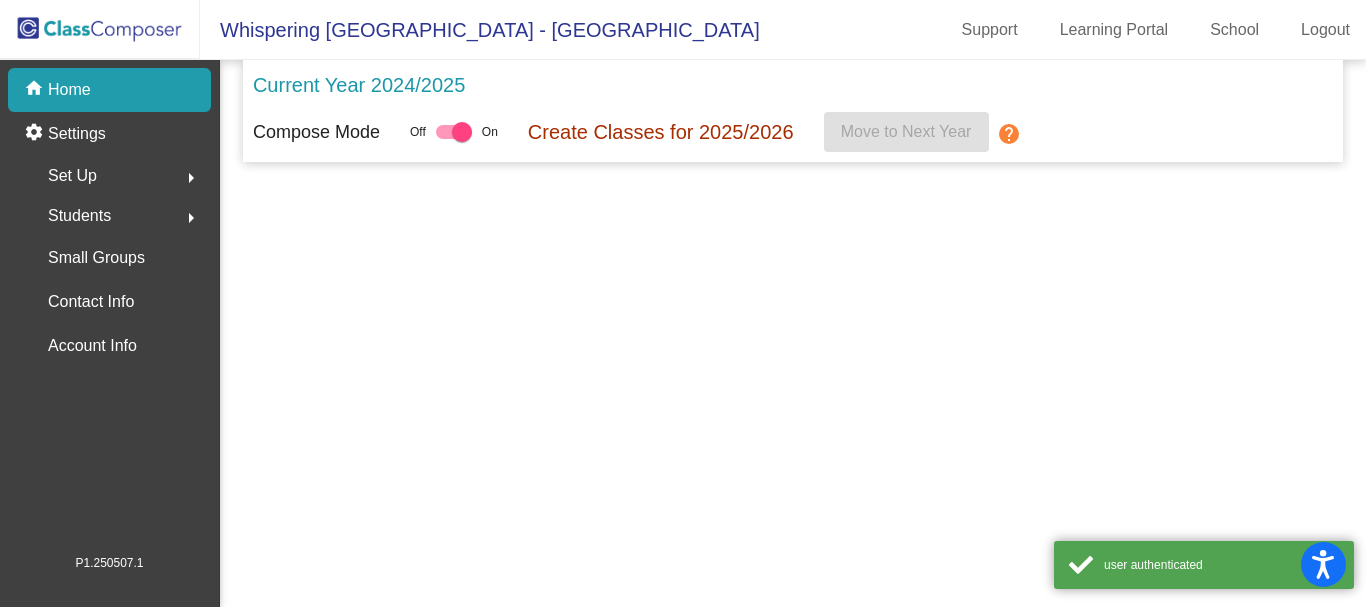 click on "arrow_right" 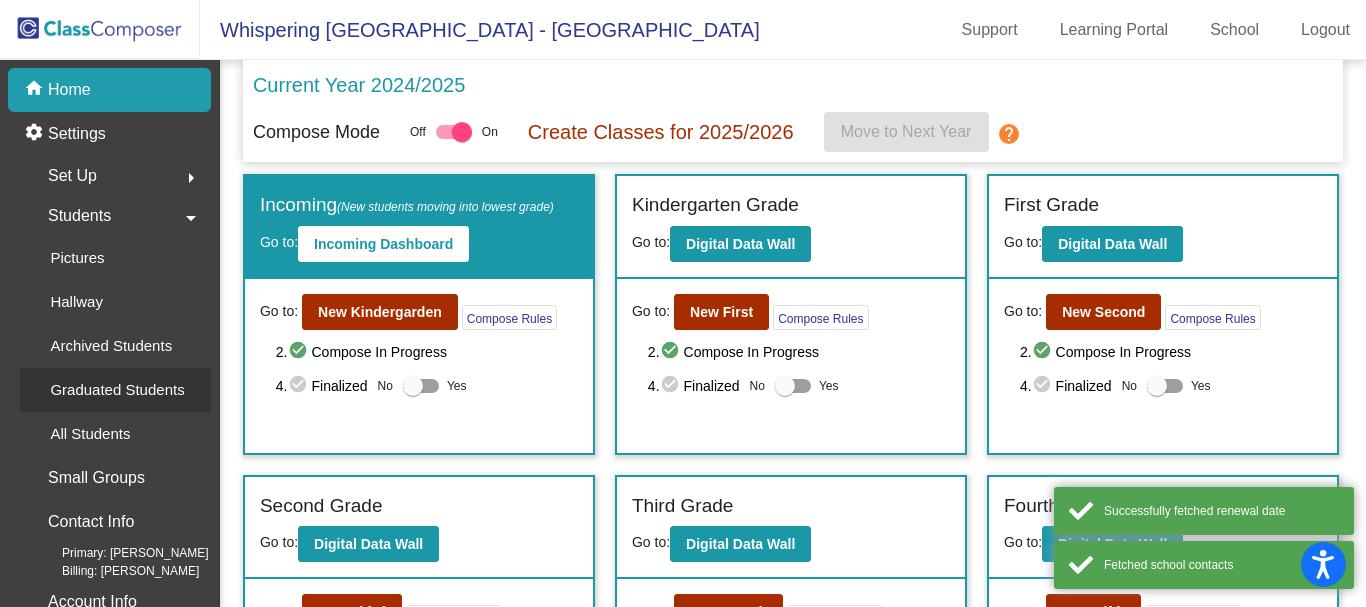 scroll, scrollTop: 0, scrollLeft: 0, axis: both 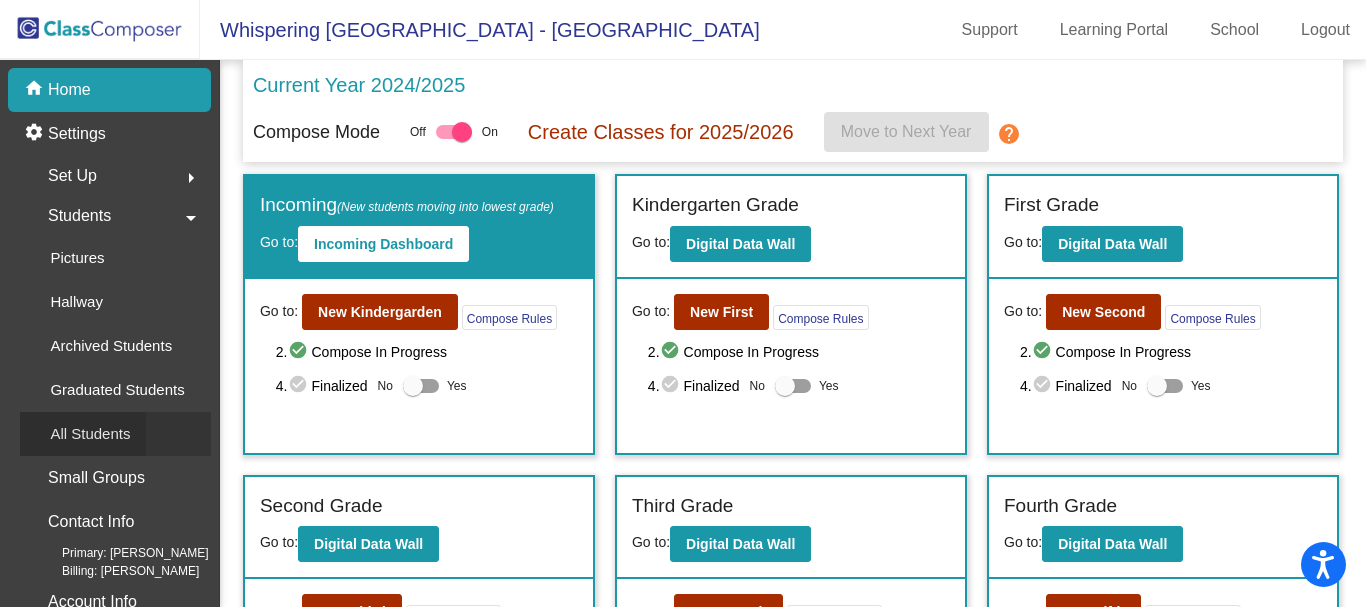 click on "All Students" 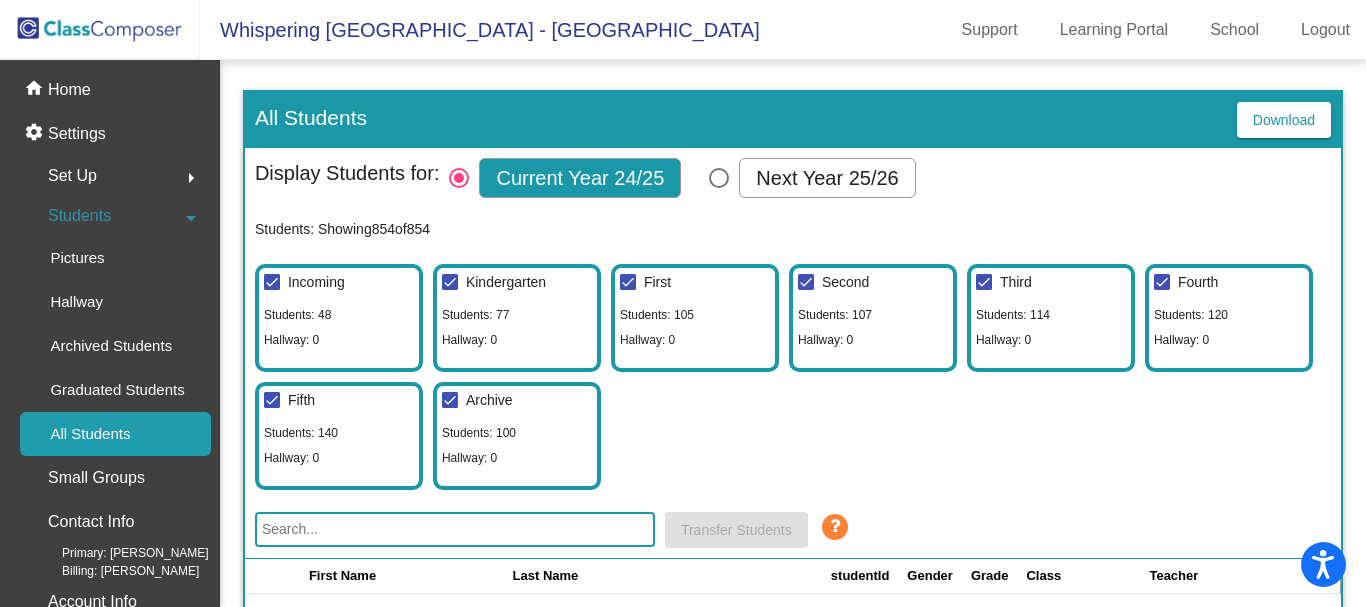 click at bounding box center [719, 178] 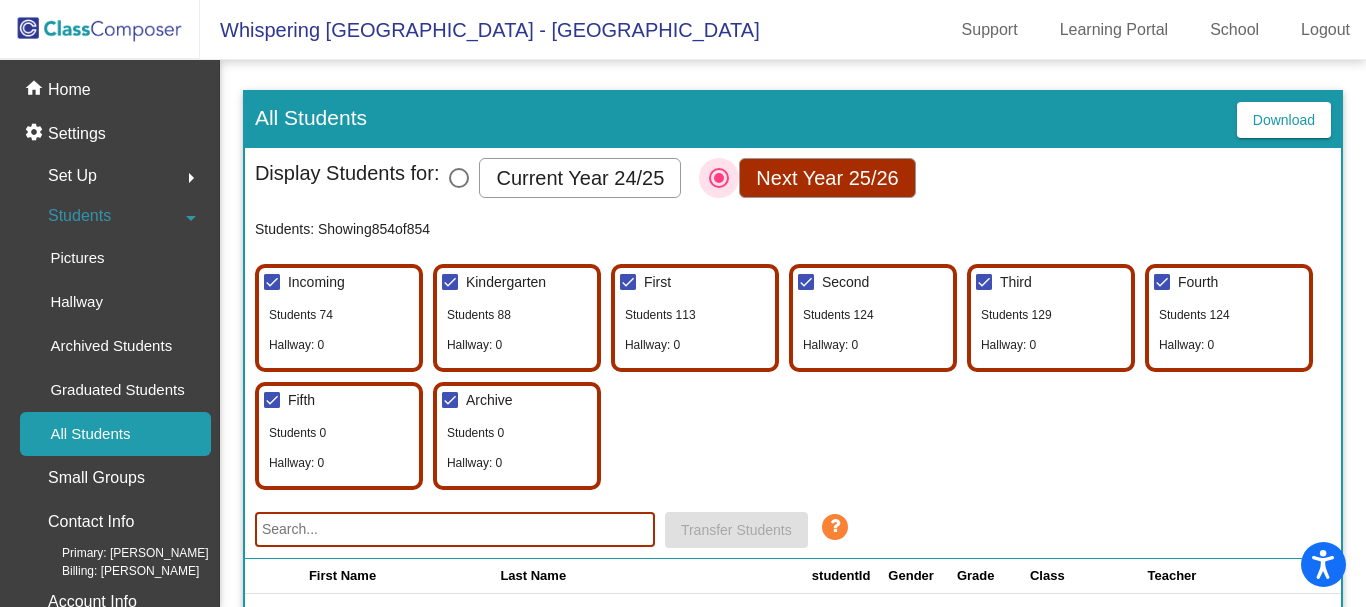 click at bounding box center (719, 178) 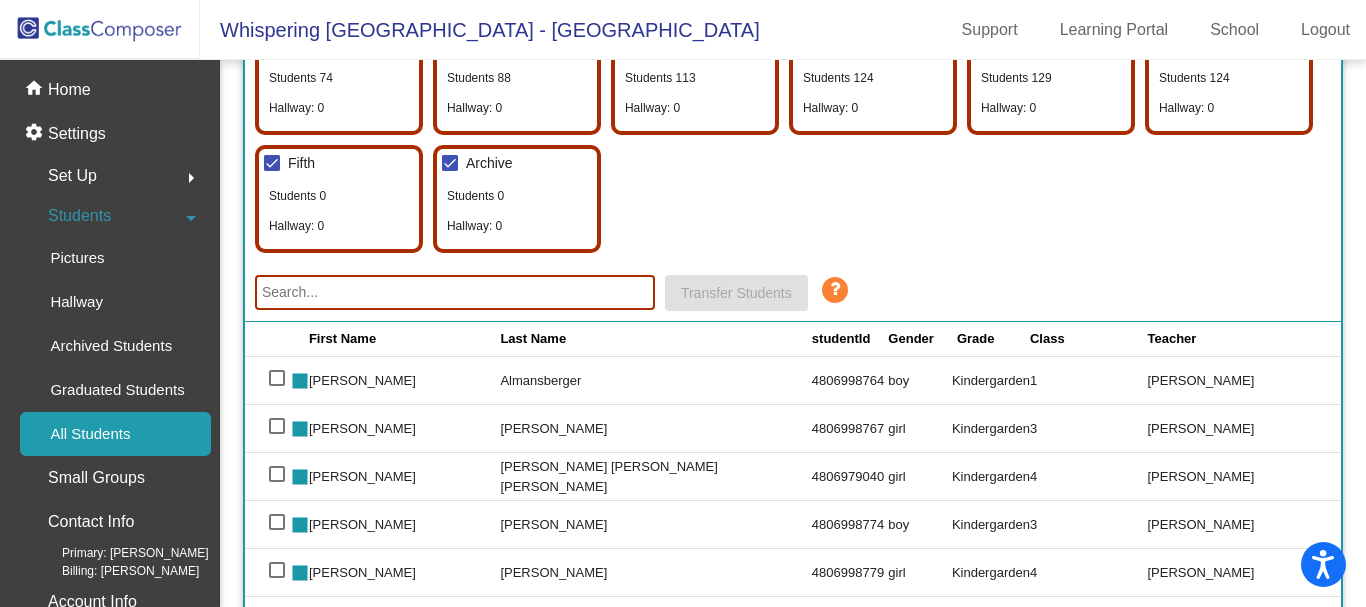 scroll, scrollTop: 259, scrollLeft: 0, axis: vertical 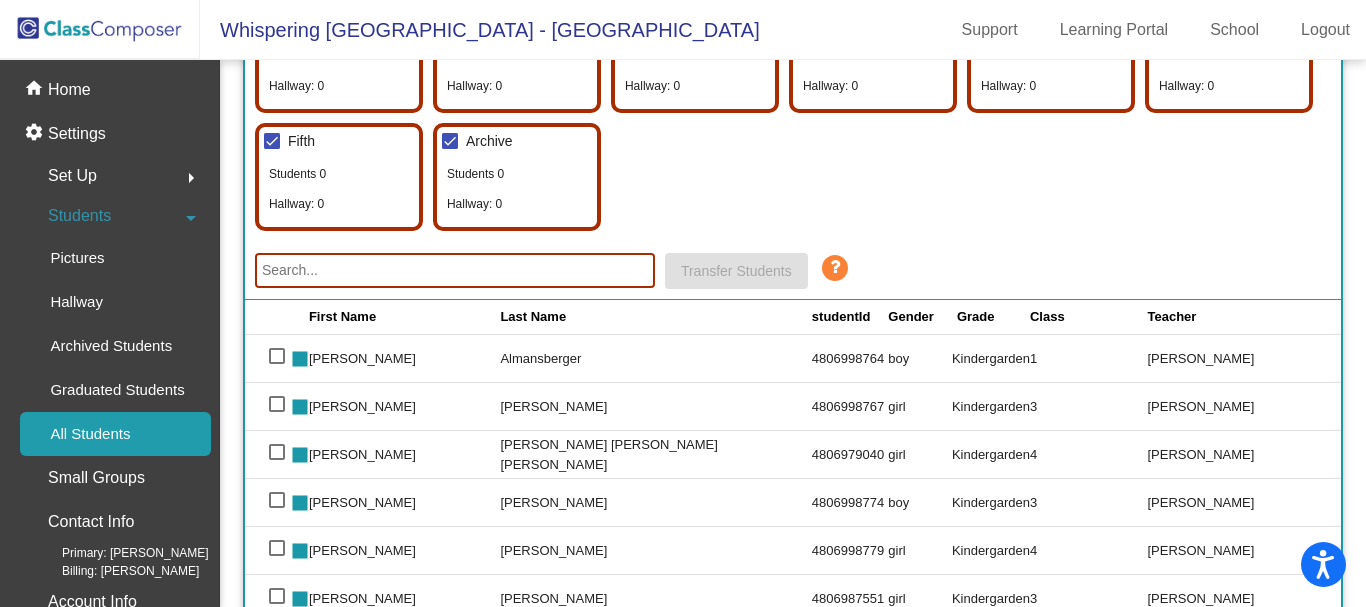 click 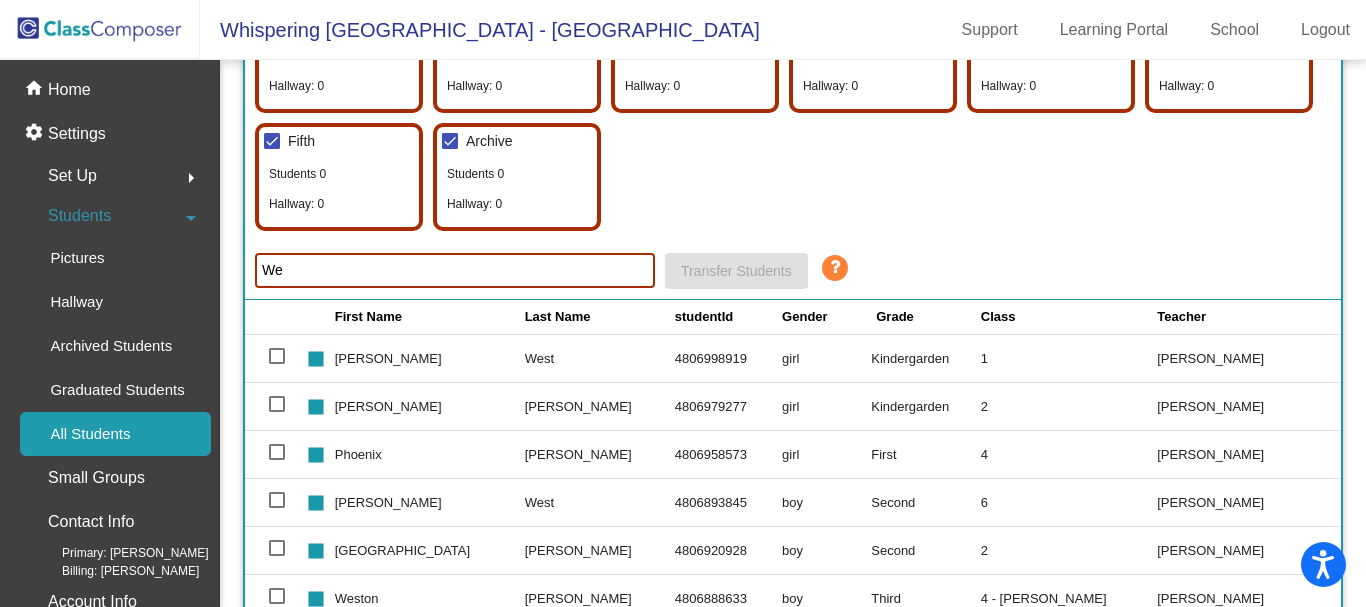 type on "W" 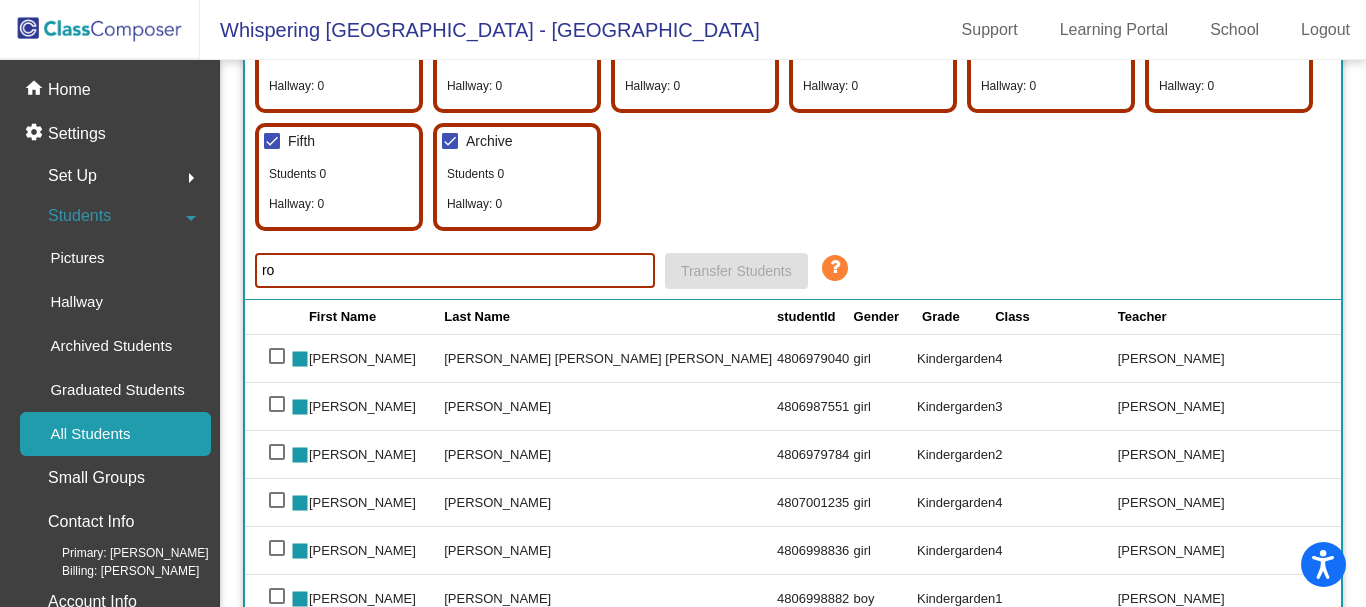 type on "r" 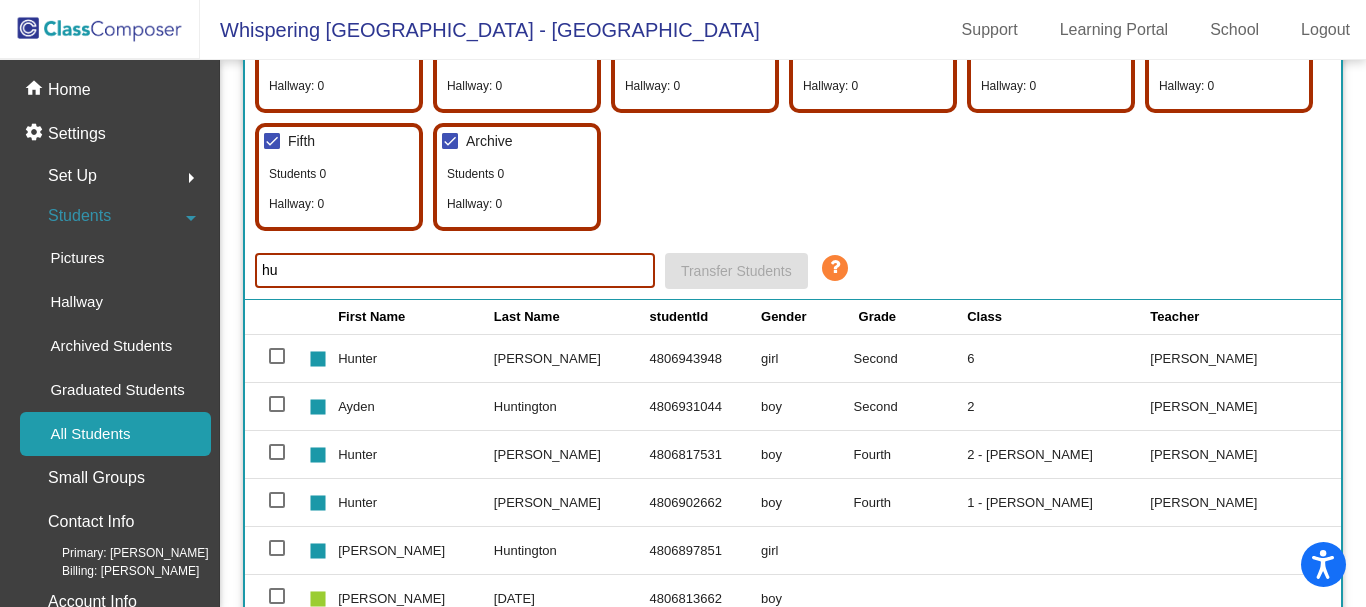 type on "h" 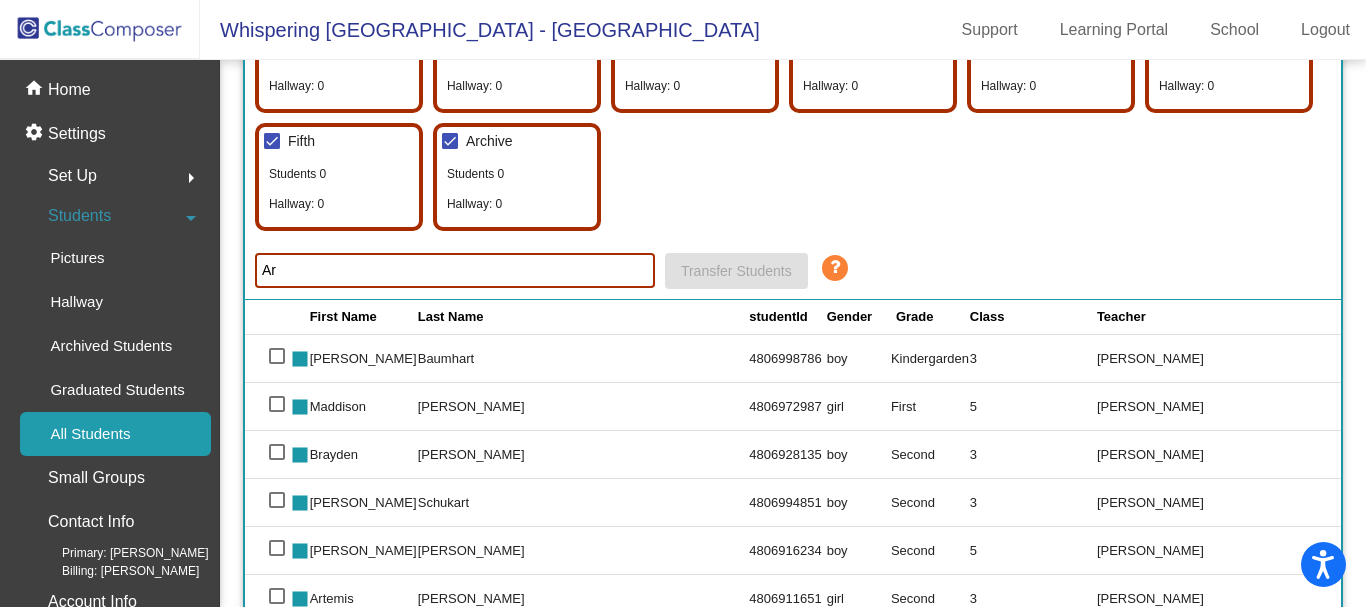 type on "A" 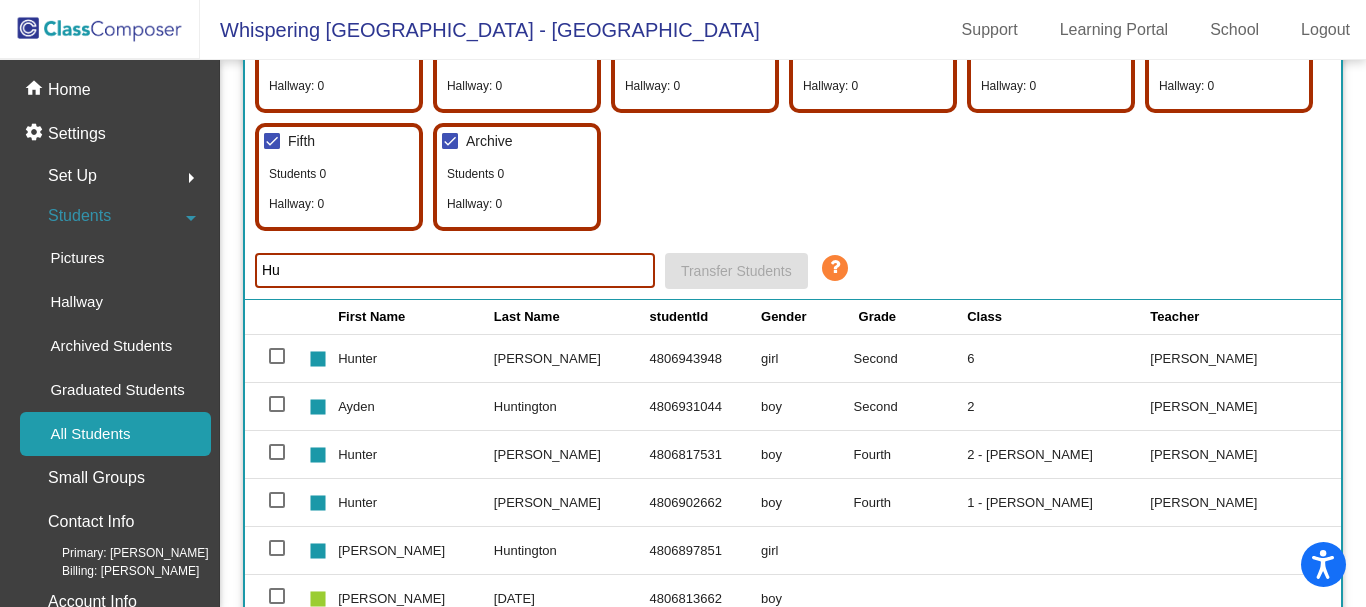 type on "H" 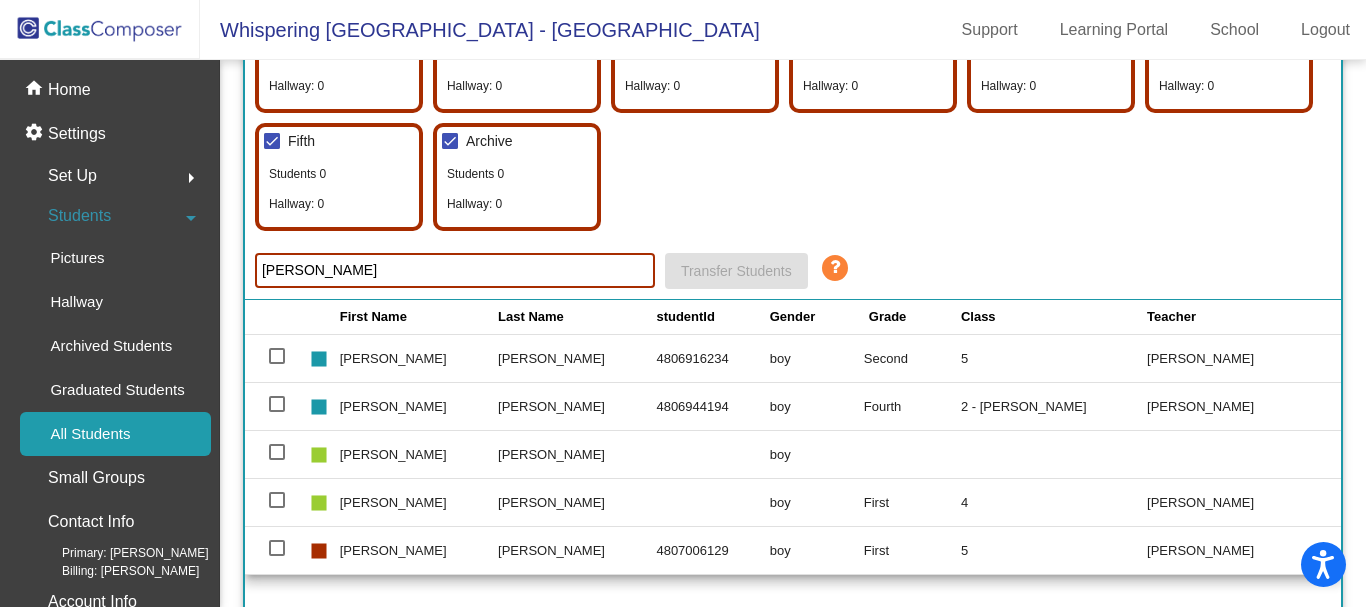 type on "[PERSON_NAME]" 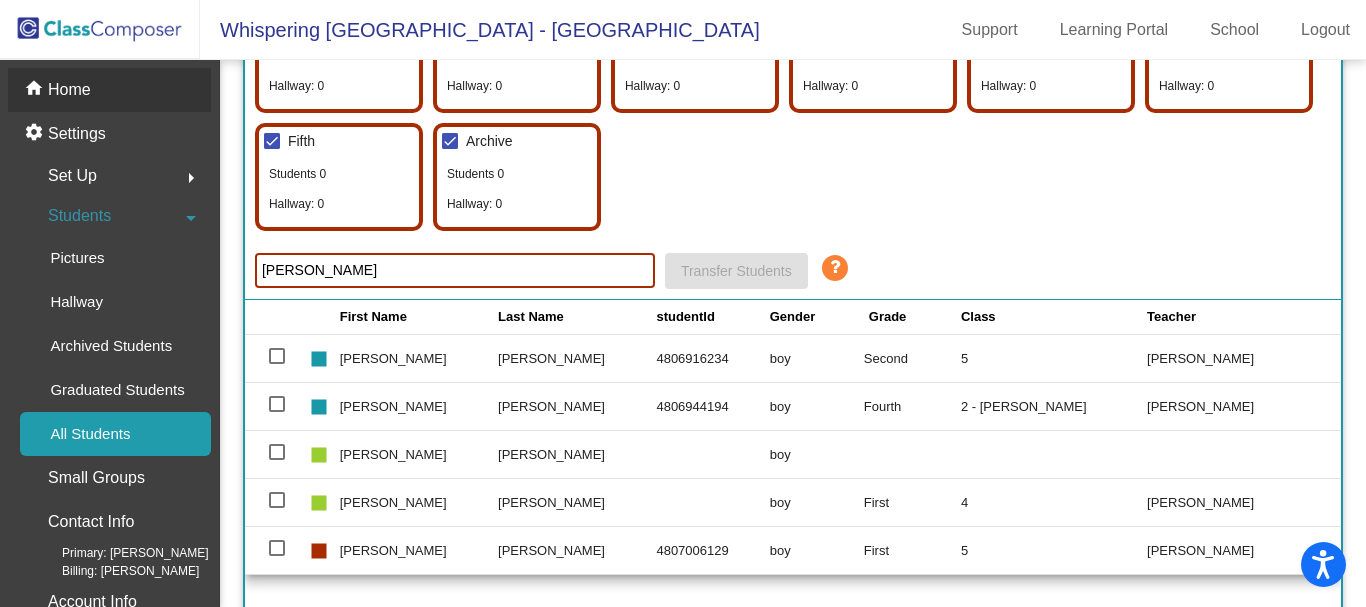 click on "Home" 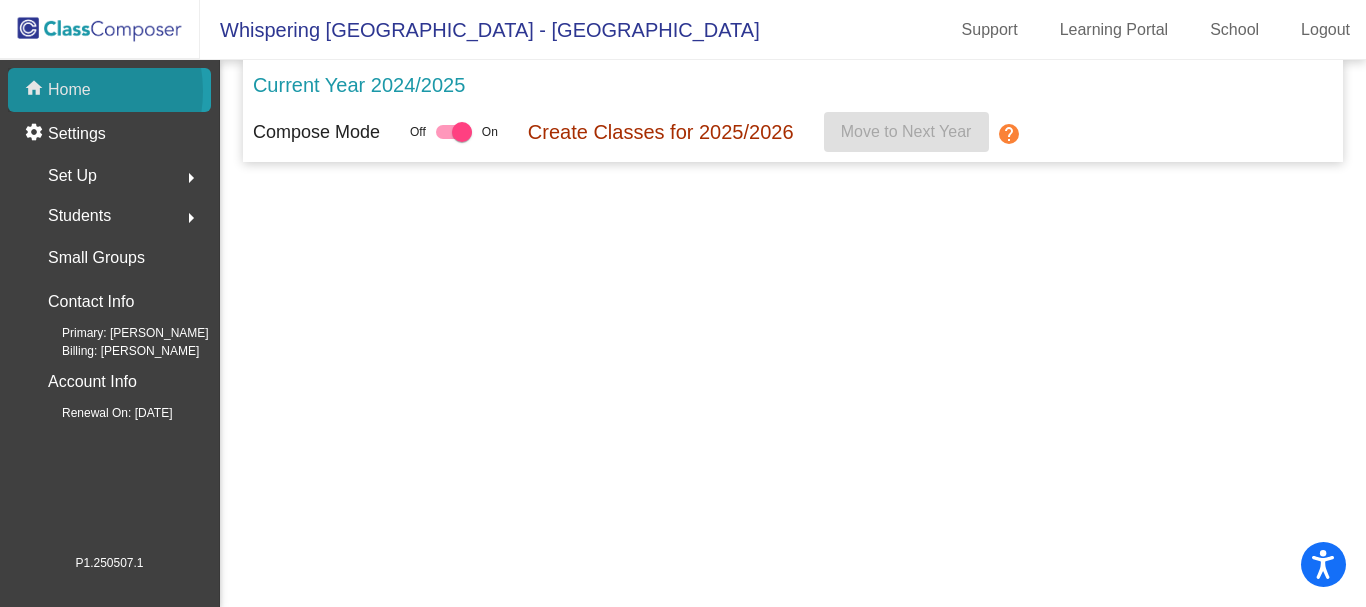 scroll, scrollTop: 0, scrollLeft: 0, axis: both 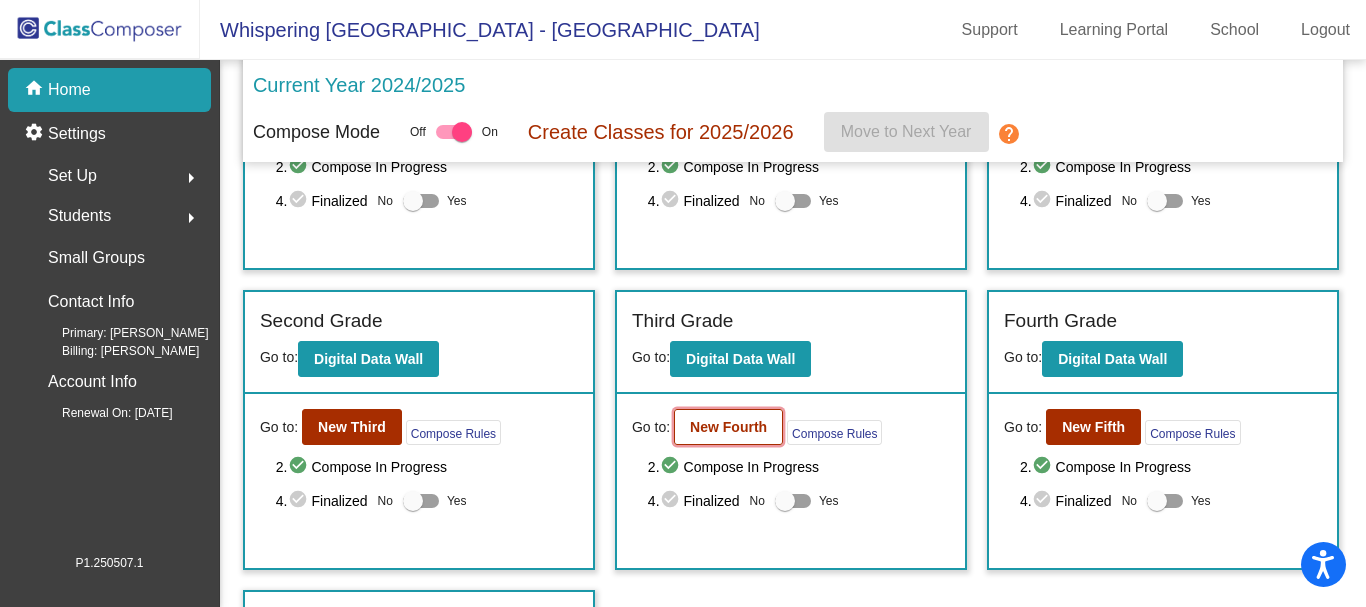 click on "New Fourth" 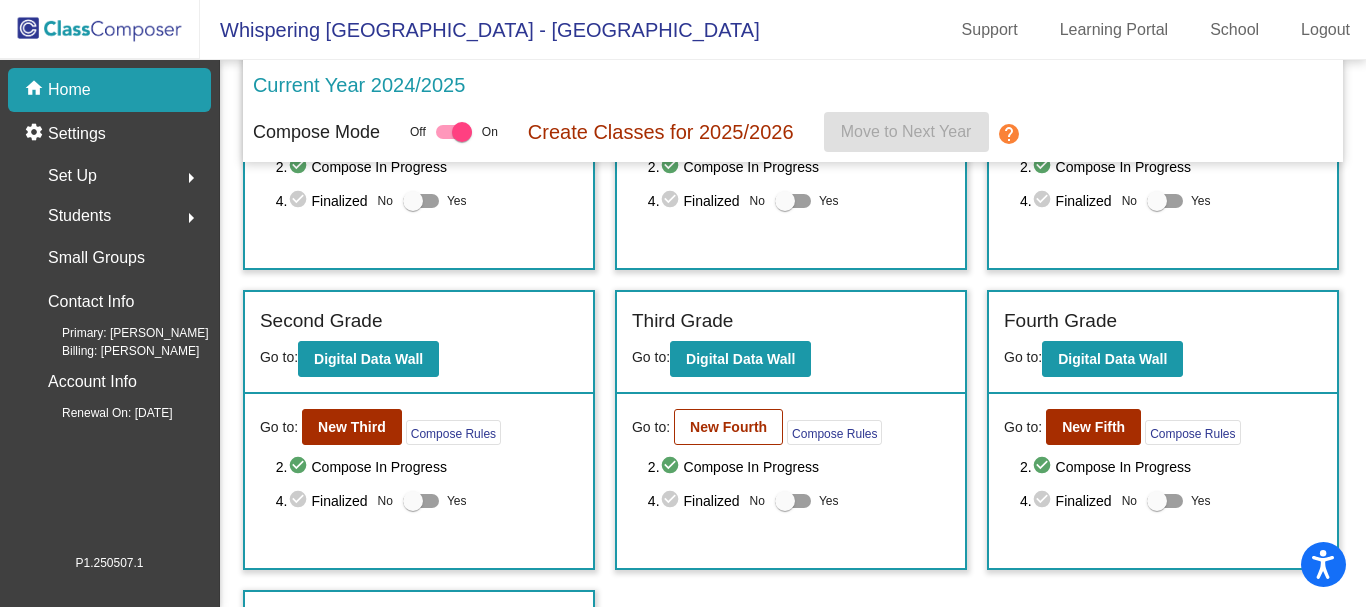 scroll, scrollTop: 0, scrollLeft: 0, axis: both 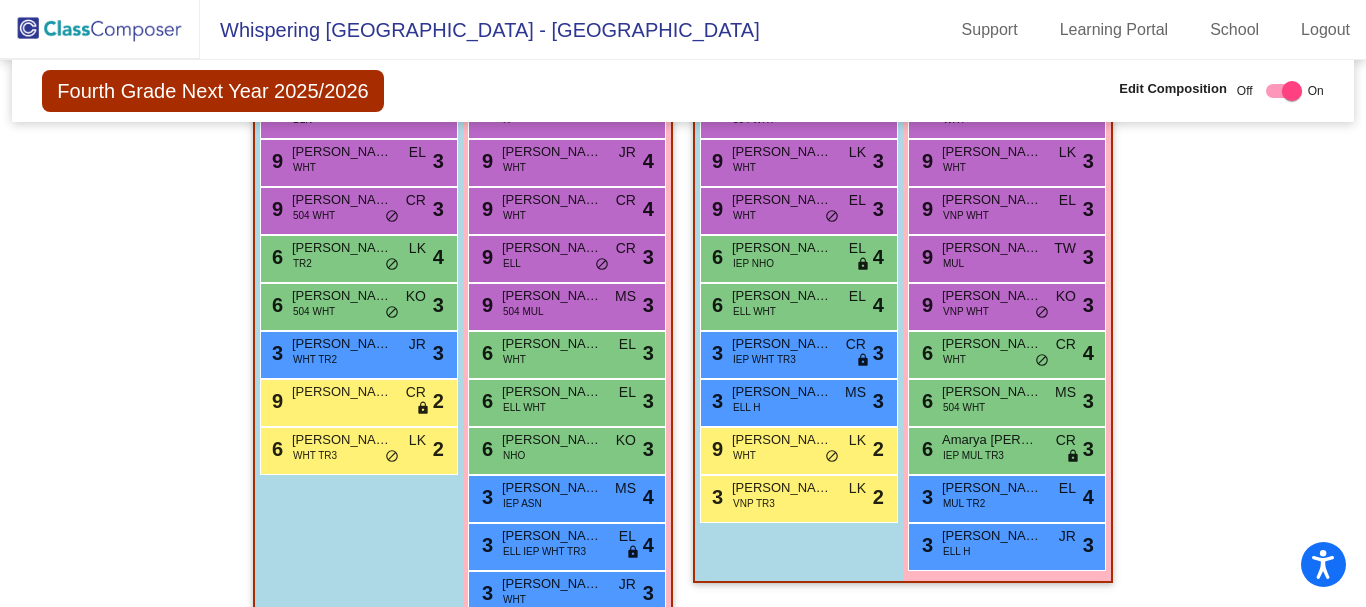 click 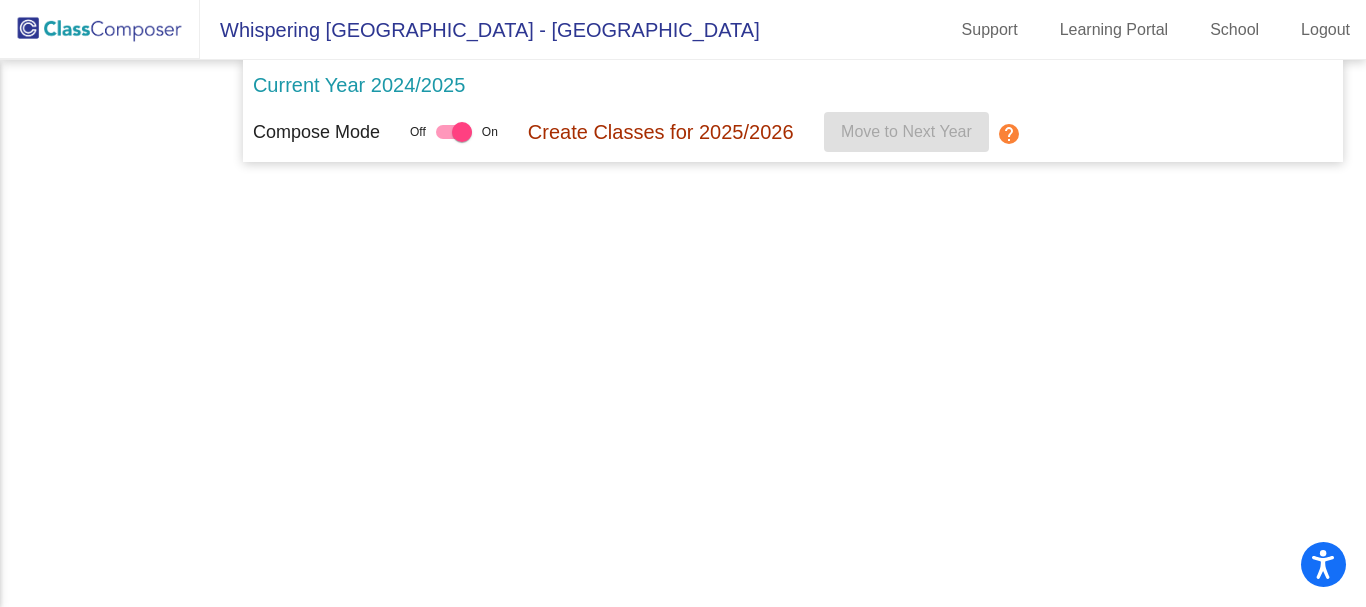 scroll, scrollTop: 0, scrollLeft: 0, axis: both 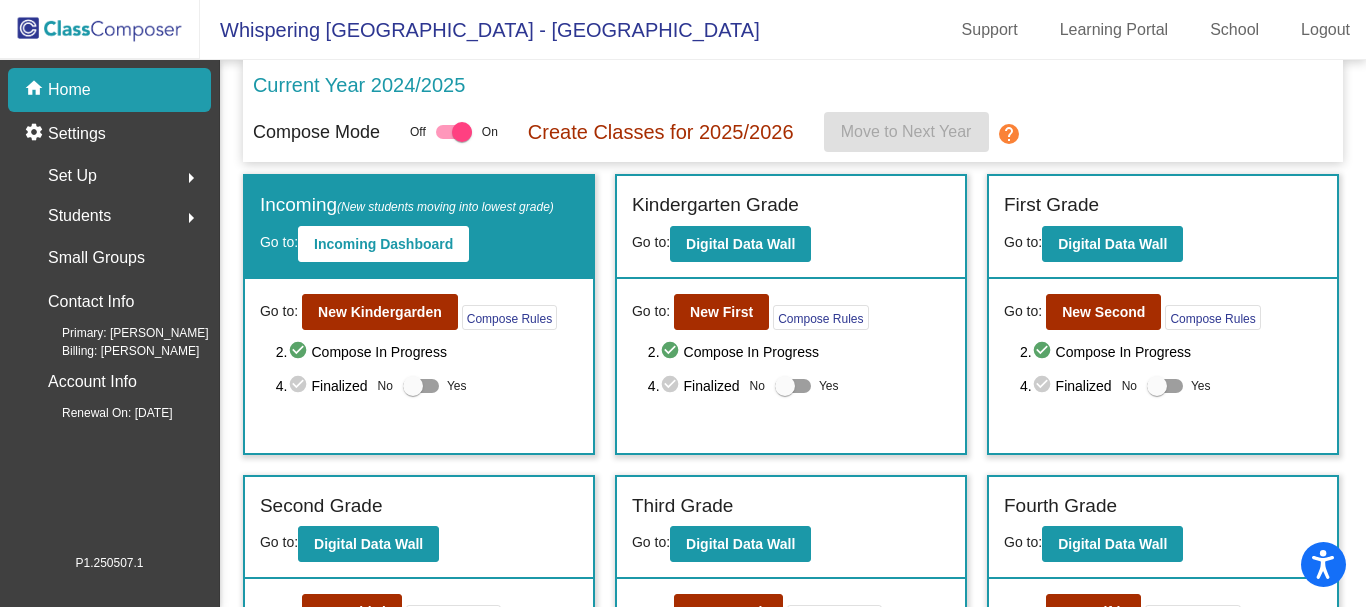 click on "arrow_right" 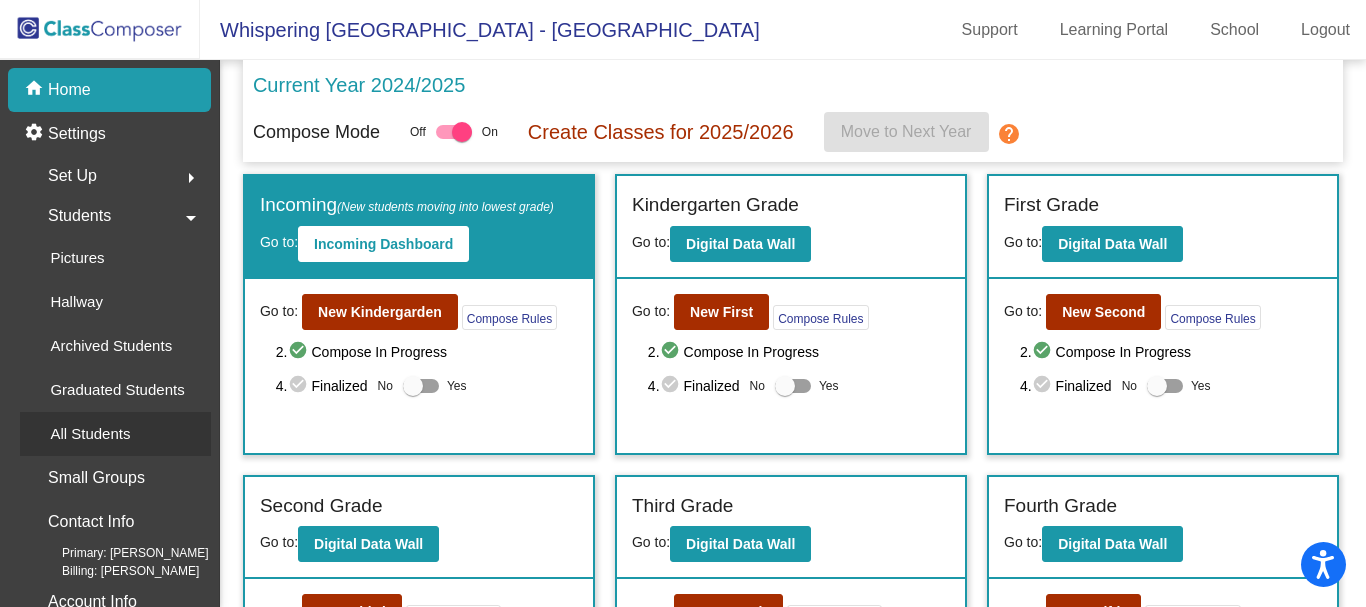 click on "All Students" 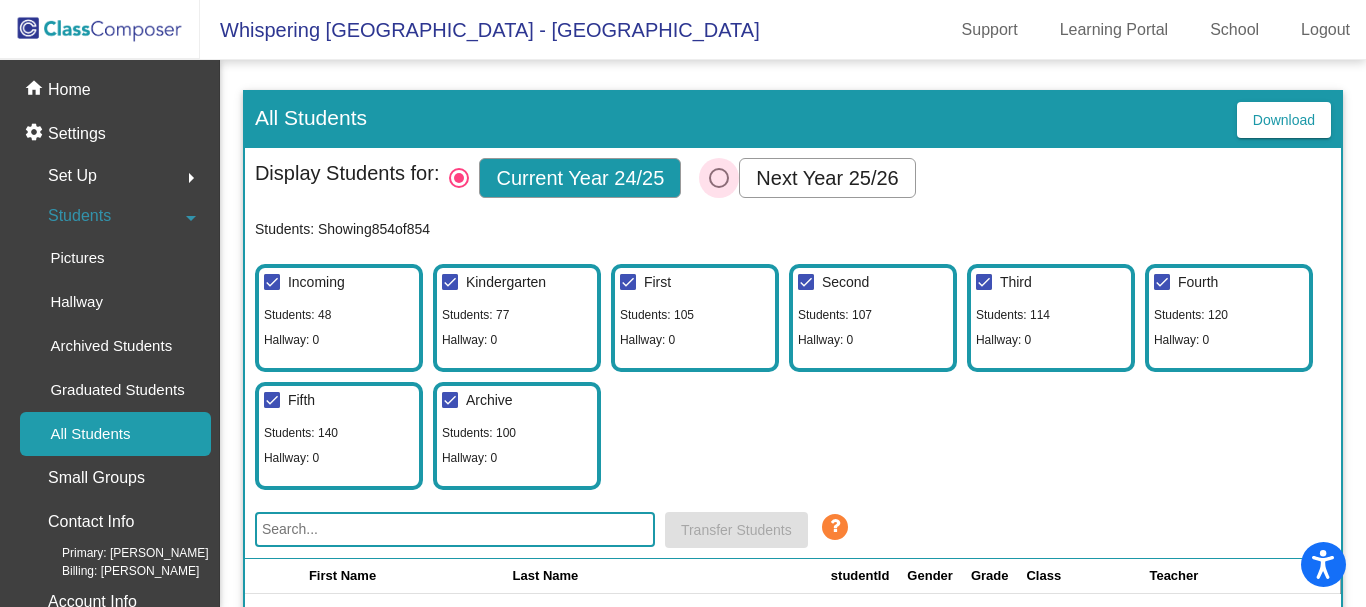 click at bounding box center (719, 178) 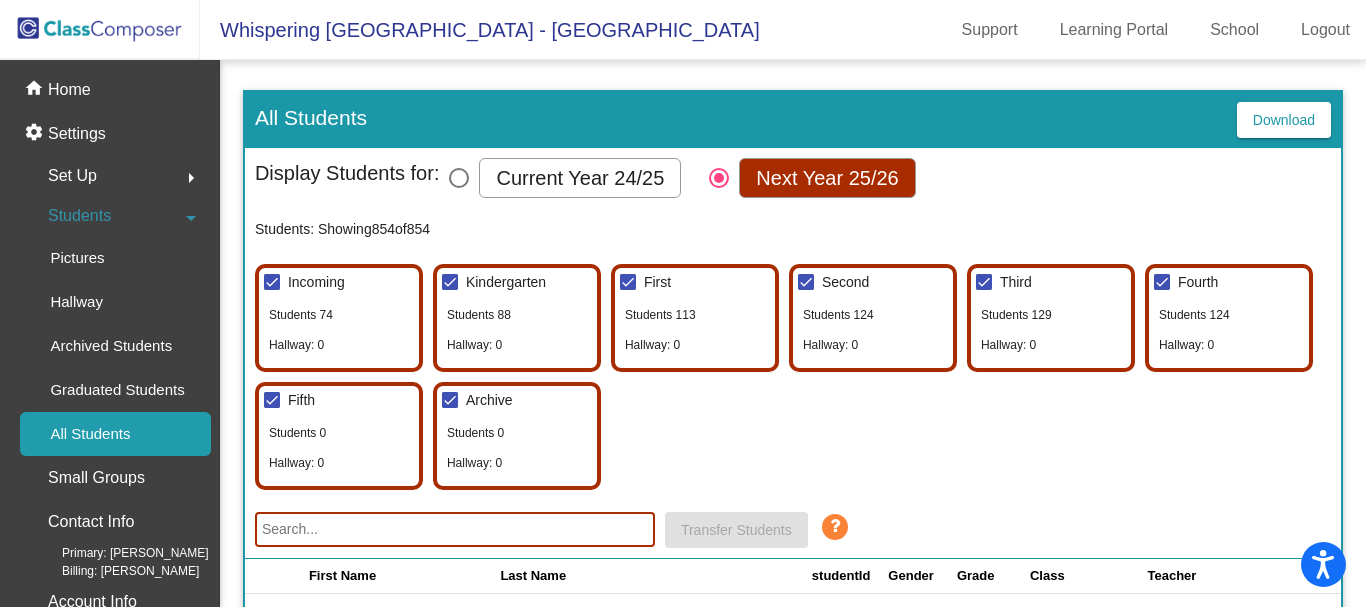 click 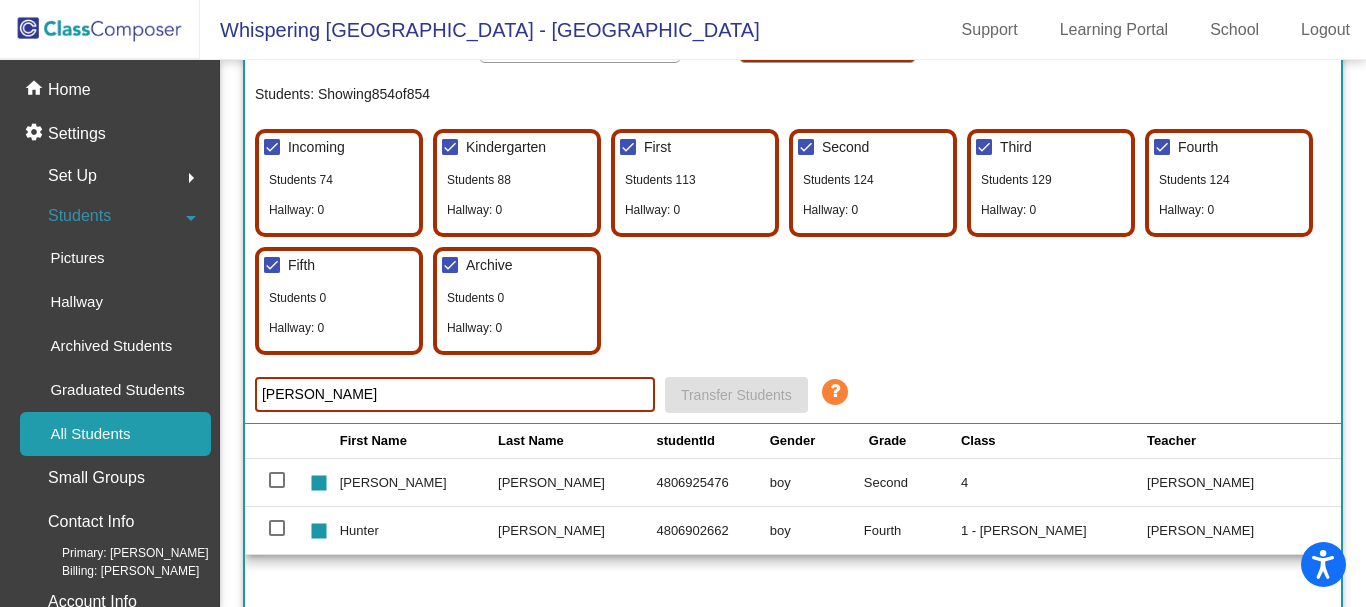 scroll, scrollTop: 176, scrollLeft: 0, axis: vertical 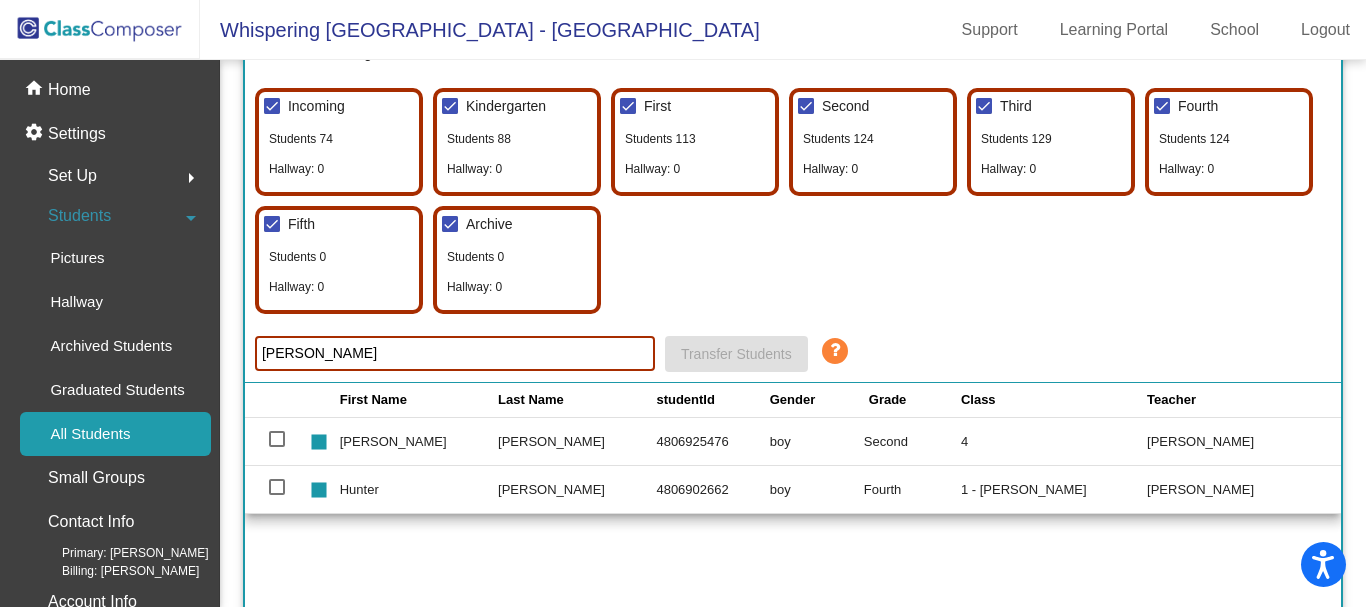 drag, startPoint x: 717, startPoint y: 488, endPoint x: 631, endPoint y: 475, distance: 86.977005 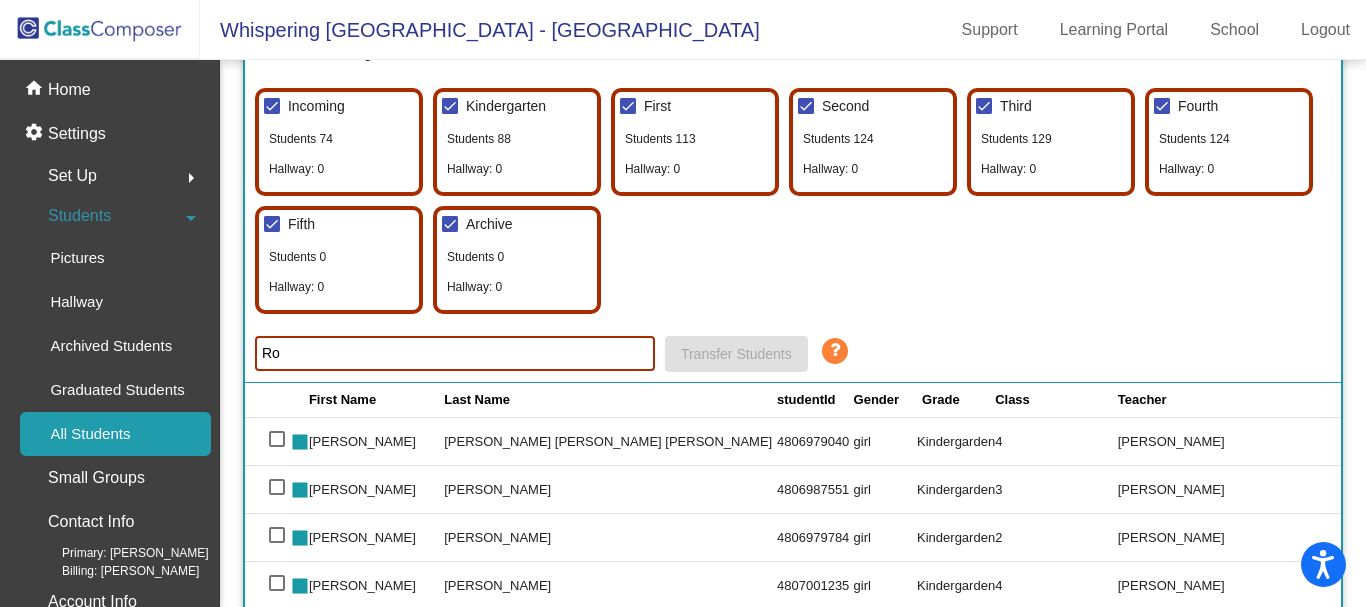 type on "R" 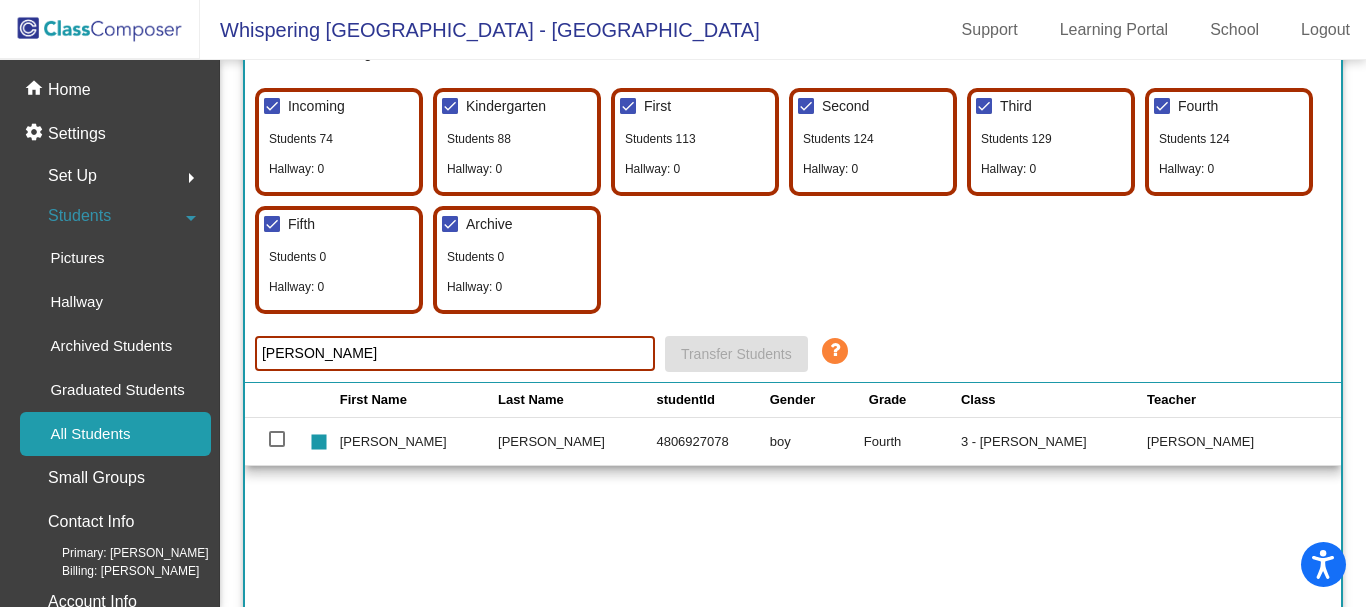 click on "4806927078" 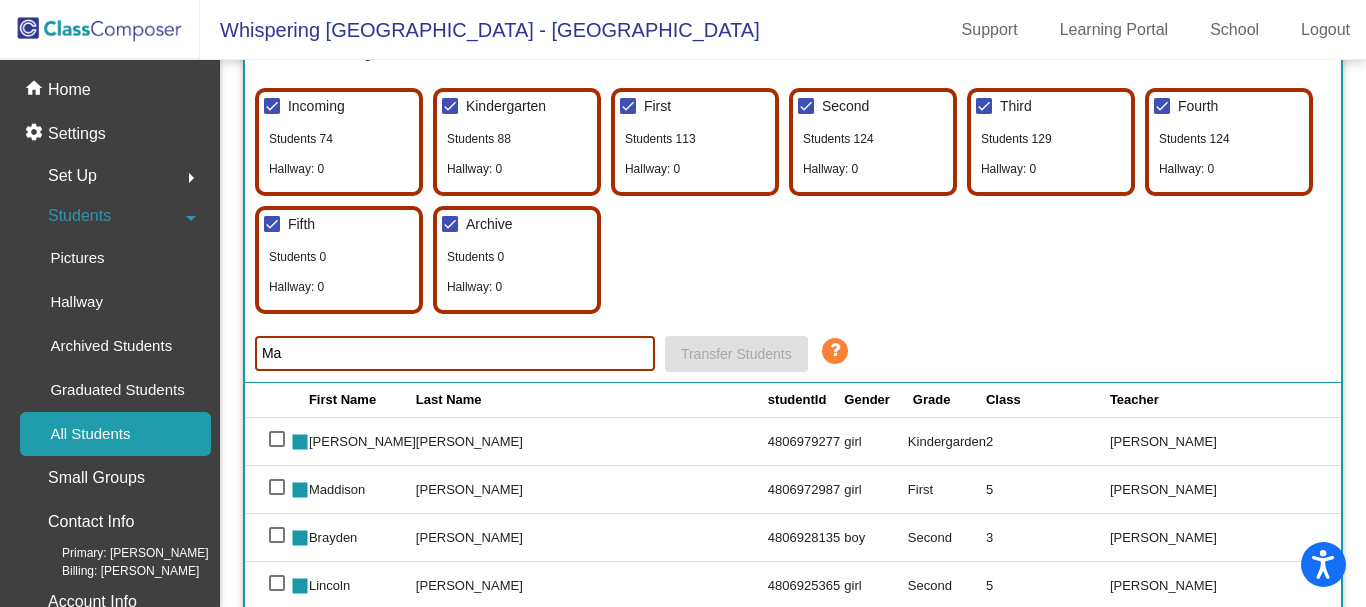 type on "M" 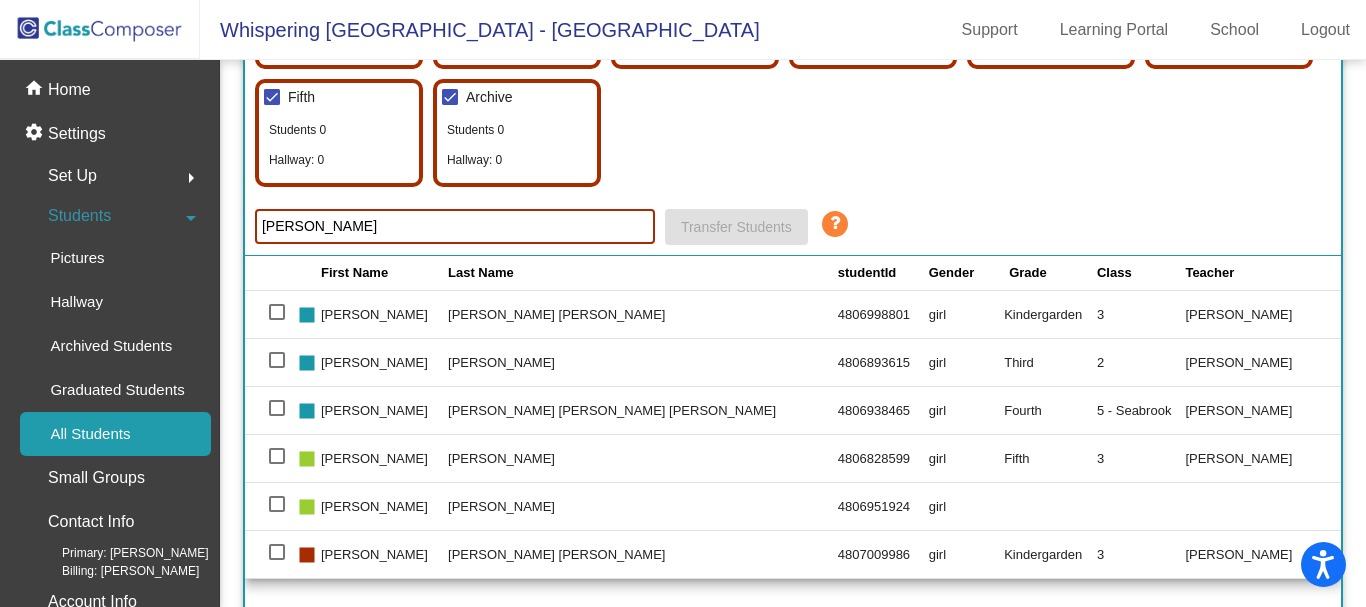 scroll, scrollTop: 317, scrollLeft: 0, axis: vertical 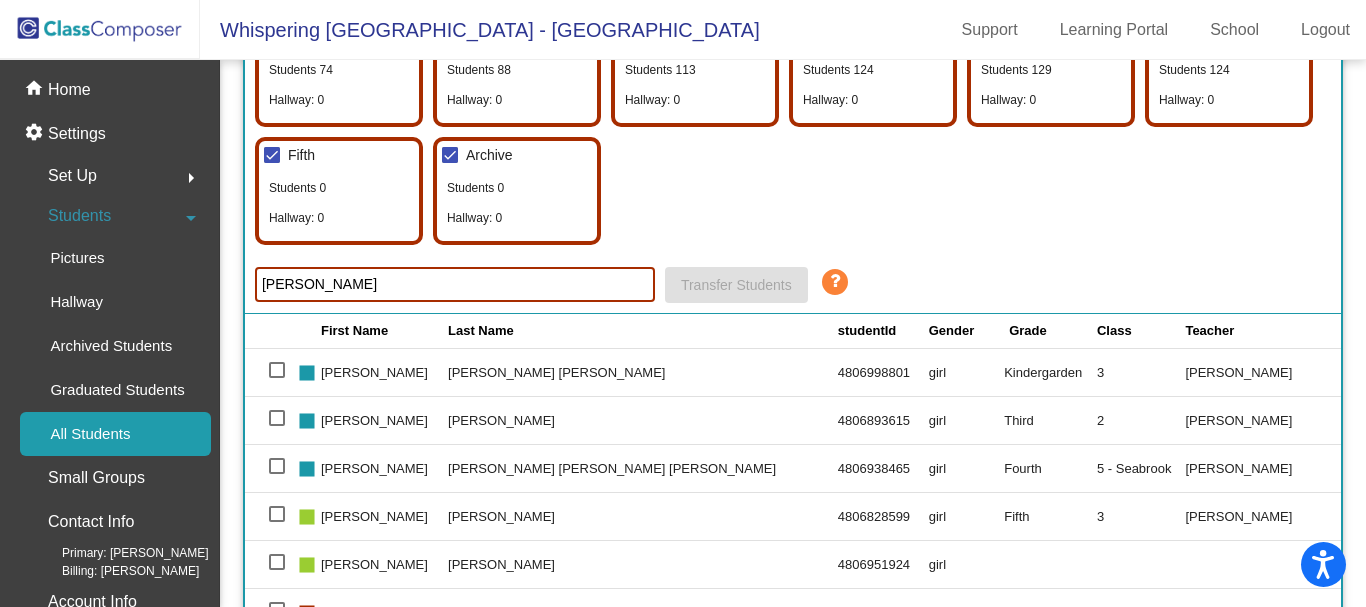 drag, startPoint x: 764, startPoint y: 465, endPoint x: 680, endPoint y: 468, distance: 84.05355 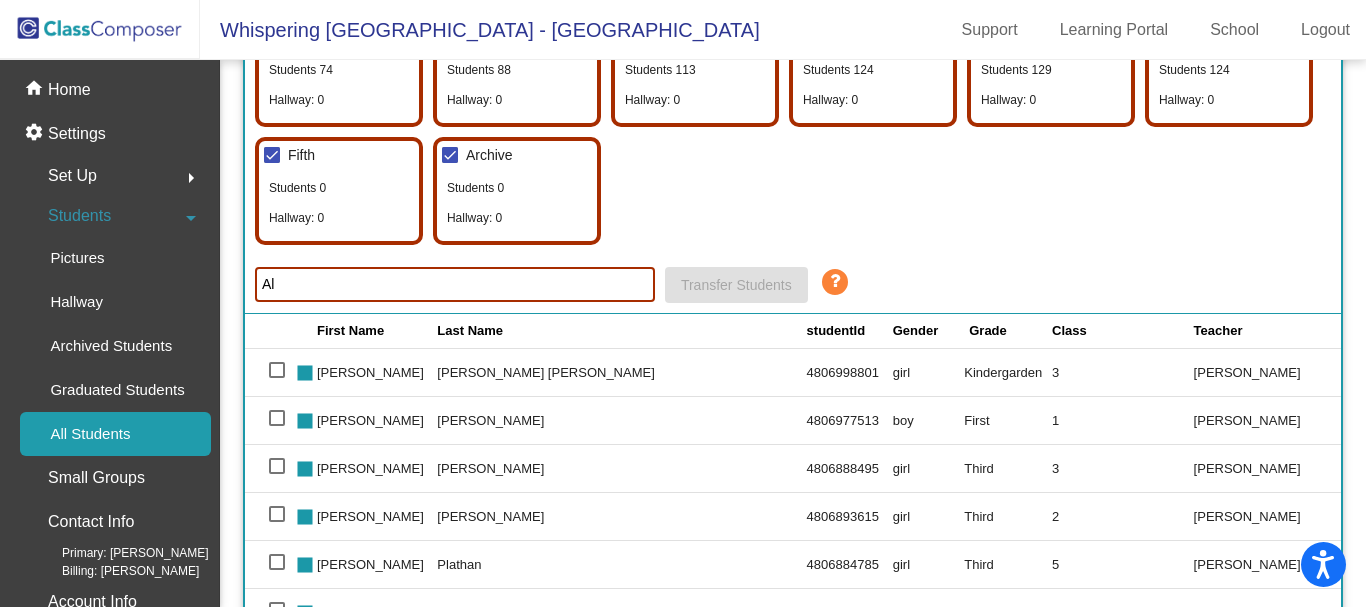 type on "A" 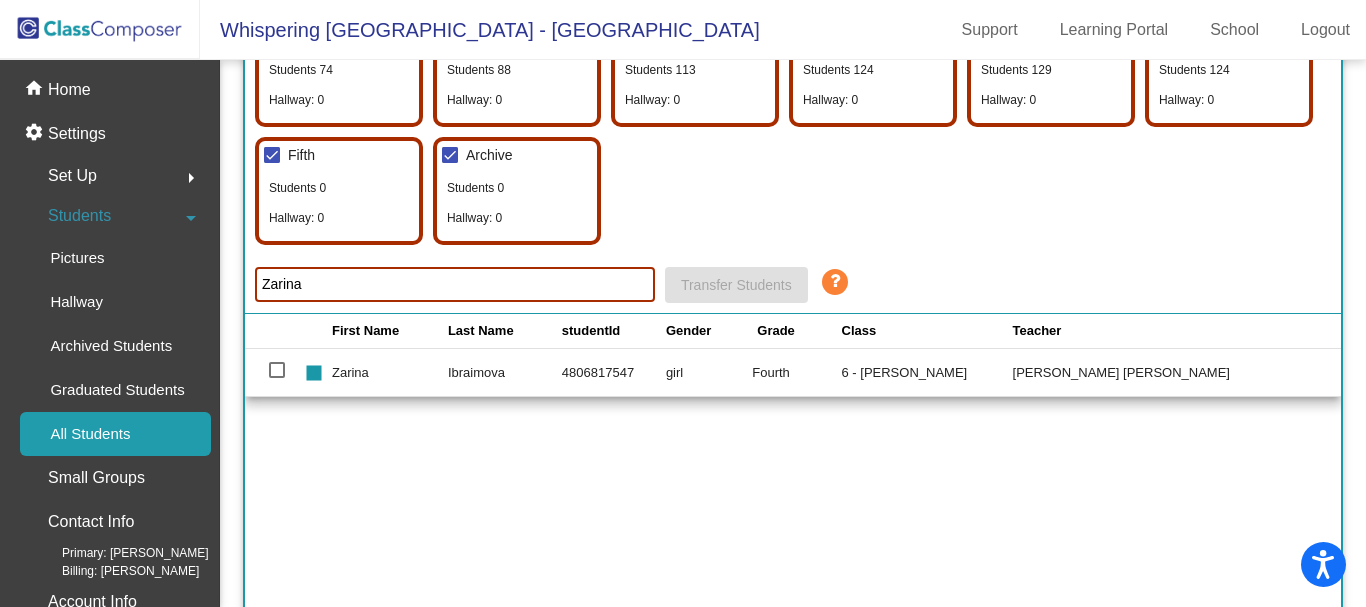 drag, startPoint x: 692, startPoint y: 370, endPoint x: 617, endPoint y: 372, distance: 75.026665 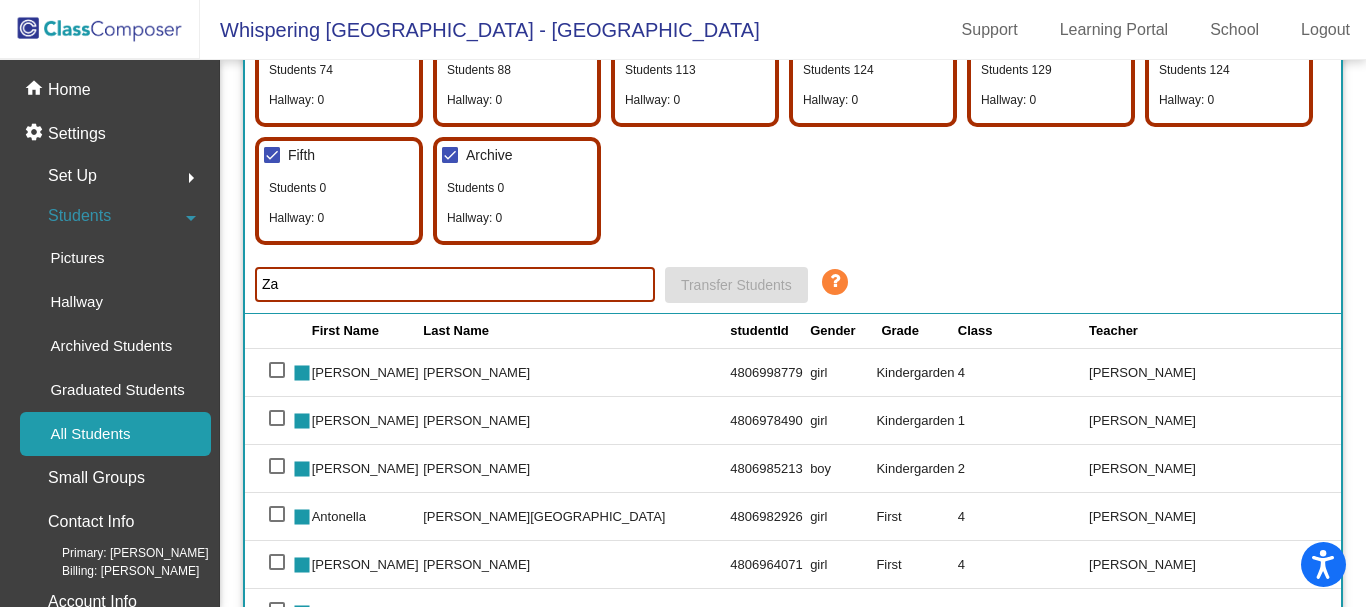 type on "Z" 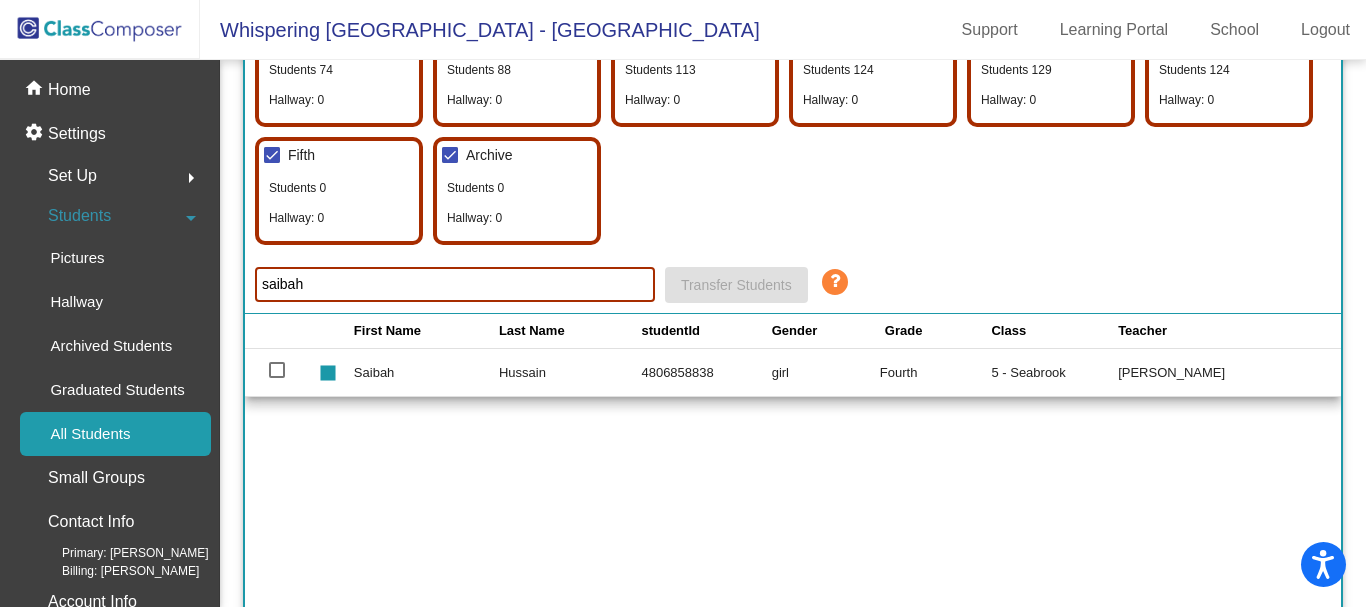 drag, startPoint x: 718, startPoint y: 371, endPoint x: 641, endPoint y: 367, distance: 77.10383 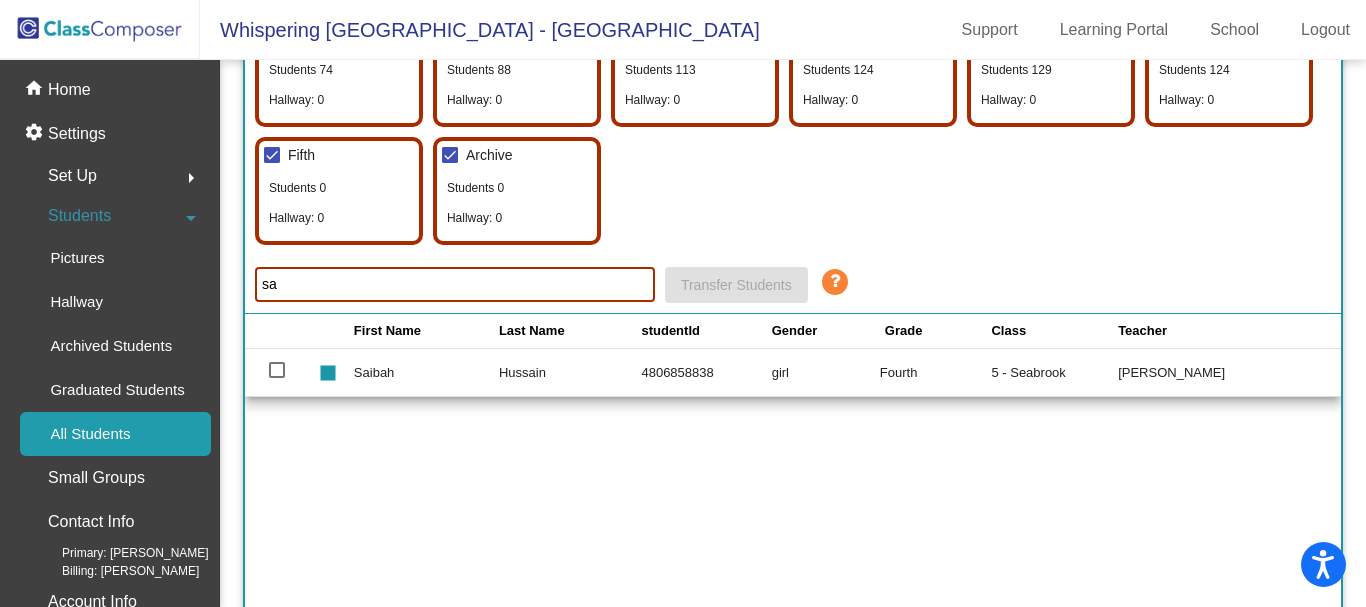 type on "s" 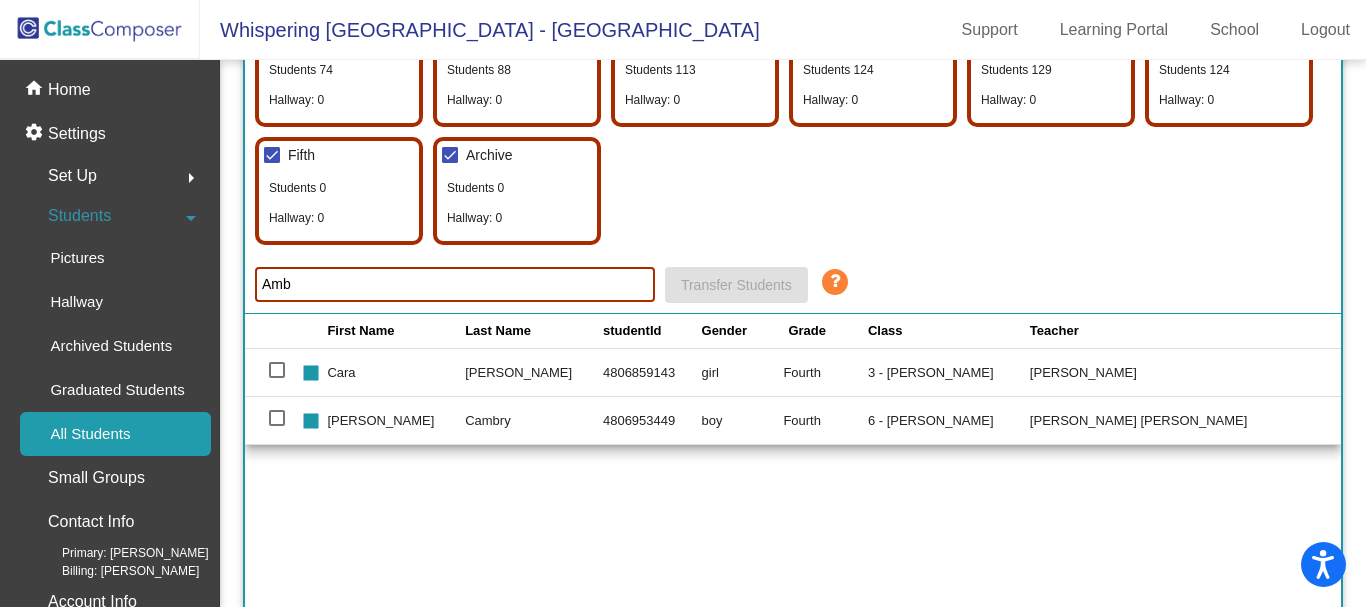 drag, startPoint x: 694, startPoint y: 372, endPoint x: 610, endPoint y: 365, distance: 84.29116 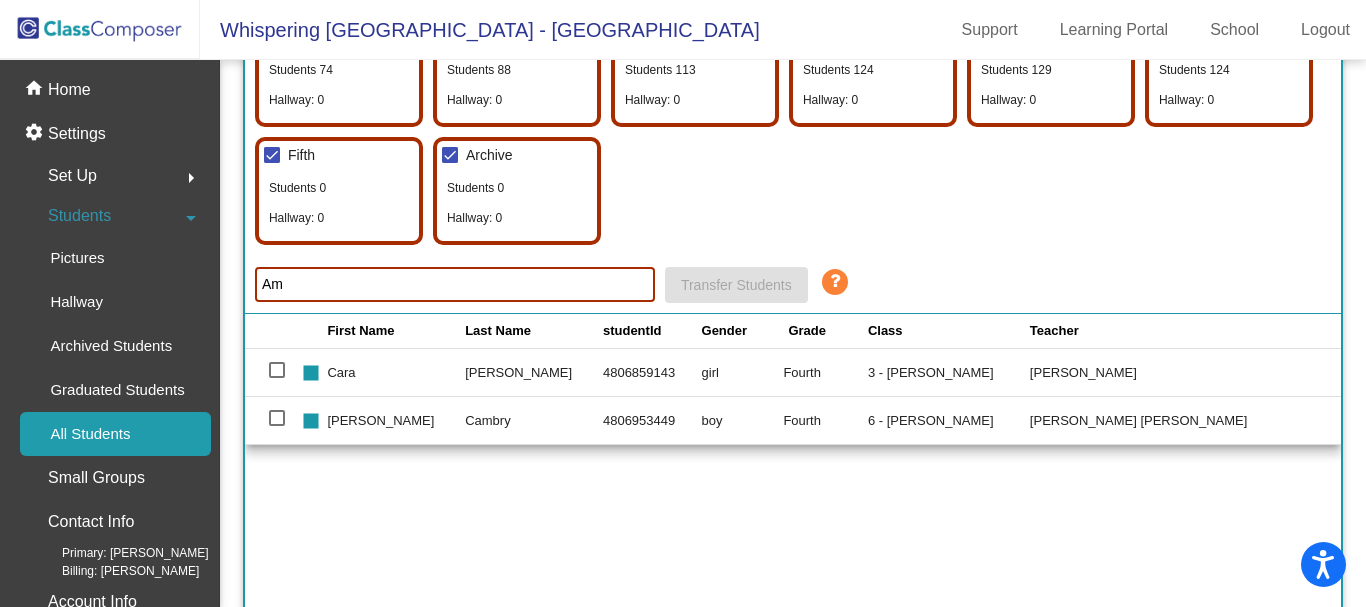 type on "A" 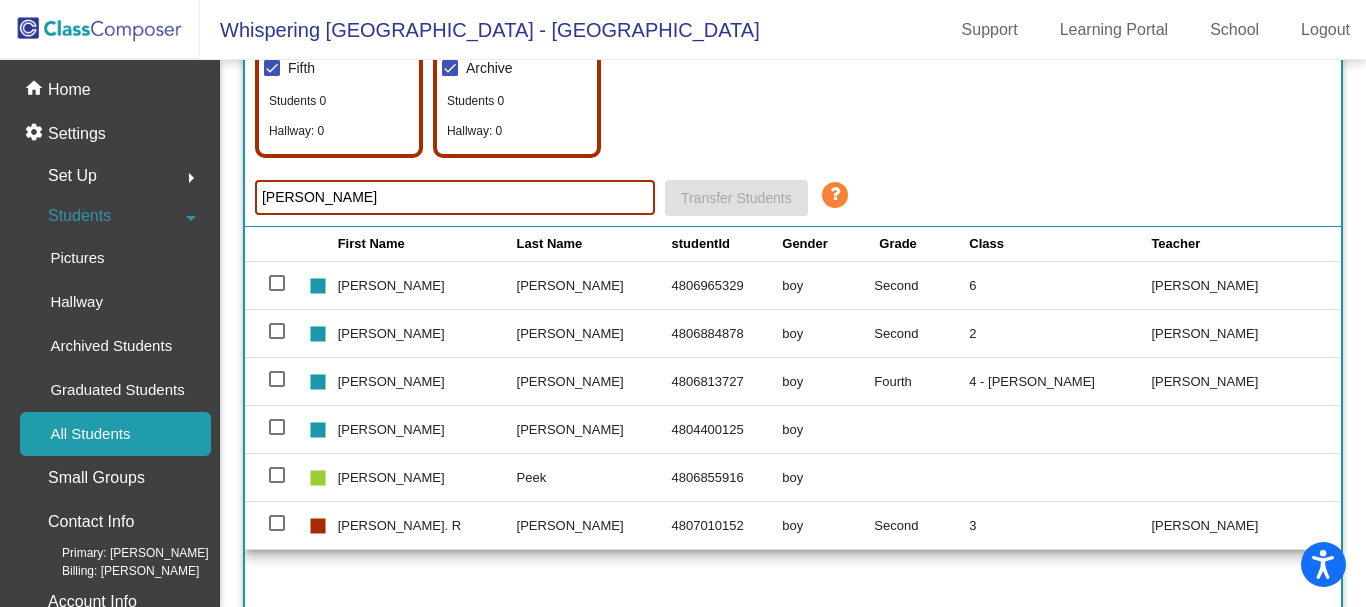 scroll, scrollTop: 329, scrollLeft: 0, axis: vertical 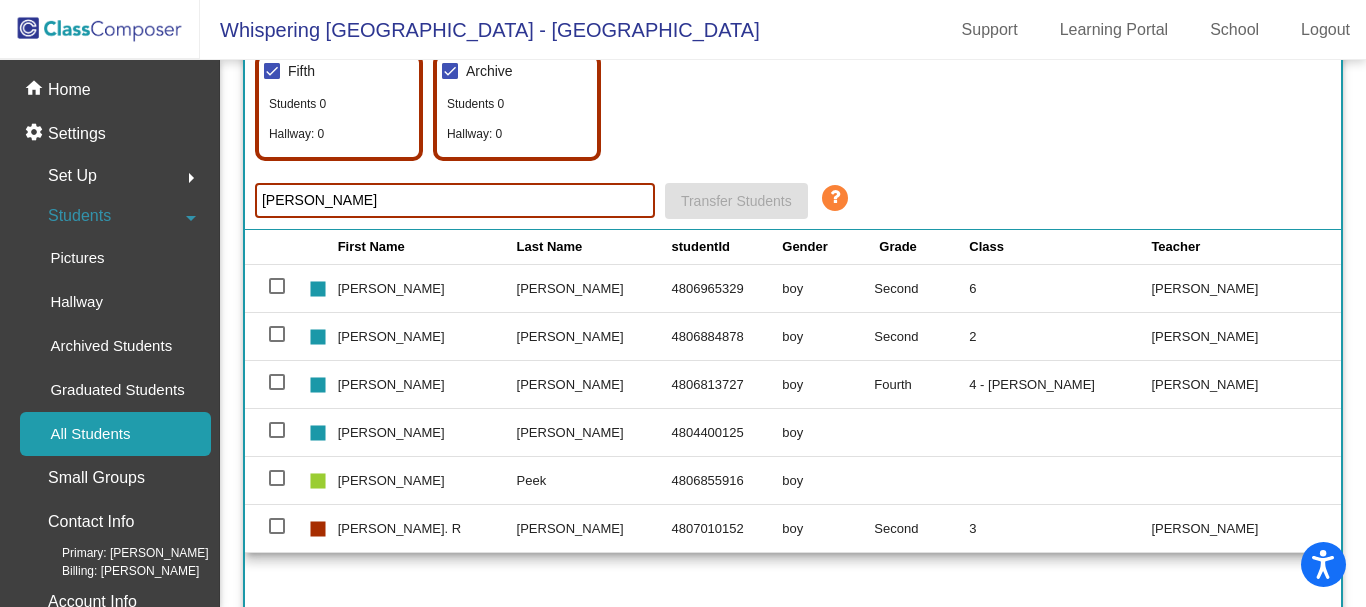 drag, startPoint x: 684, startPoint y: 528, endPoint x: 613, endPoint y: 521, distance: 71.34424 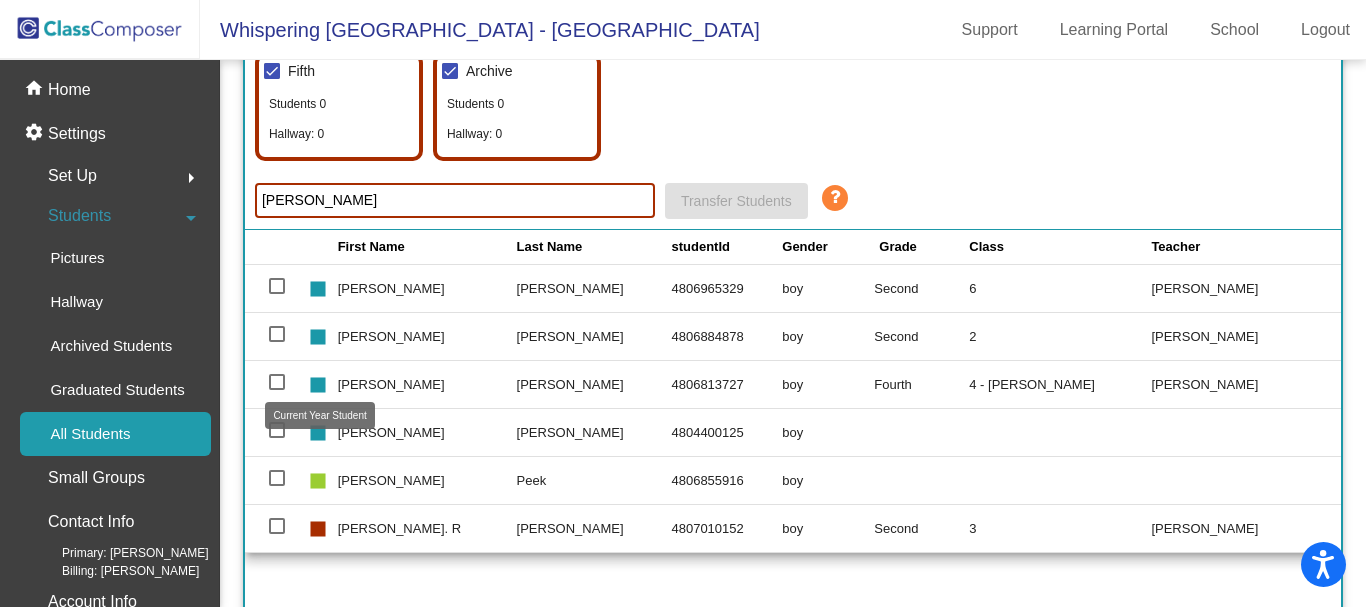 click on "[PERSON_NAME]" 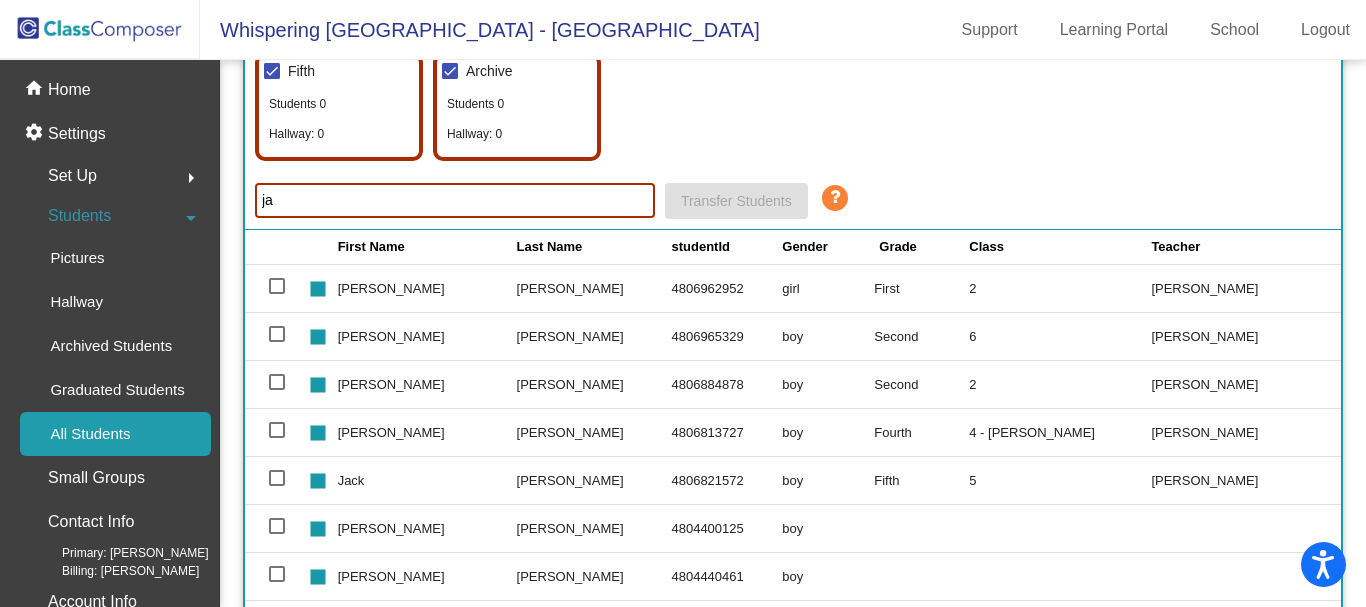 type on "j" 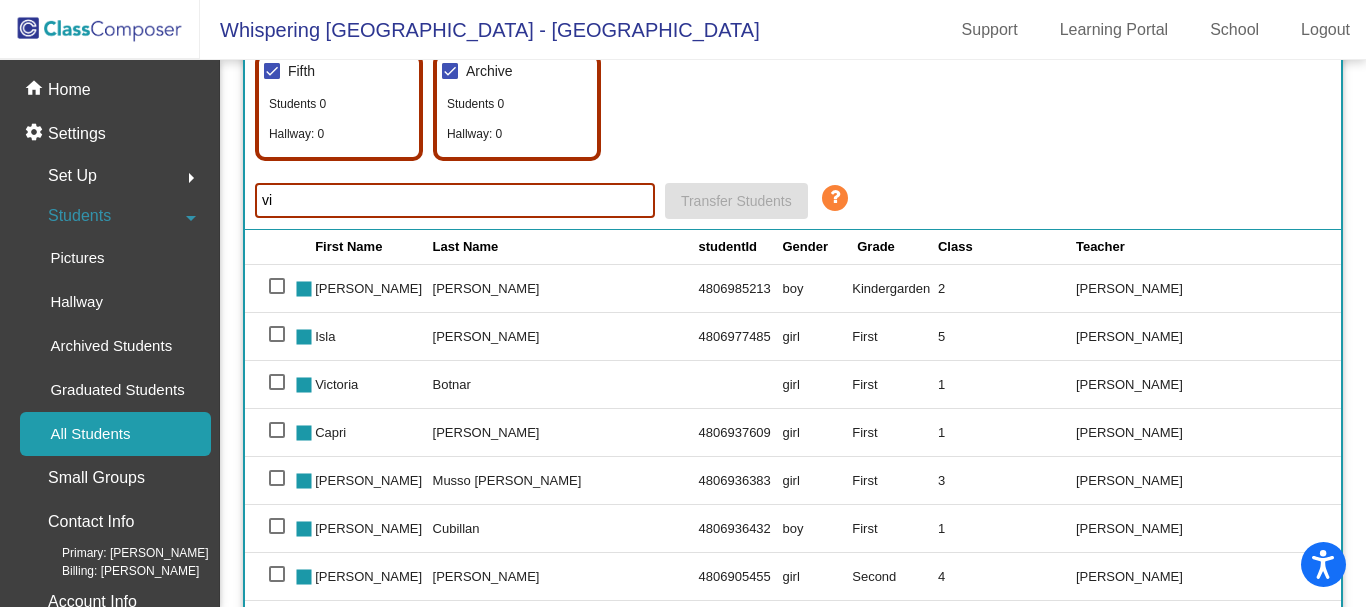 type on "v" 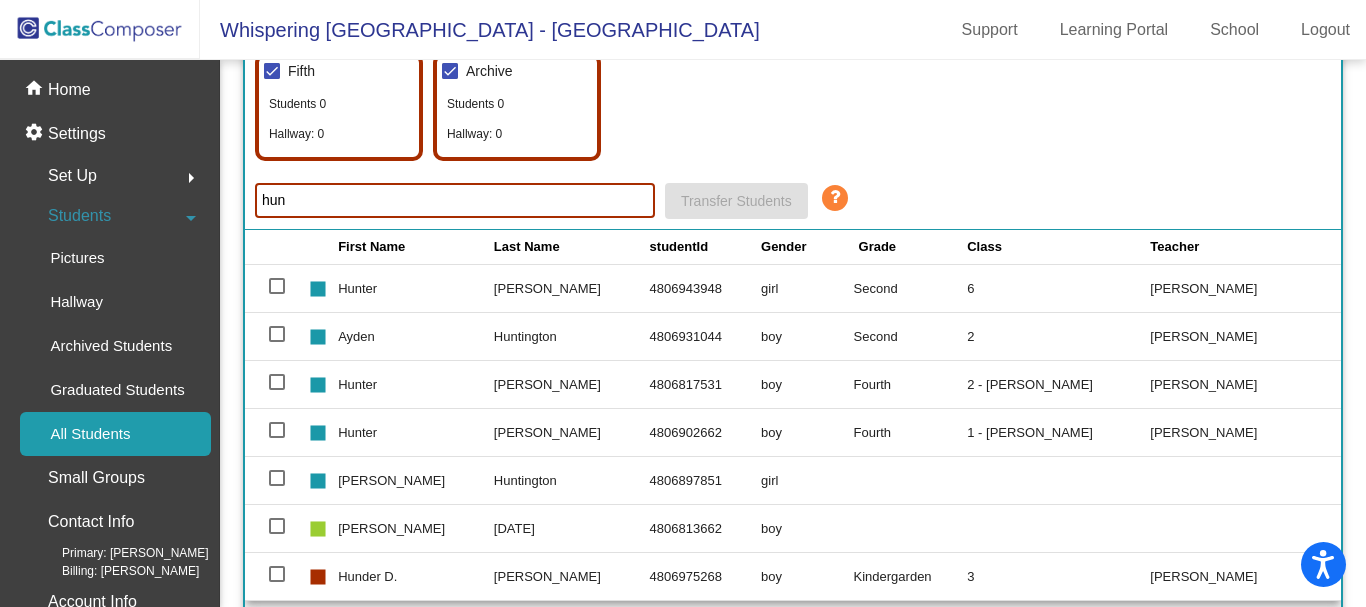 drag, startPoint x: 709, startPoint y: 572, endPoint x: 639, endPoint y: 570, distance: 70.028564 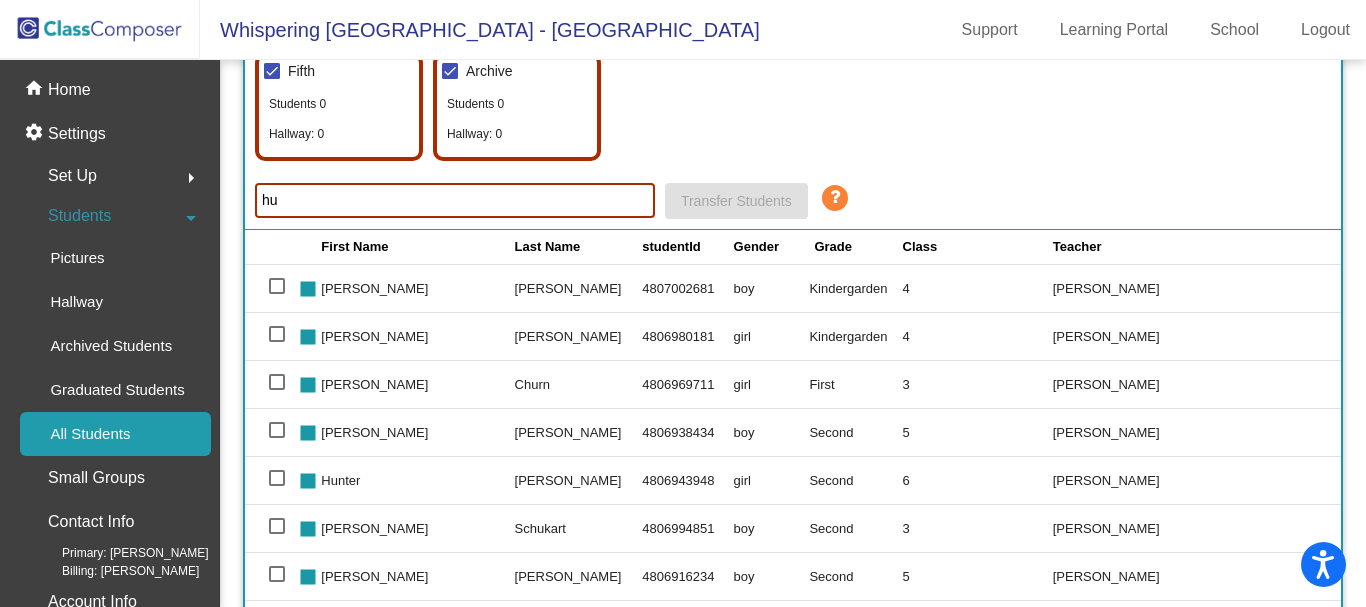 type on "h" 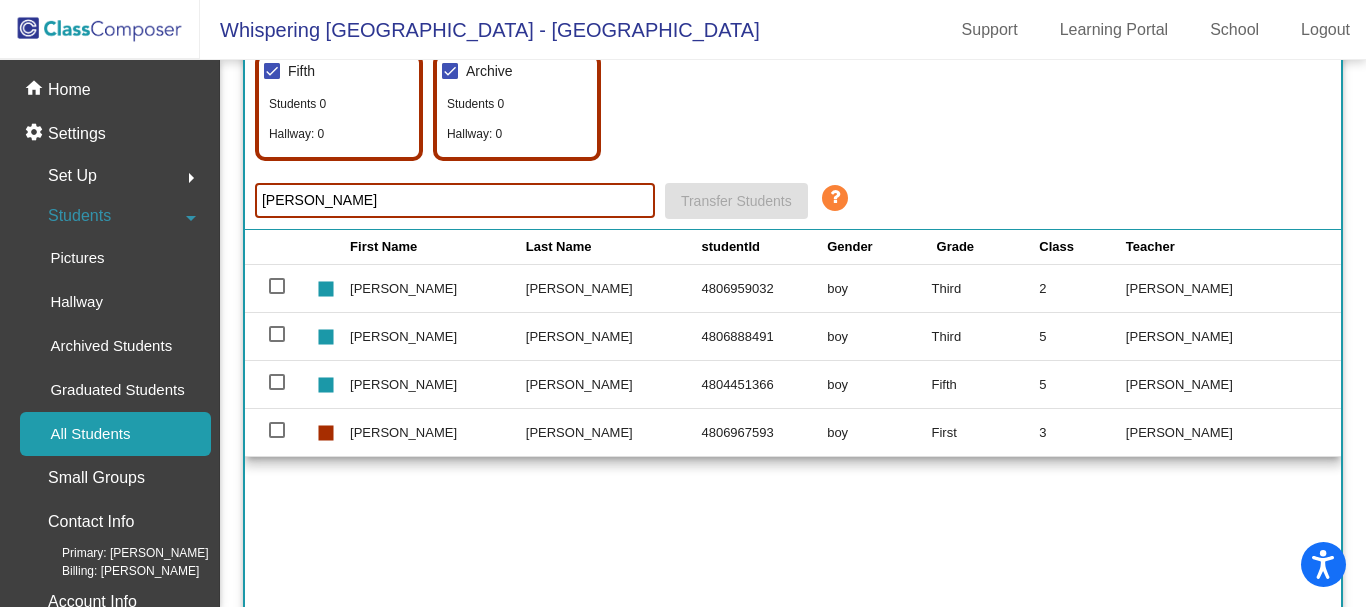 drag, startPoint x: 726, startPoint y: 434, endPoint x: 634, endPoint y: 431, distance: 92.0489 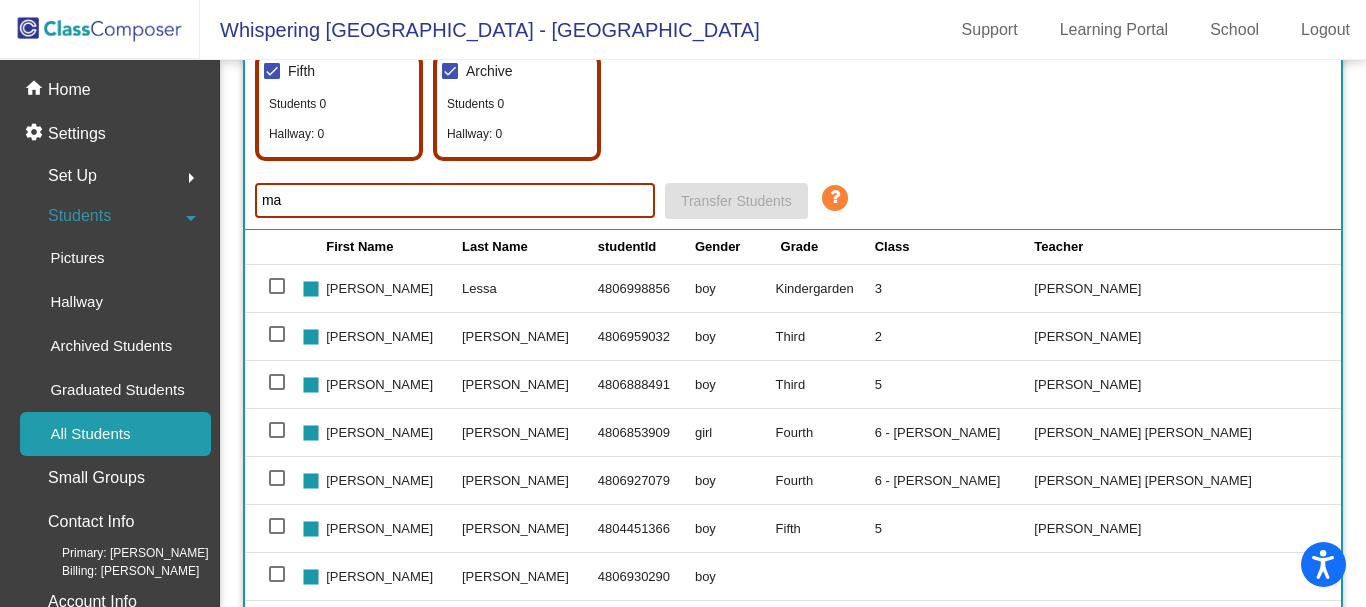 type on "m" 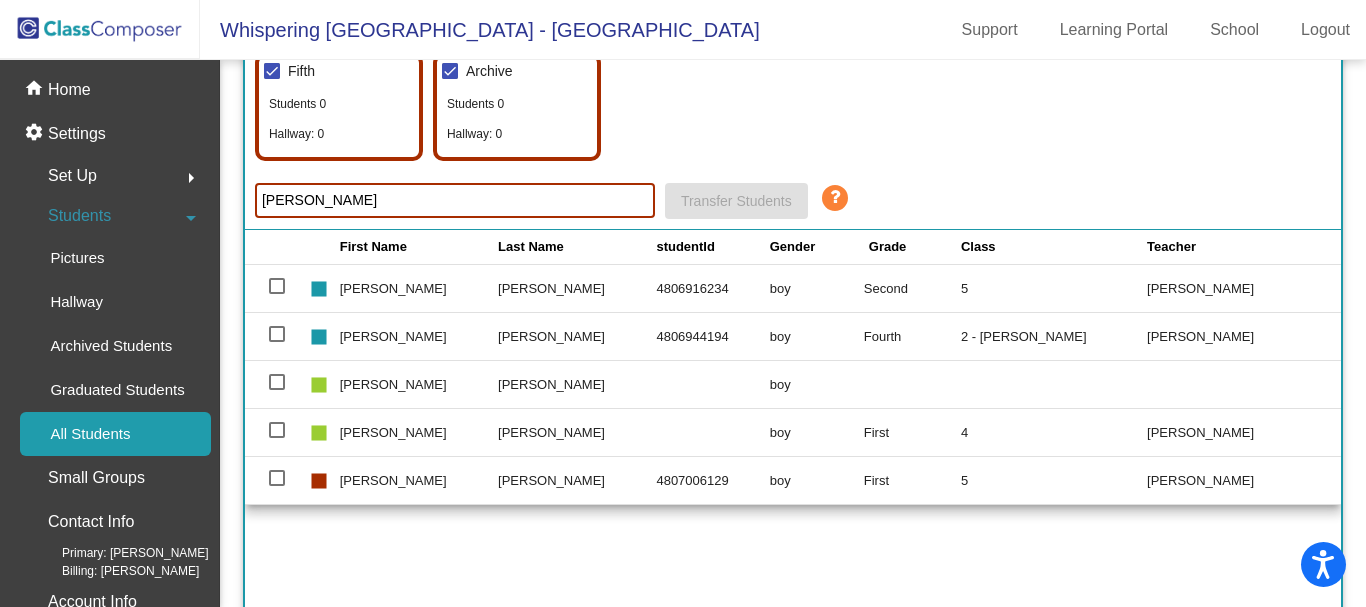 type on "[PERSON_NAME]" 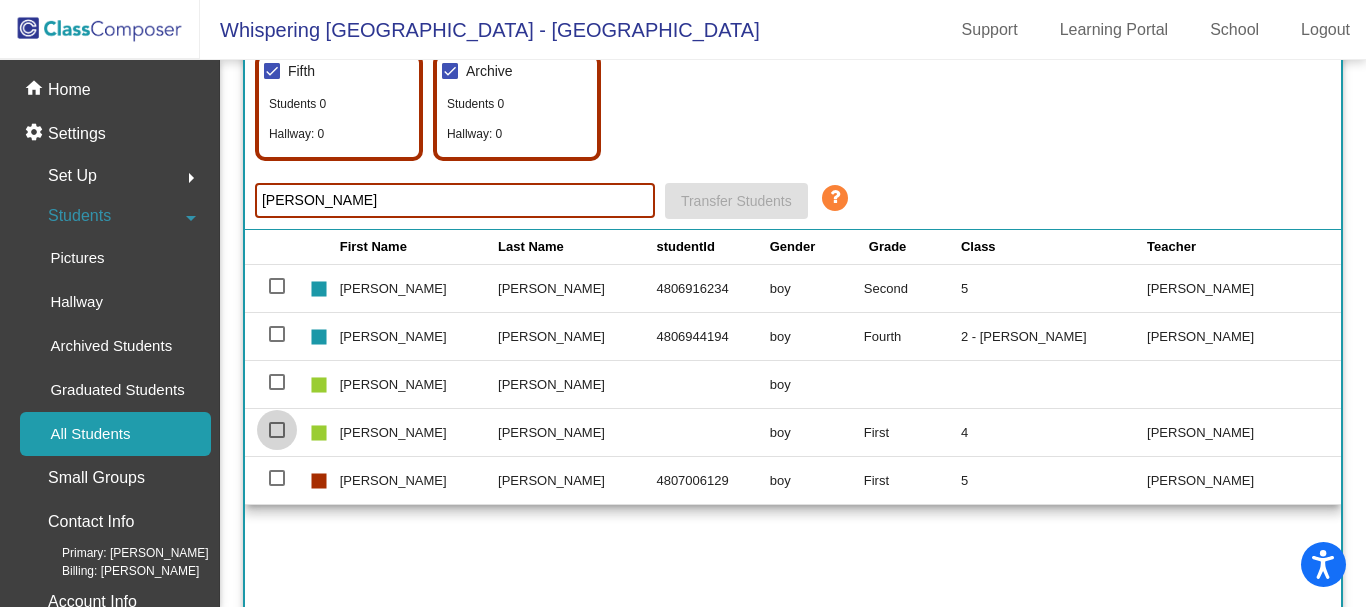 click at bounding box center (277, 430) 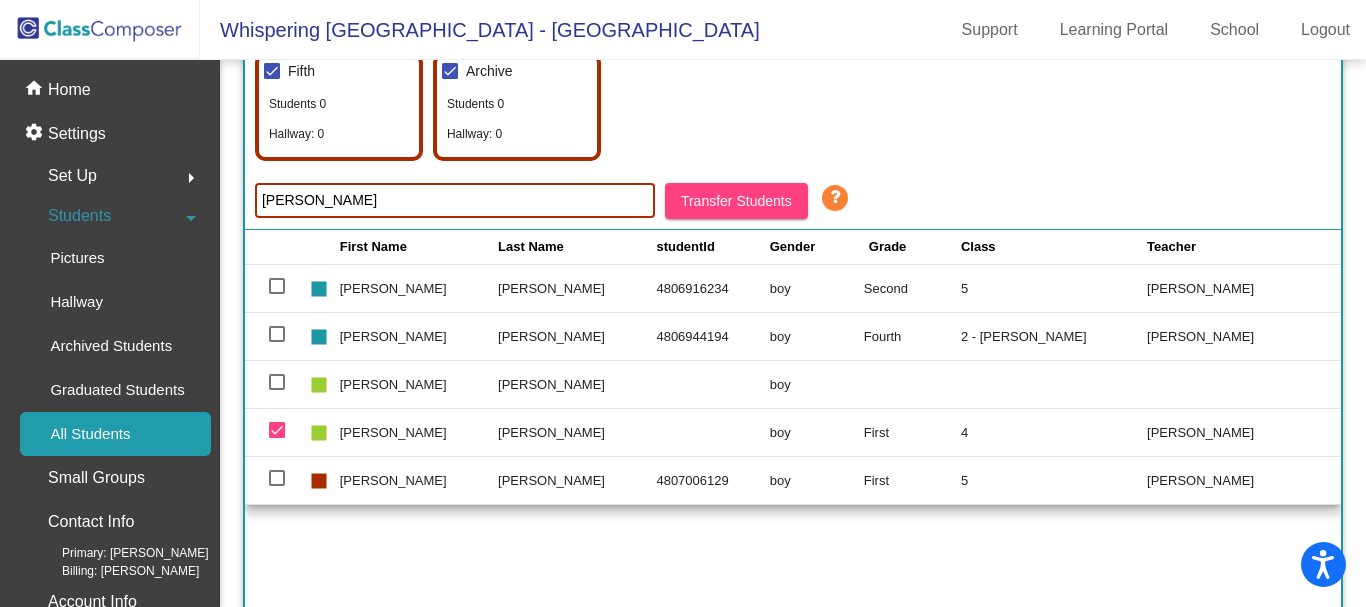 click at bounding box center [277, 430] 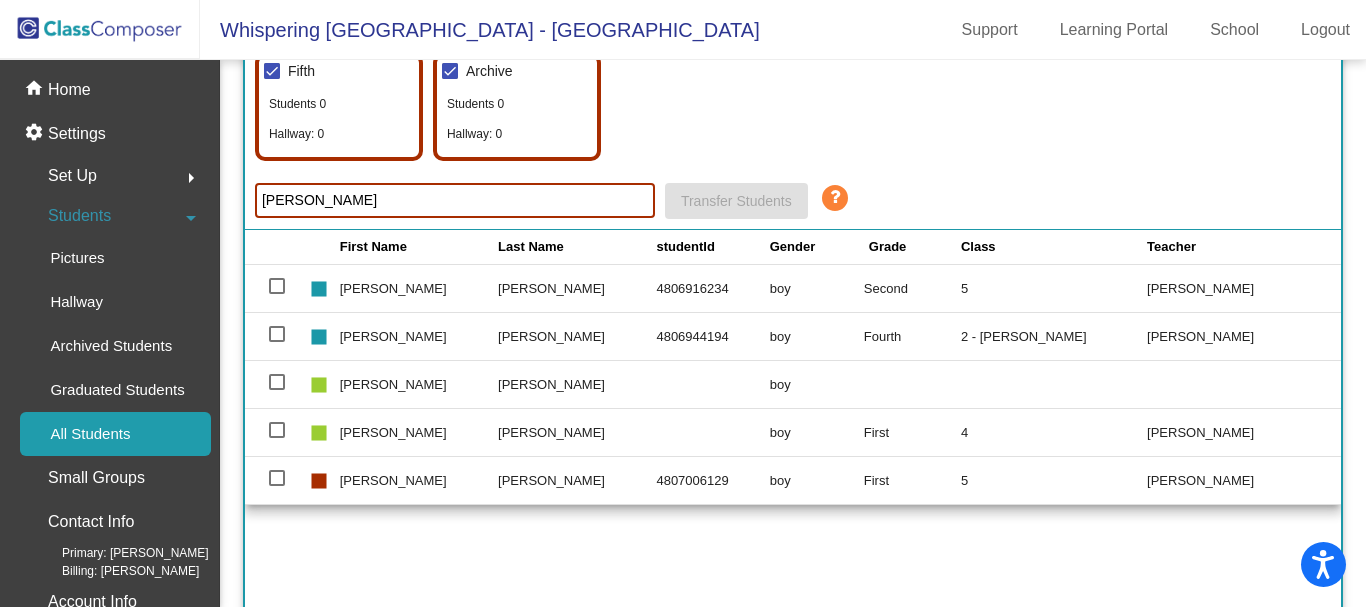 click 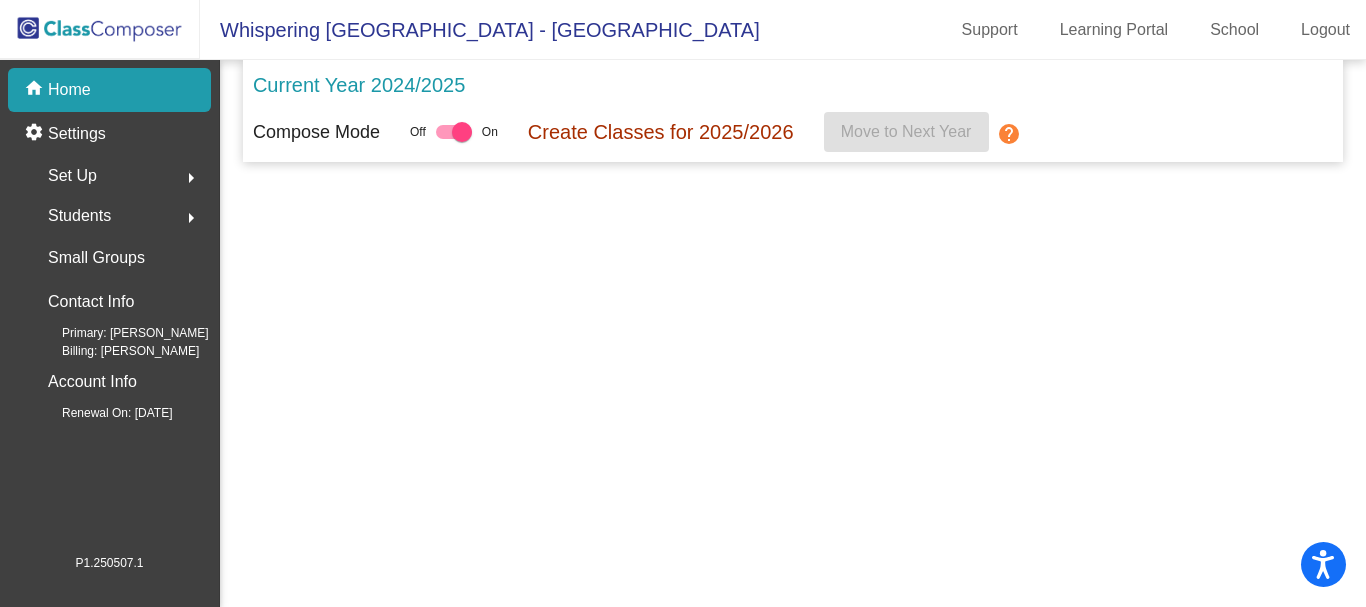 scroll, scrollTop: 0, scrollLeft: 0, axis: both 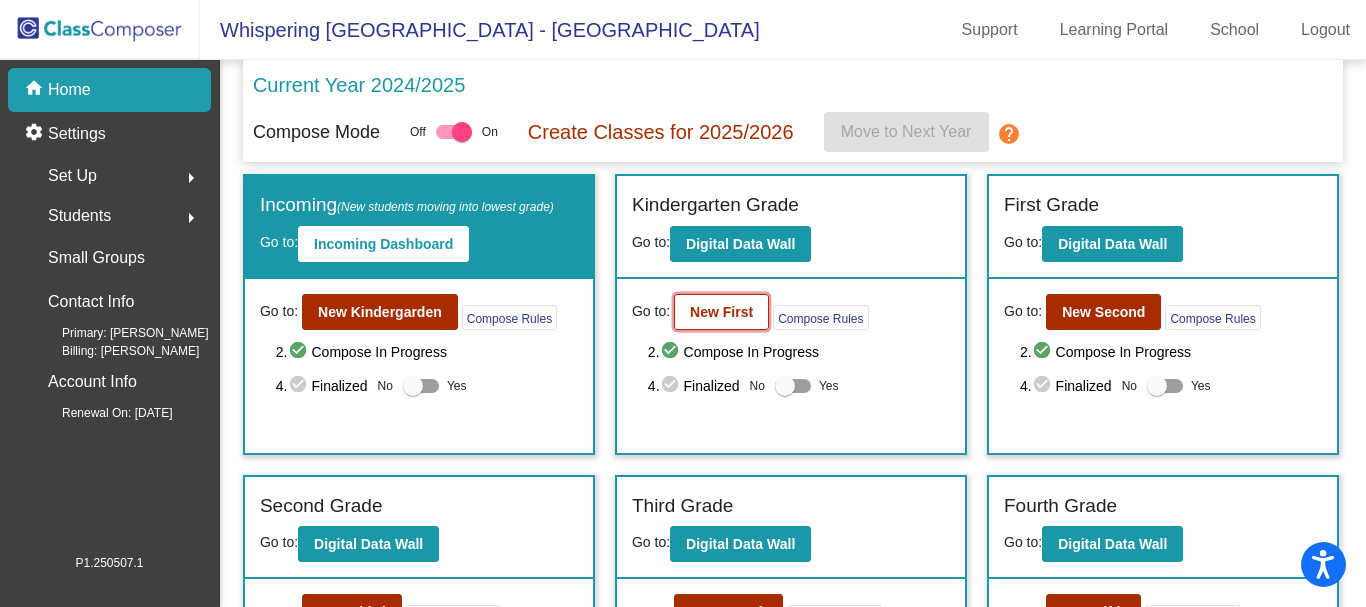 click on "New First" 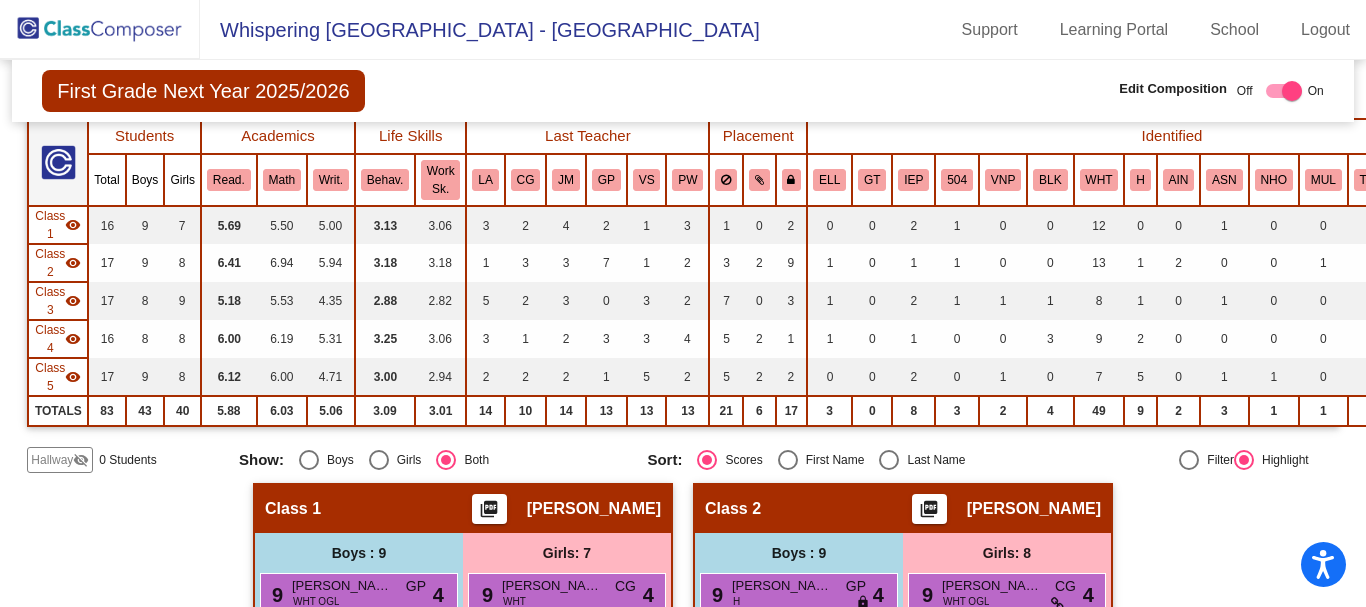 scroll, scrollTop: 113, scrollLeft: 0, axis: vertical 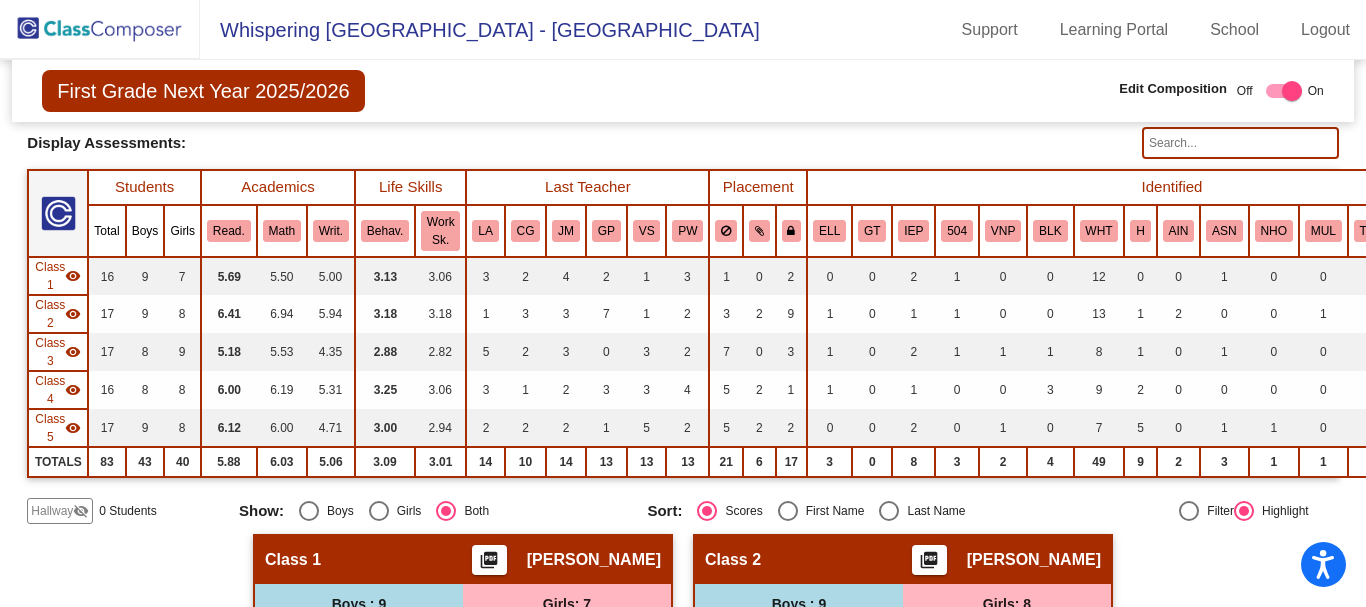 click 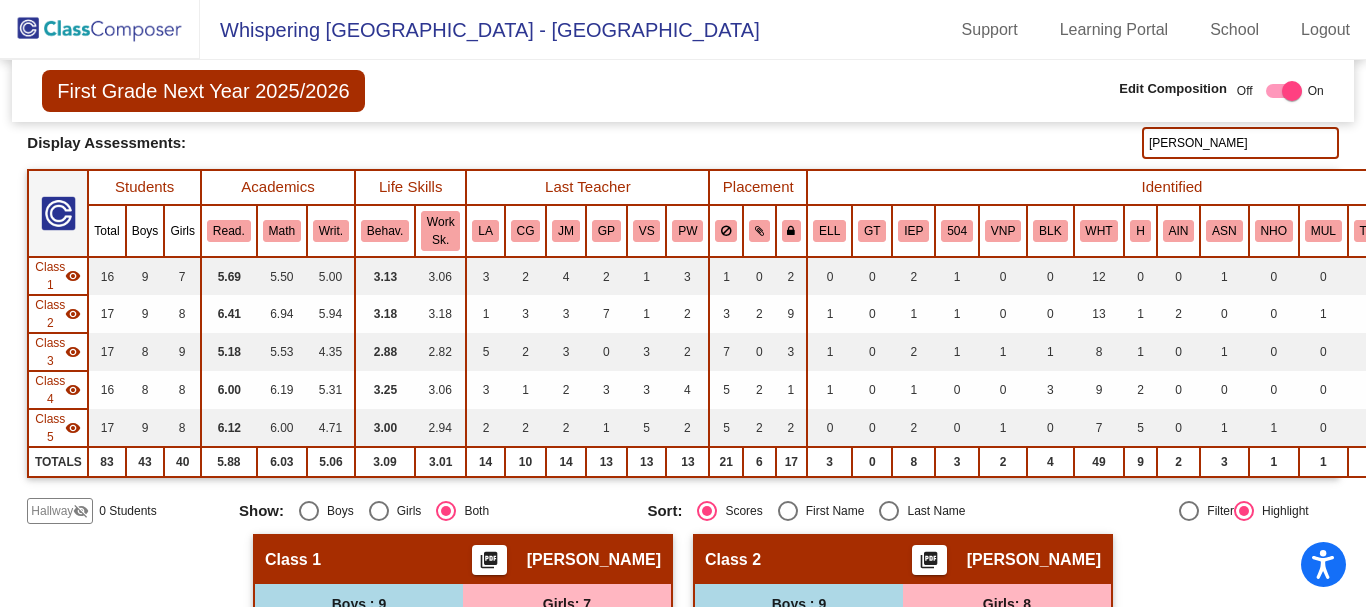 type on "[PERSON_NAME]" 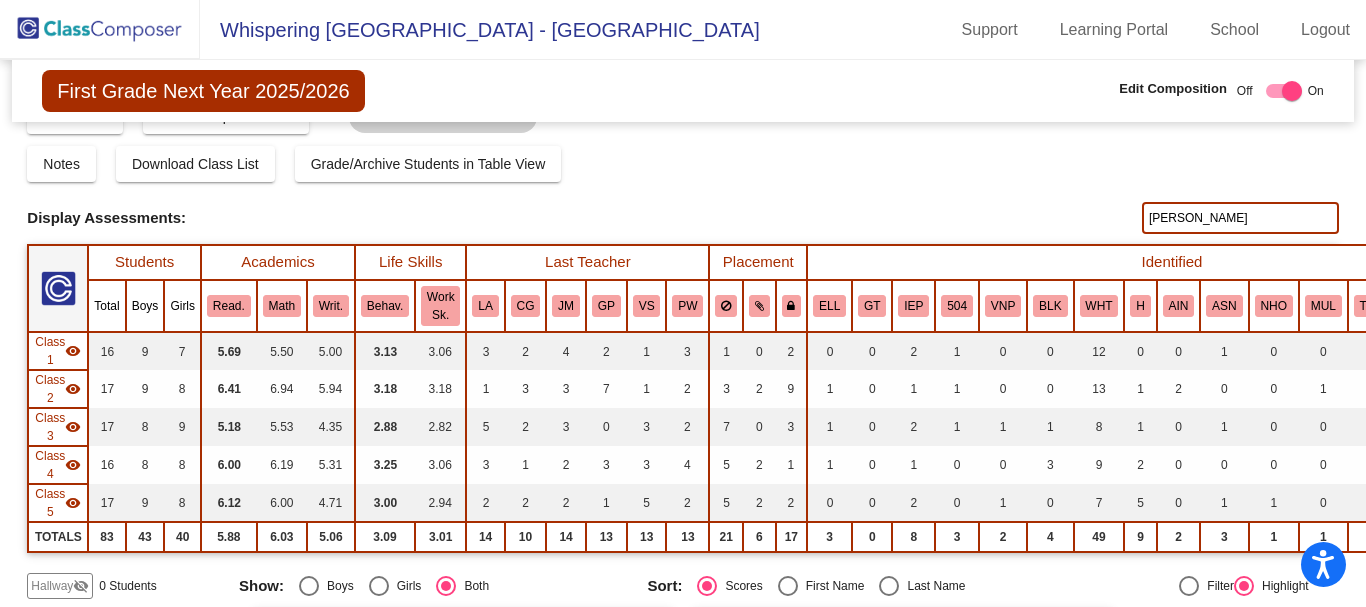 scroll, scrollTop: 0, scrollLeft: 0, axis: both 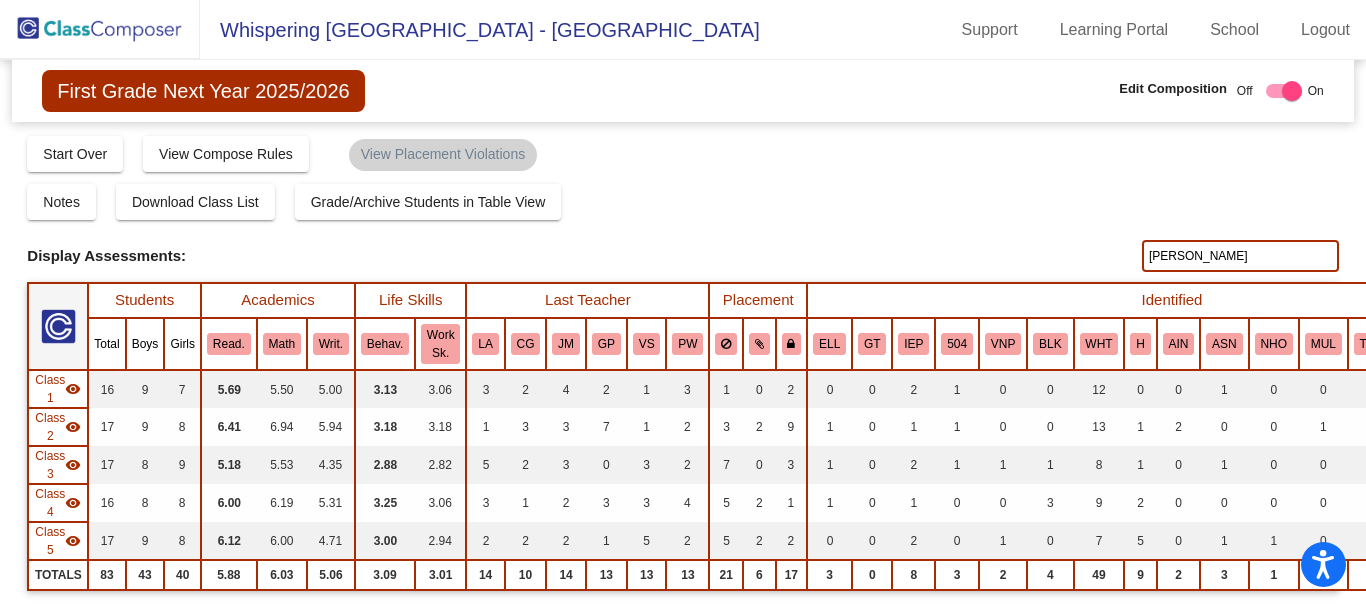 click on "[PERSON_NAME]" 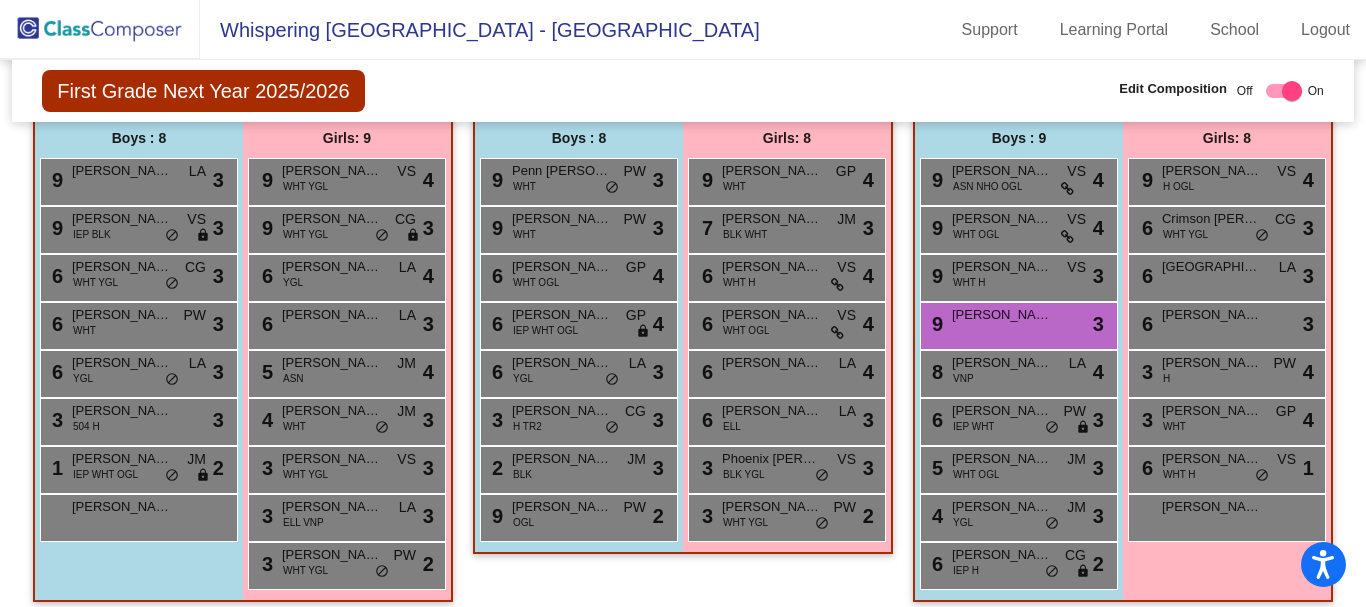 scroll, scrollTop: 1158, scrollLeft: 0, axis: vertical 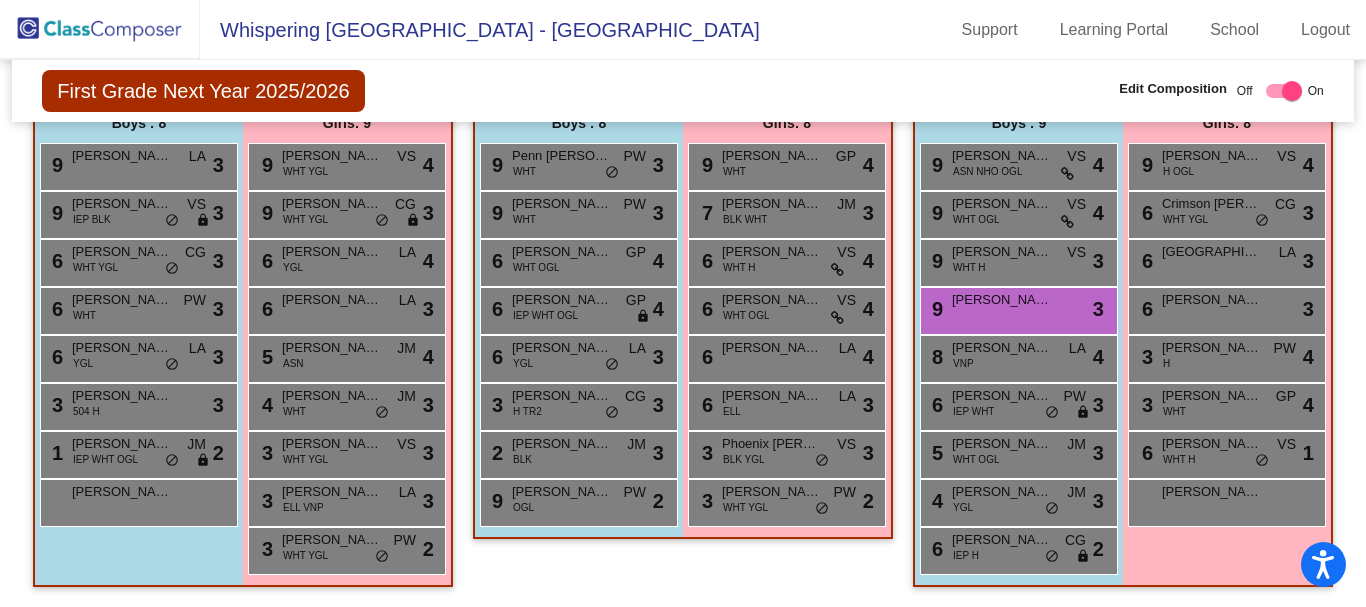 click 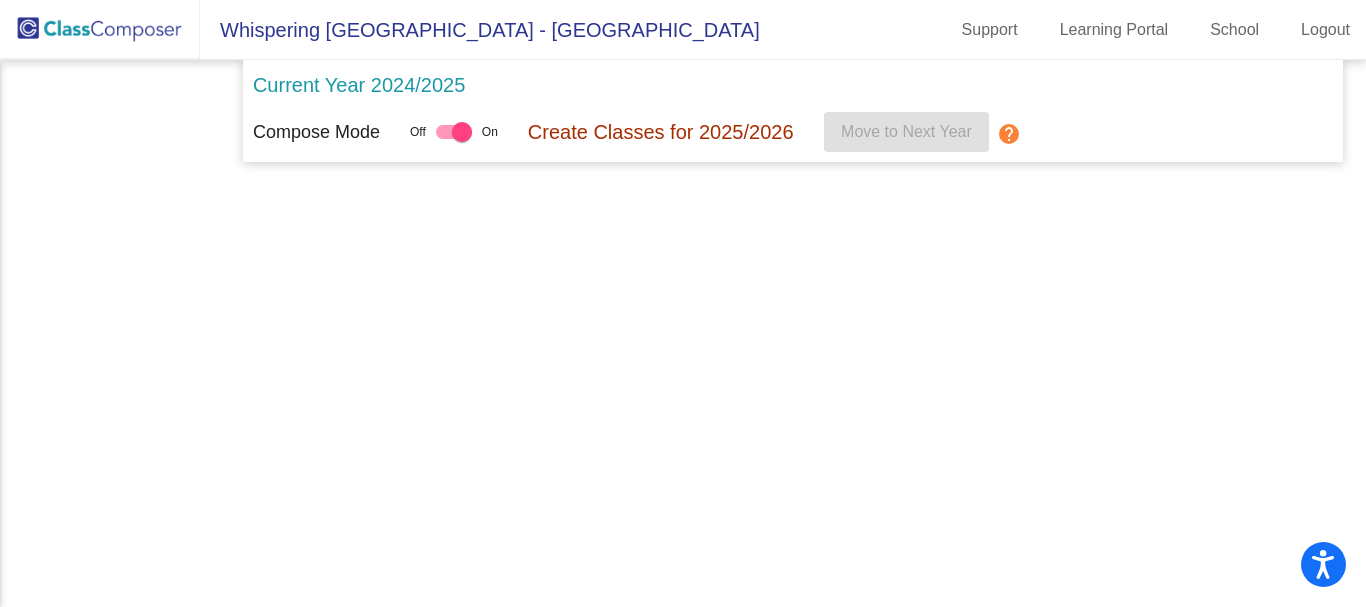 scroll, scrollTop: 0, scrollLeft: 0, axis: both 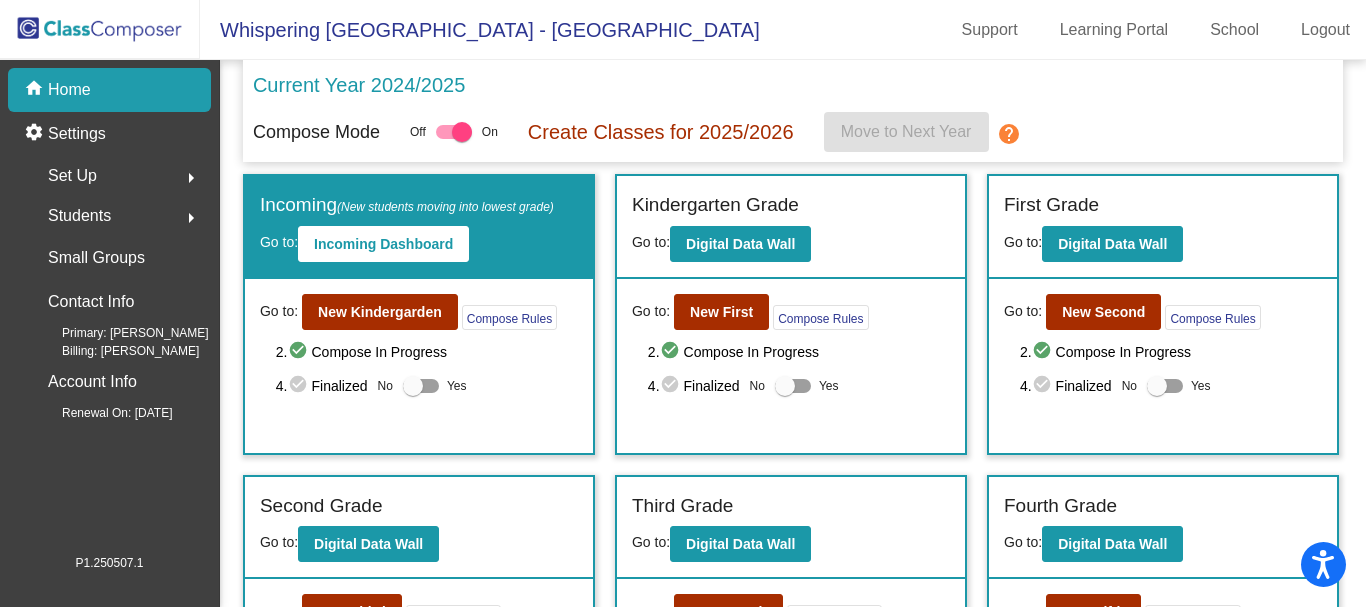 click on "arrow_right" 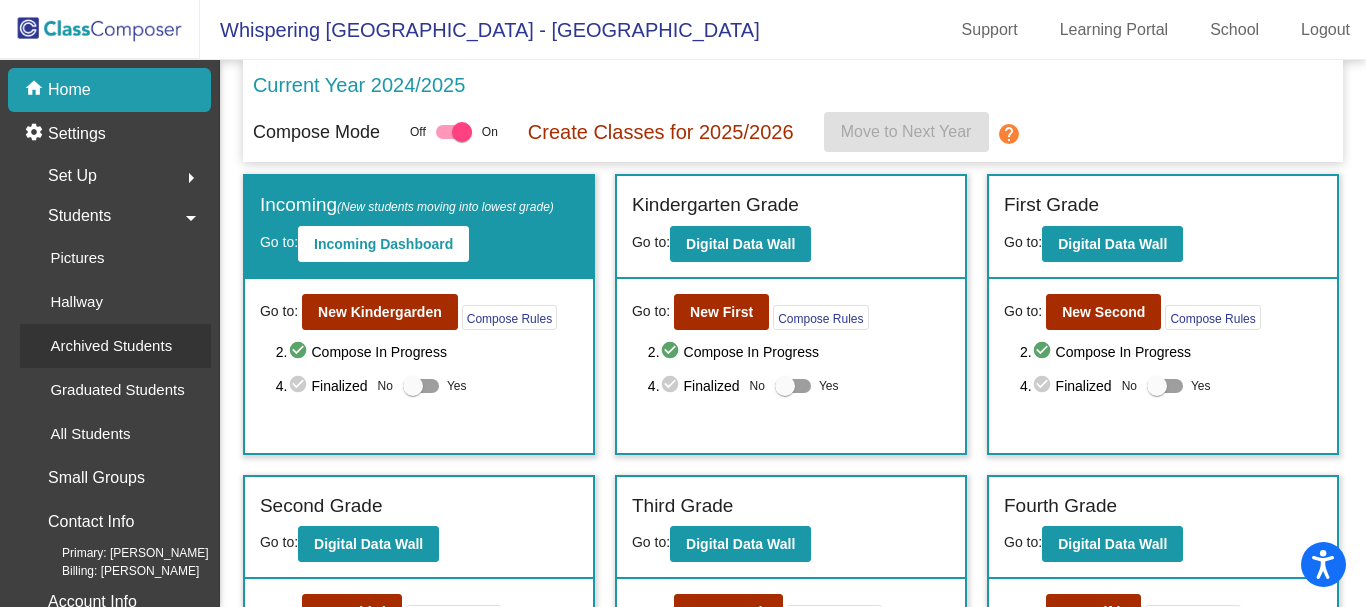 click on "Archived Students" 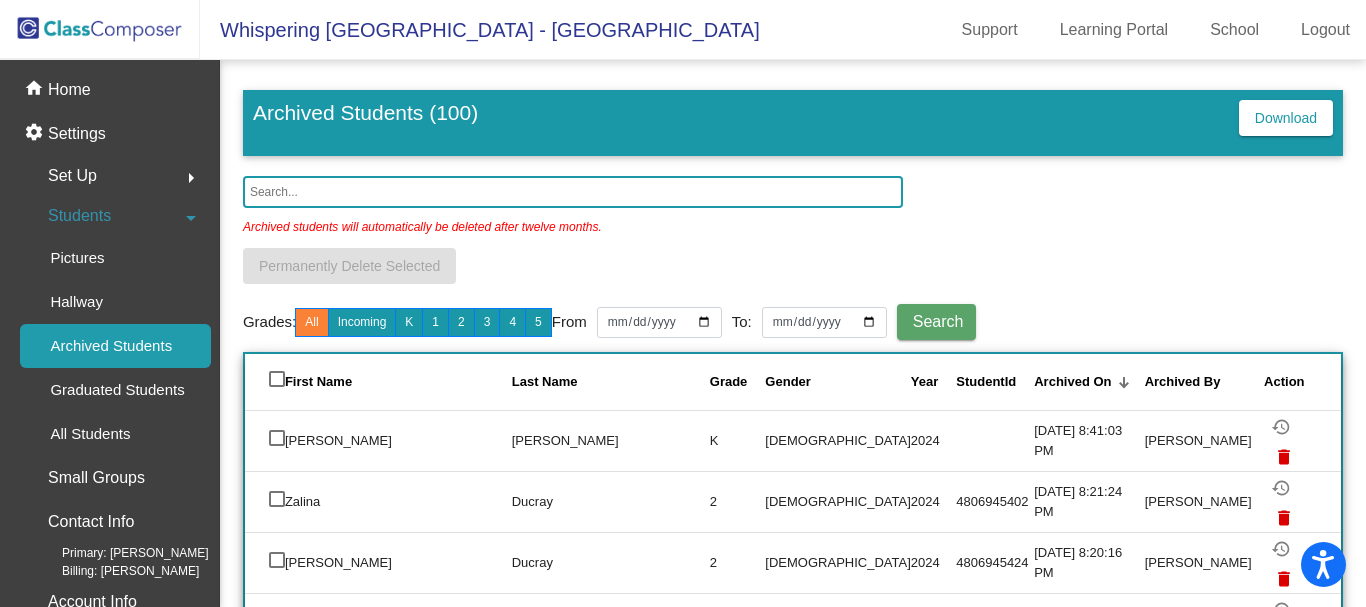 click 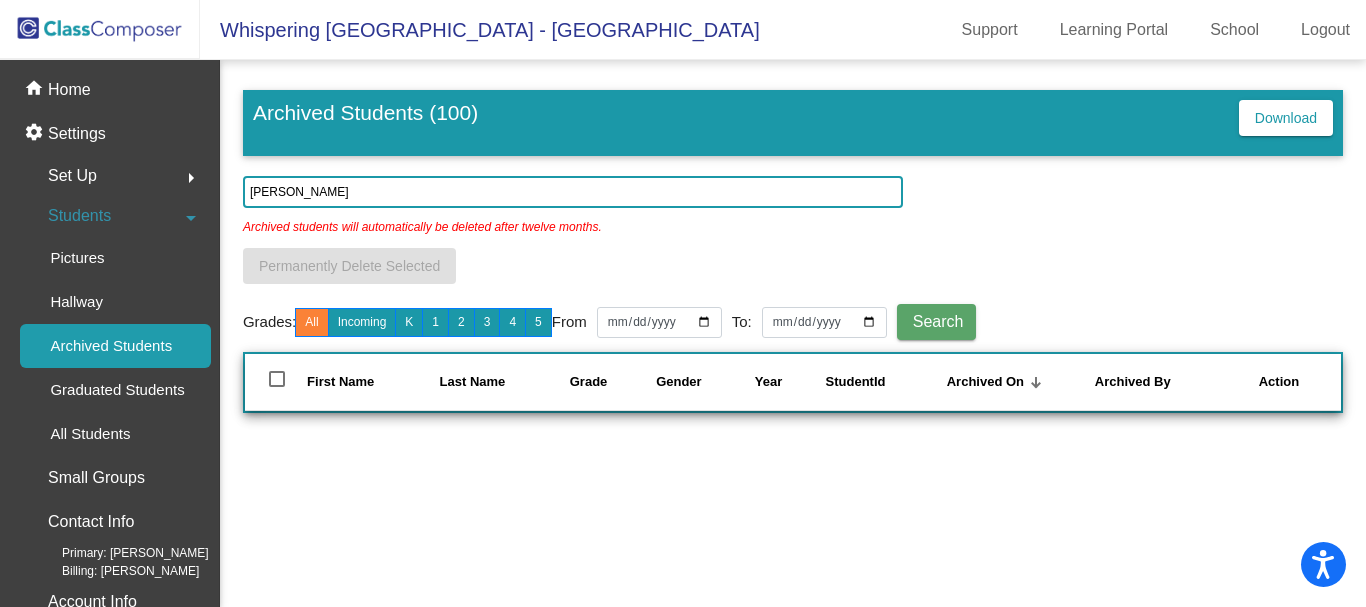 type on "[PERSON_NAME]" 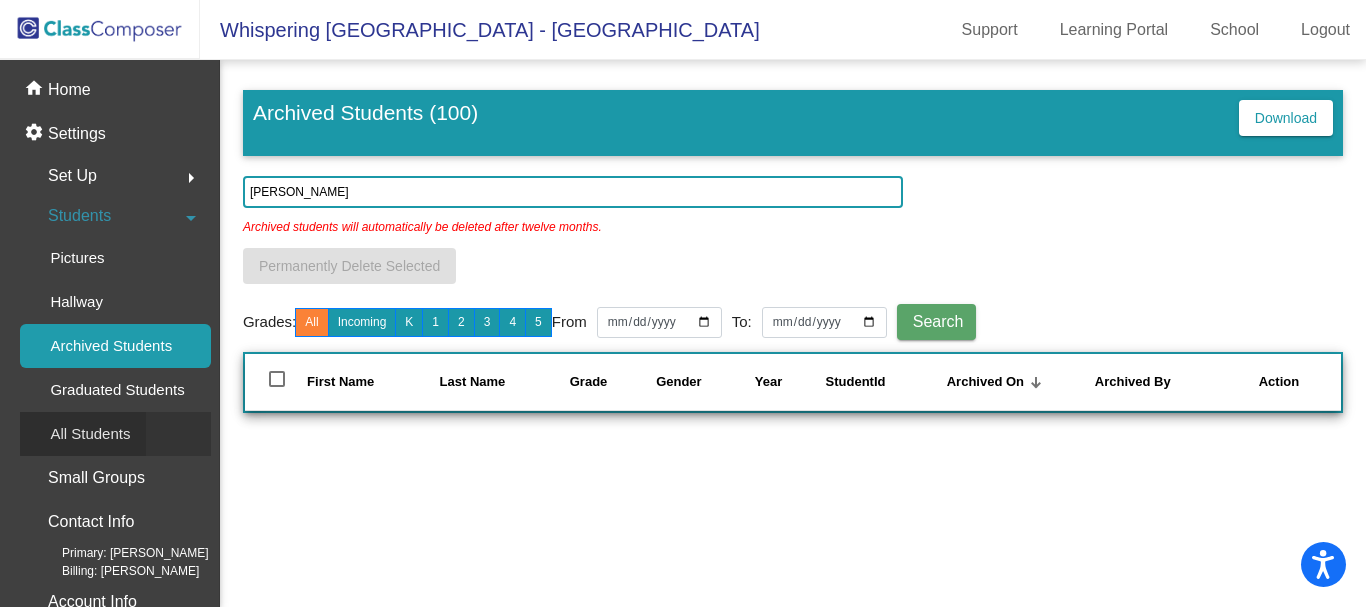 click on "All Students" 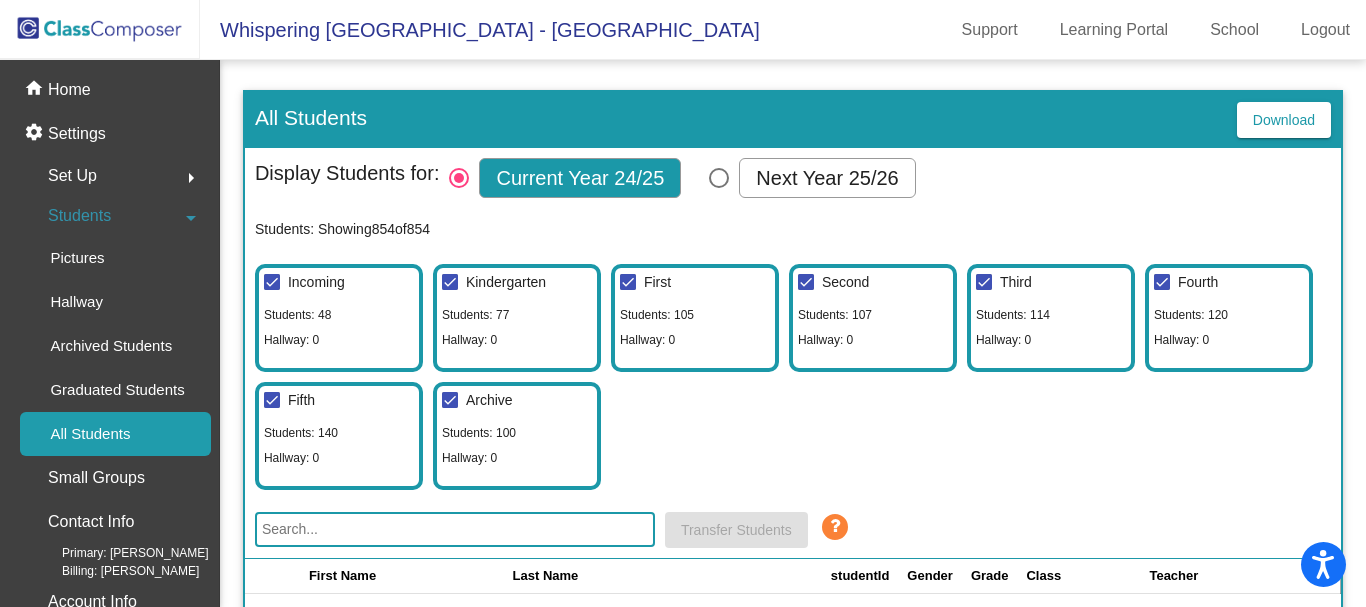 click at bounding box center [719, 178] 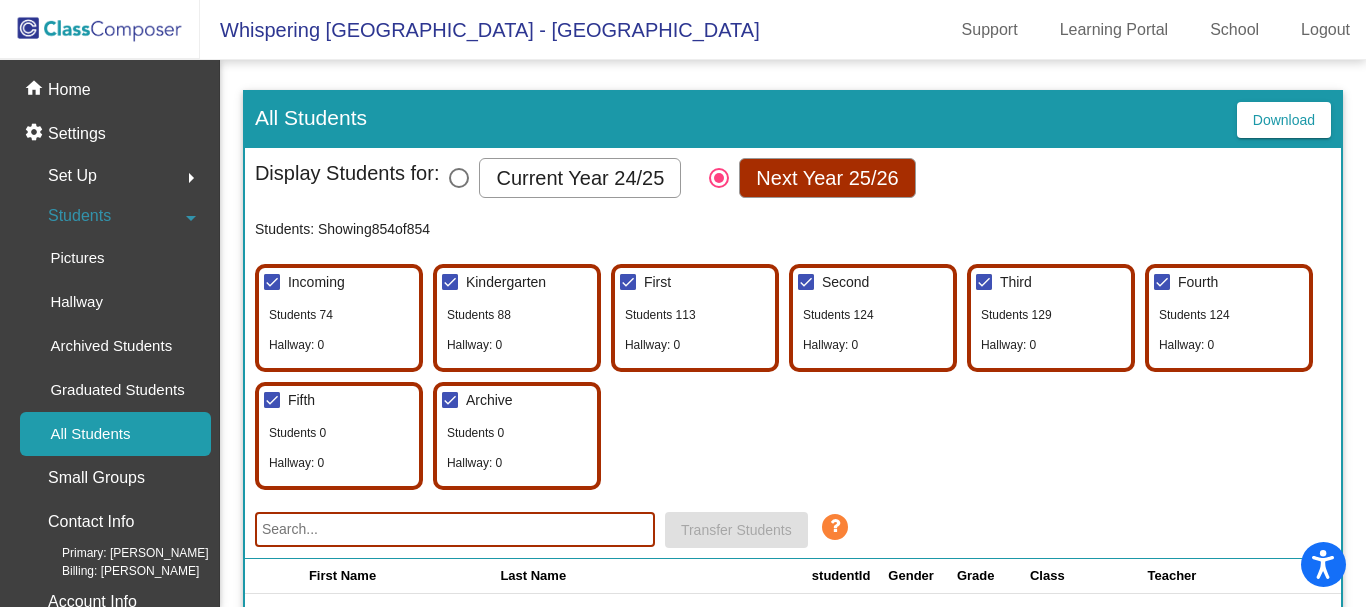 click 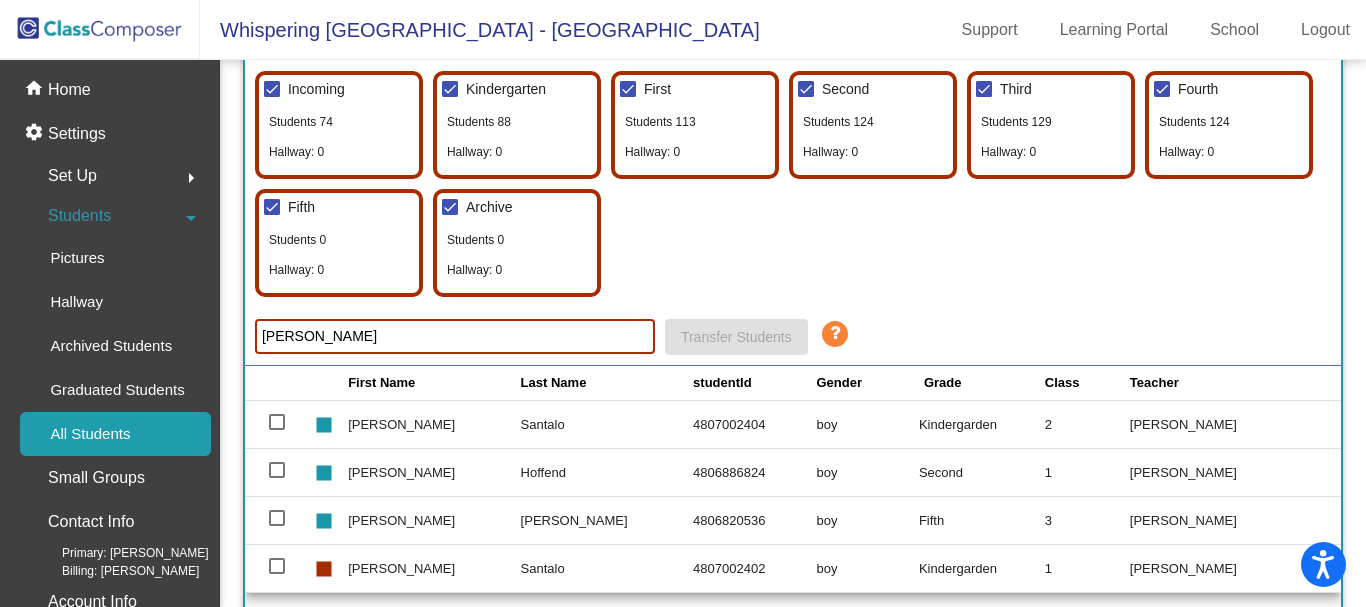 scroll, scrollTop: 200, scrollLeft: 0, axis: vertical 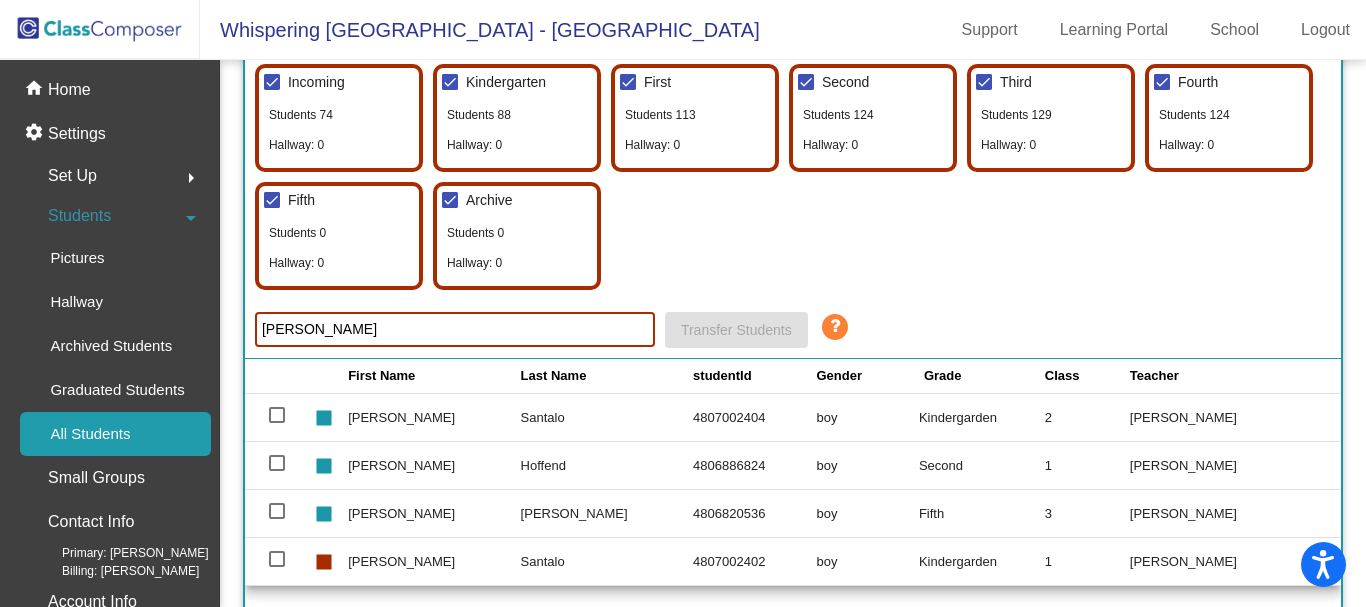 type on "[PERSON_NAME]" 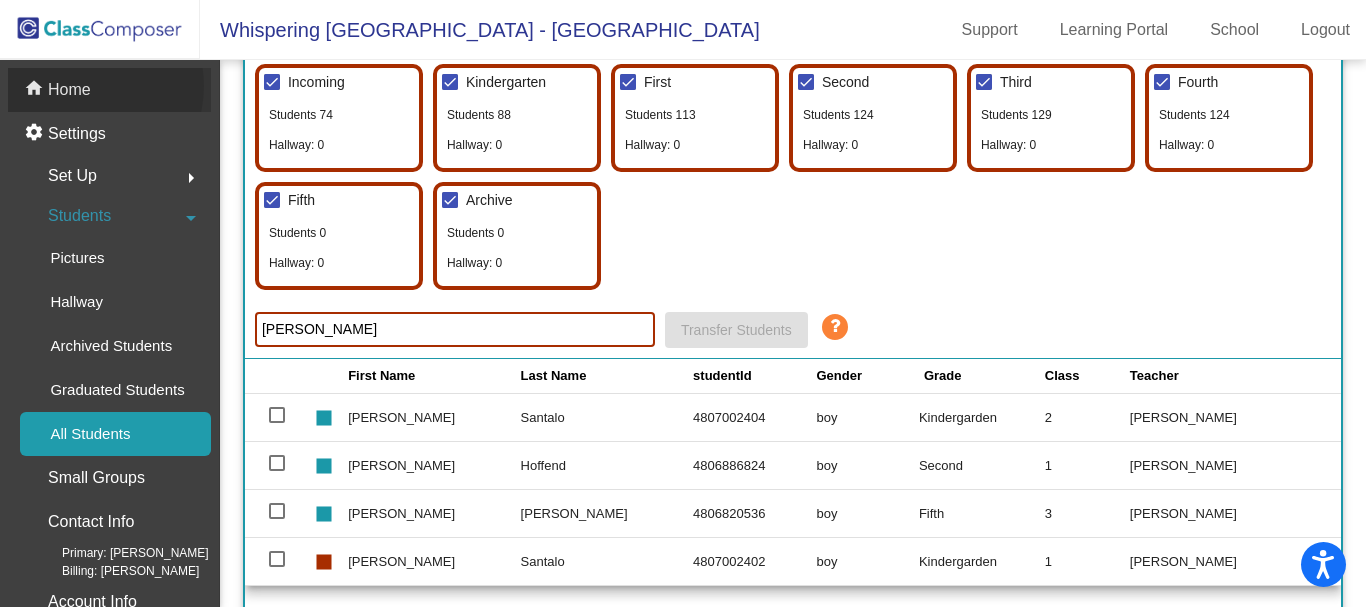 click on "Home" 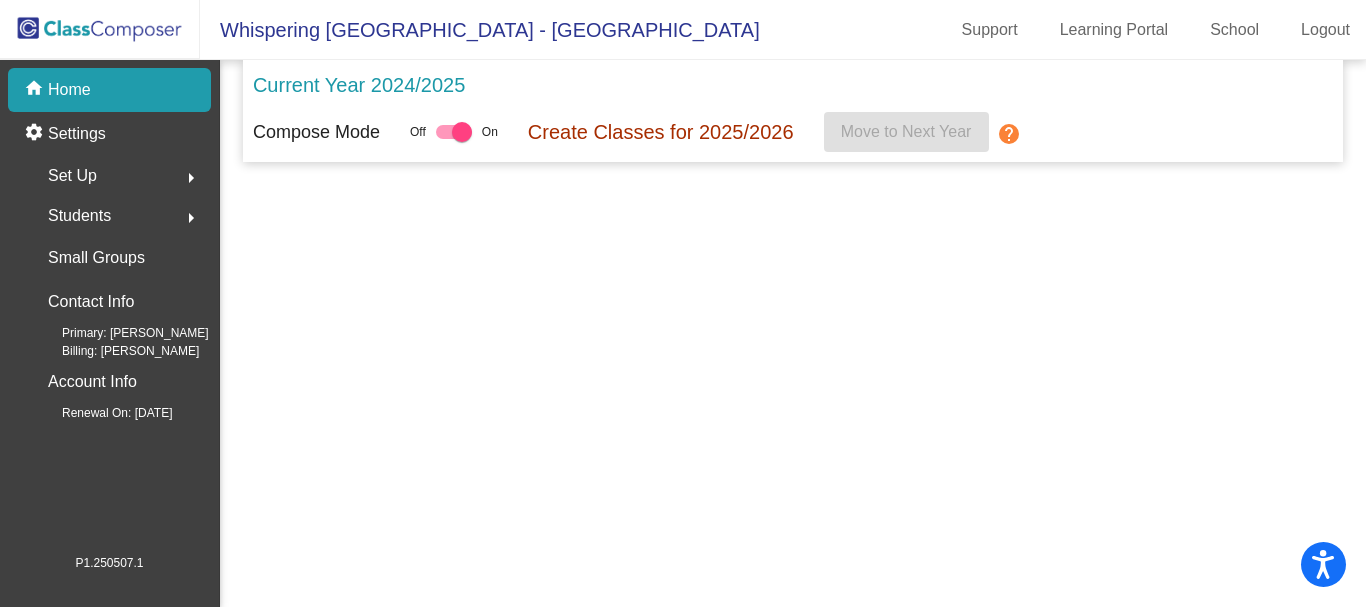 scroll, scrollTop: 0, scrollLeft: 0, axis: both 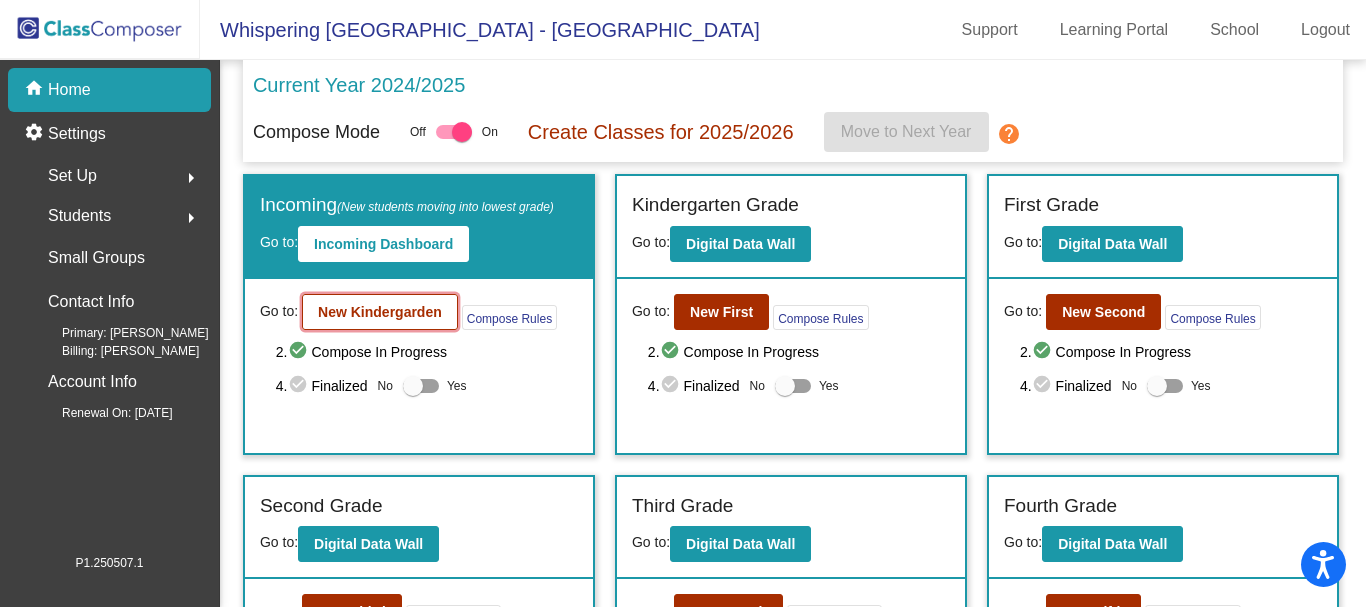 click on "New Kindergarden" 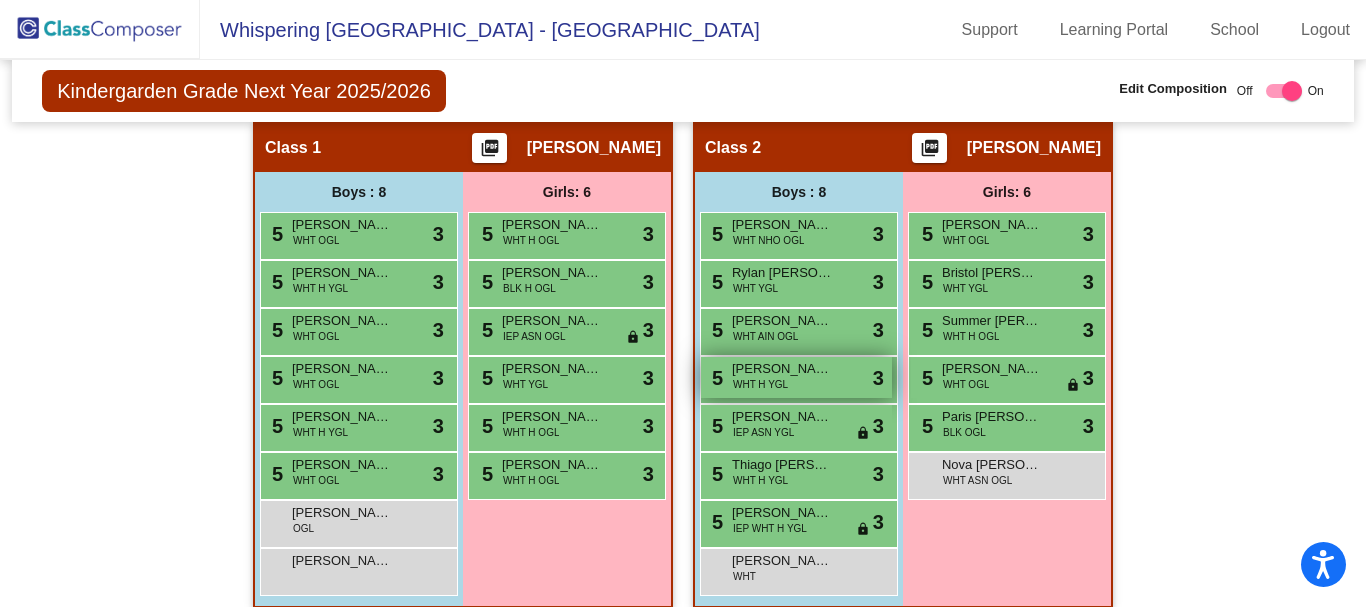 scroll, scrollTop: 500, scrollLeft: 0, axis: vertical 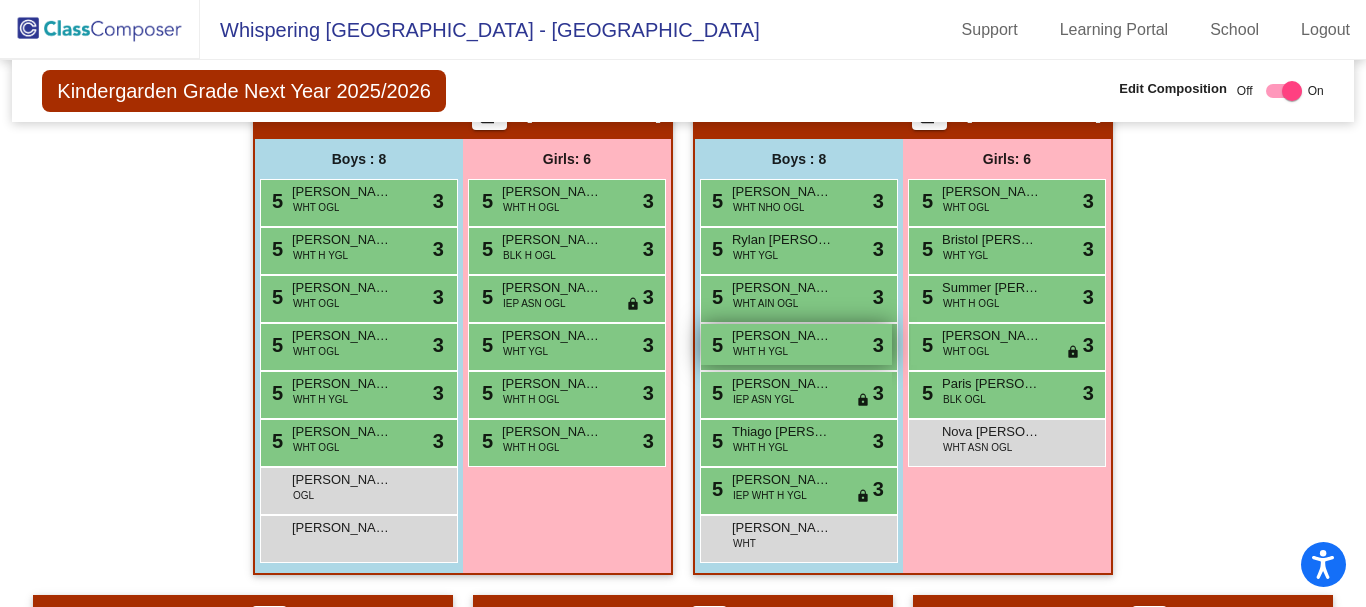 click on "WHT H YGL" at bounding box center (760, 351) 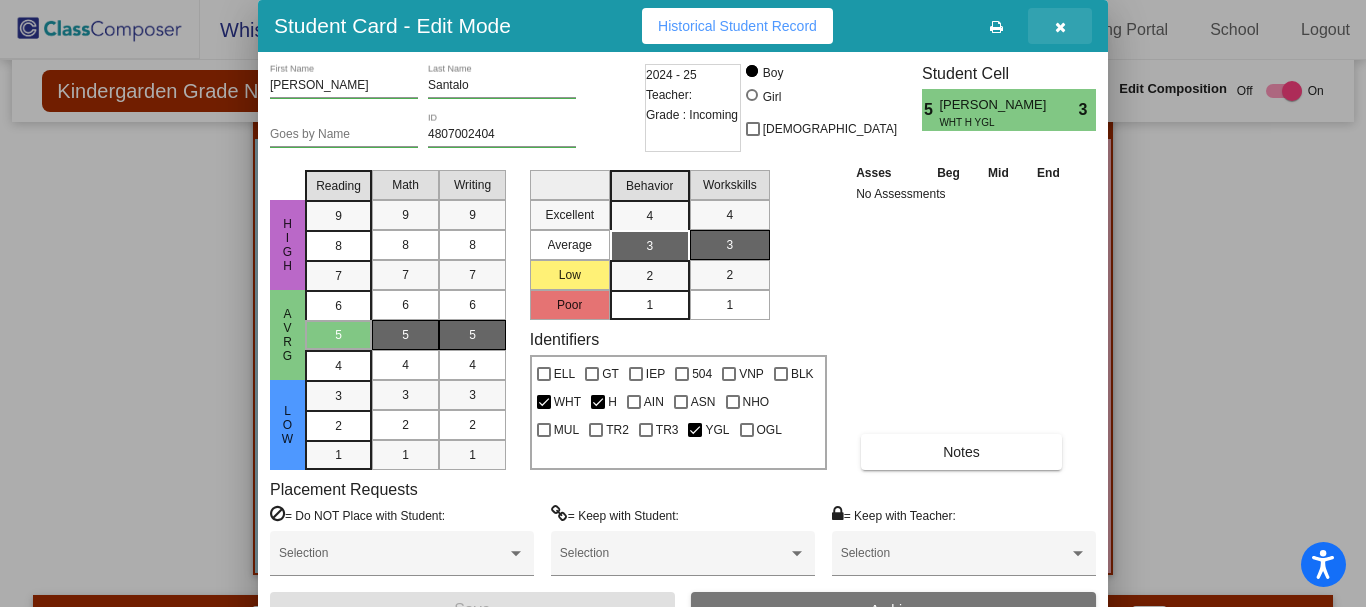 click at bounding box center [1060, 27] 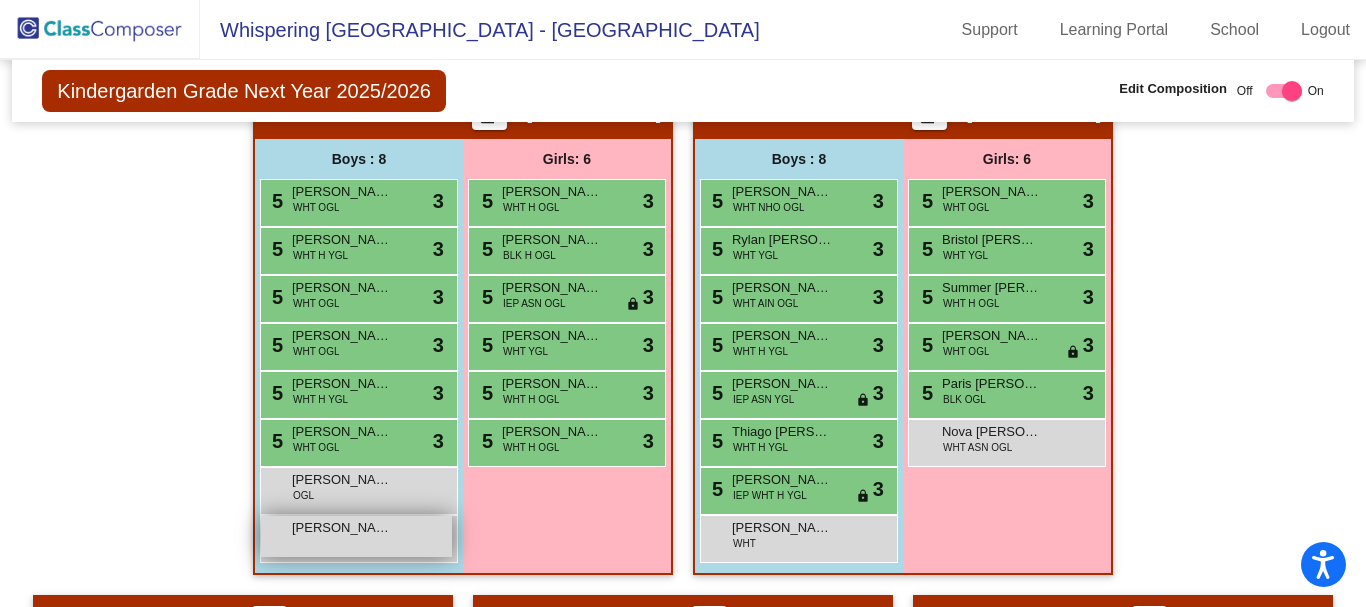 click on "[PERSON_NAME]" at bounding box center [342, 528] 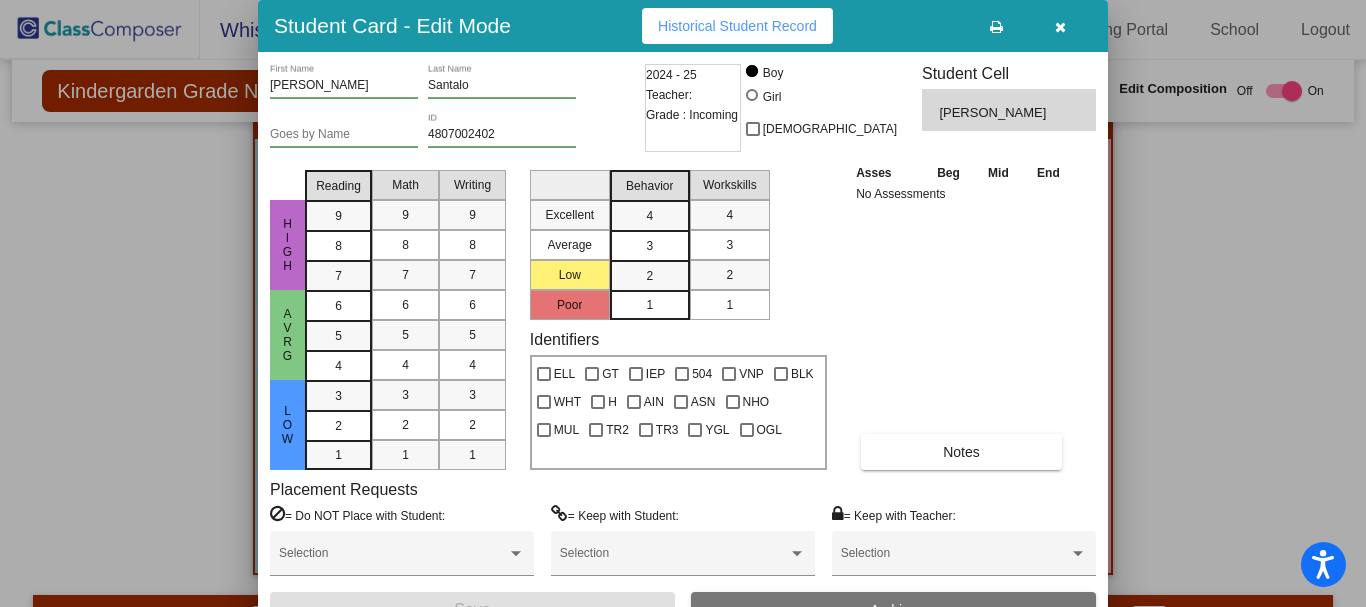 click at bounding box center (1060, 27) 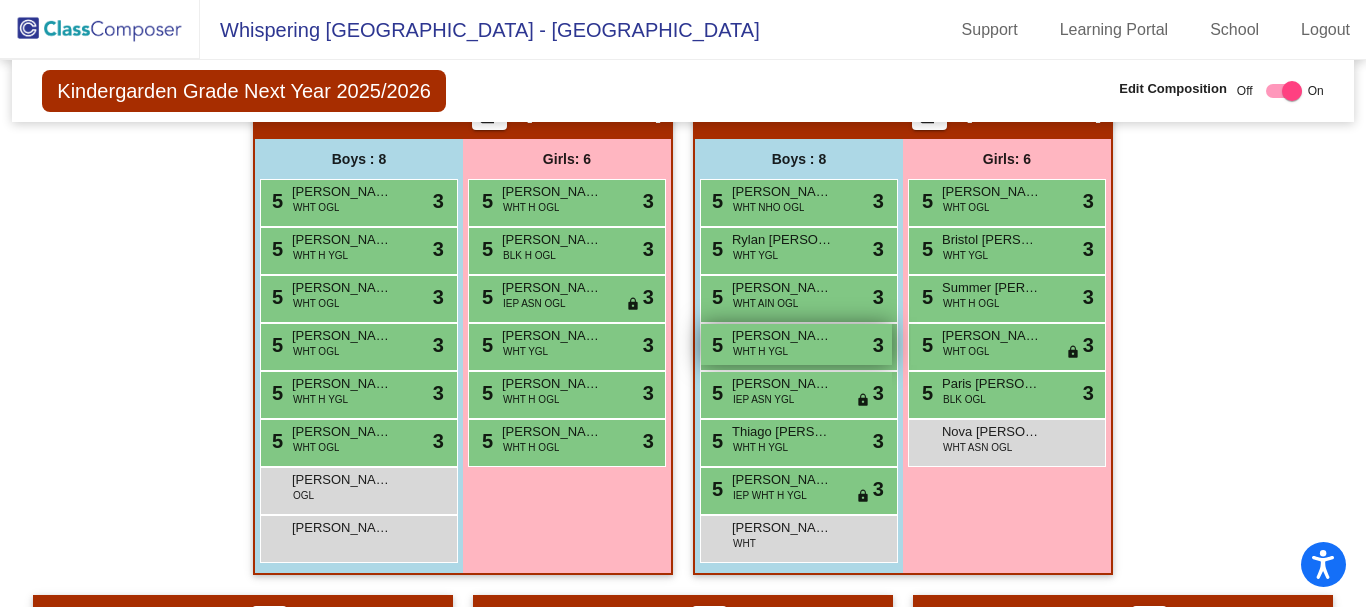 click on "[PERSON_NAME]" at bounding box center (782, 336) 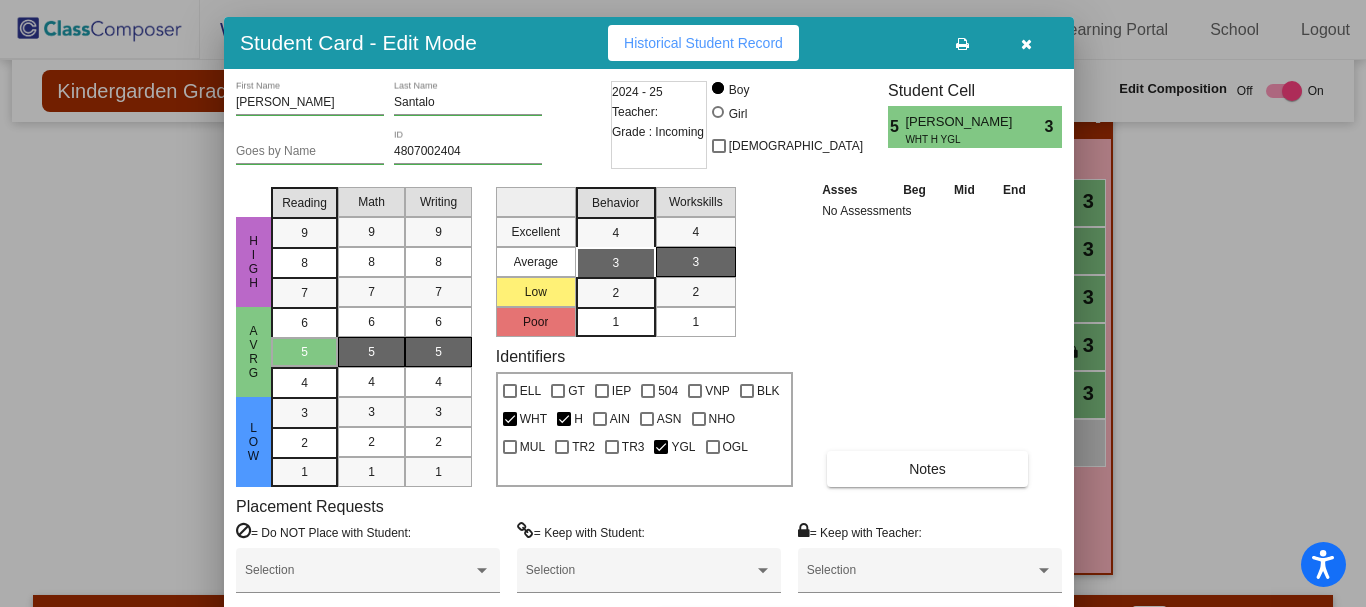drag, startPoint x: 587, startPoint y: 32, endPoint x: 553, endPoint y: 49, distance: 38.013157 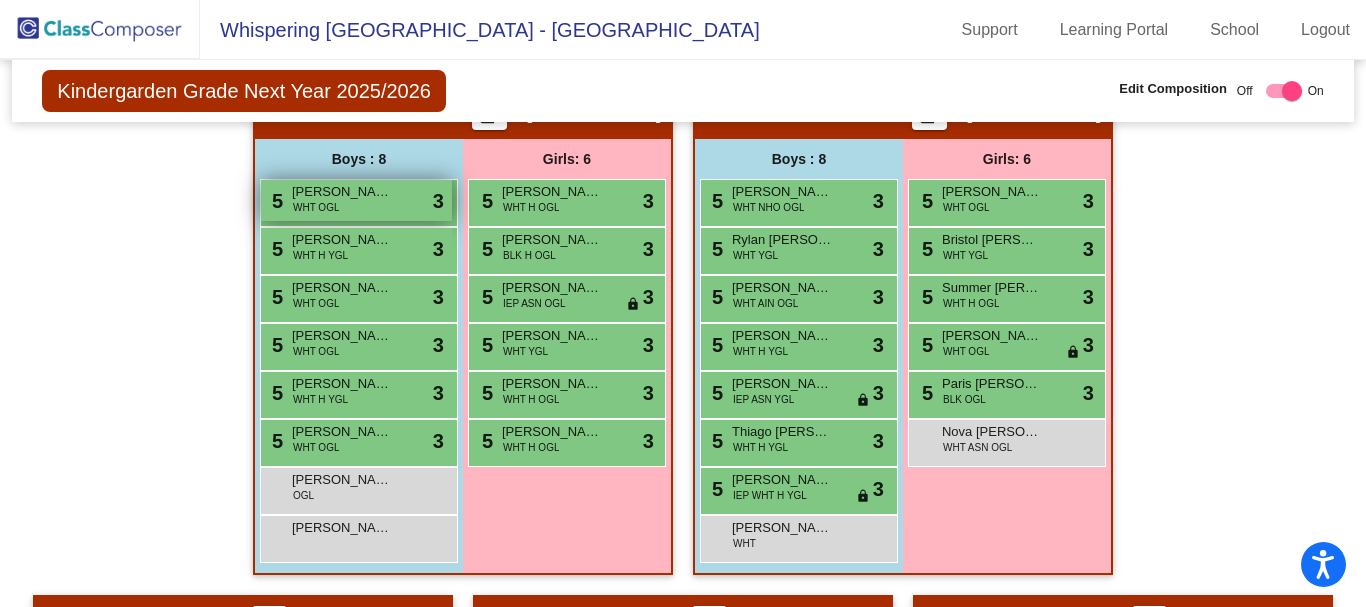 scroll, scrollTop: 600, scrollLeft: 0, axis: vertical 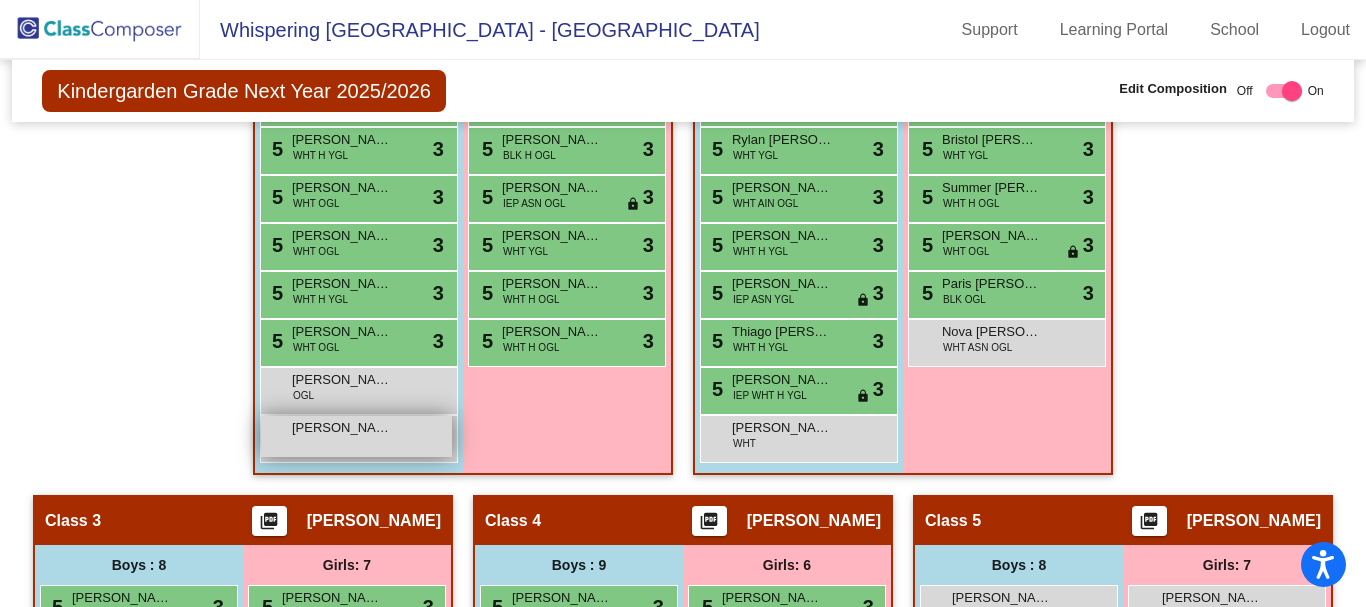click on "[PERSON_NAME] lock do_not_disturb_alt" at bounding box center [356, 436] 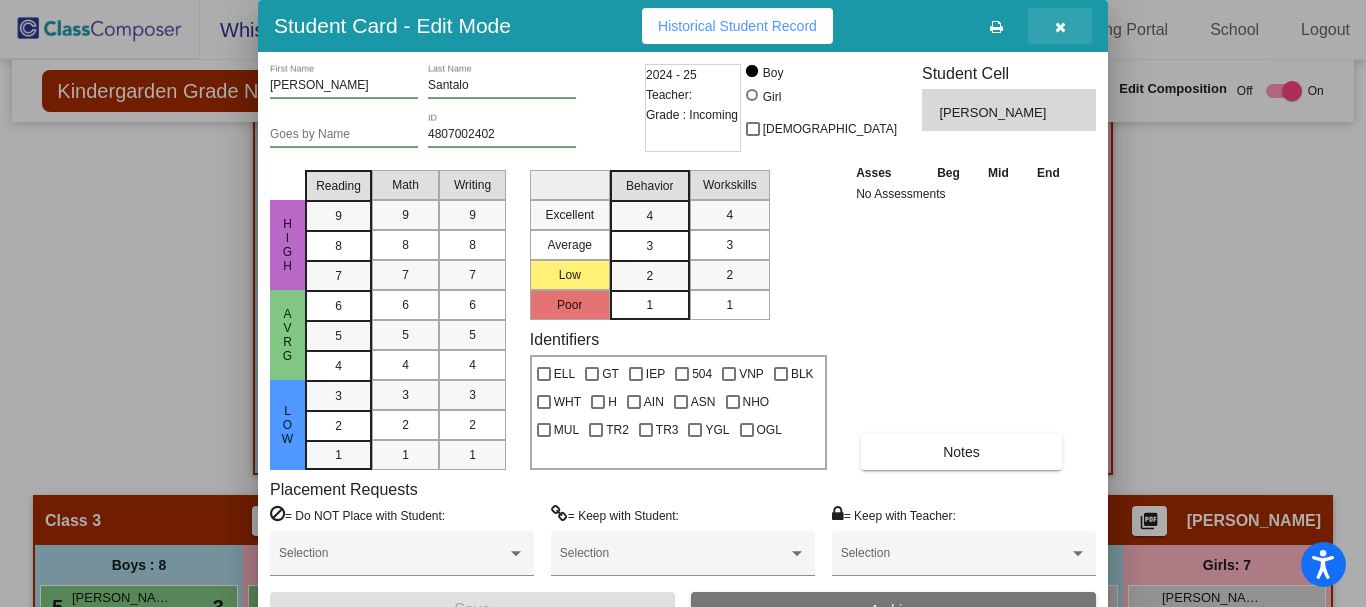 click at bounding box center [1060, 27] 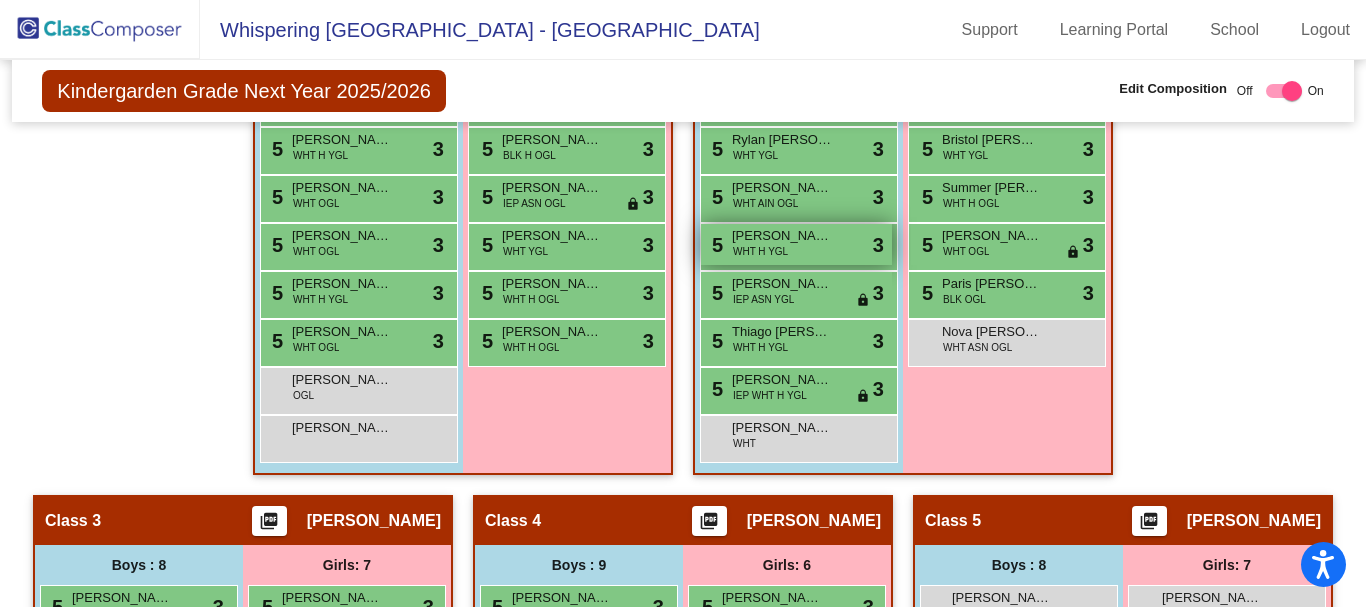 click on "WHT H YGL" at bounding box center (760, 251) 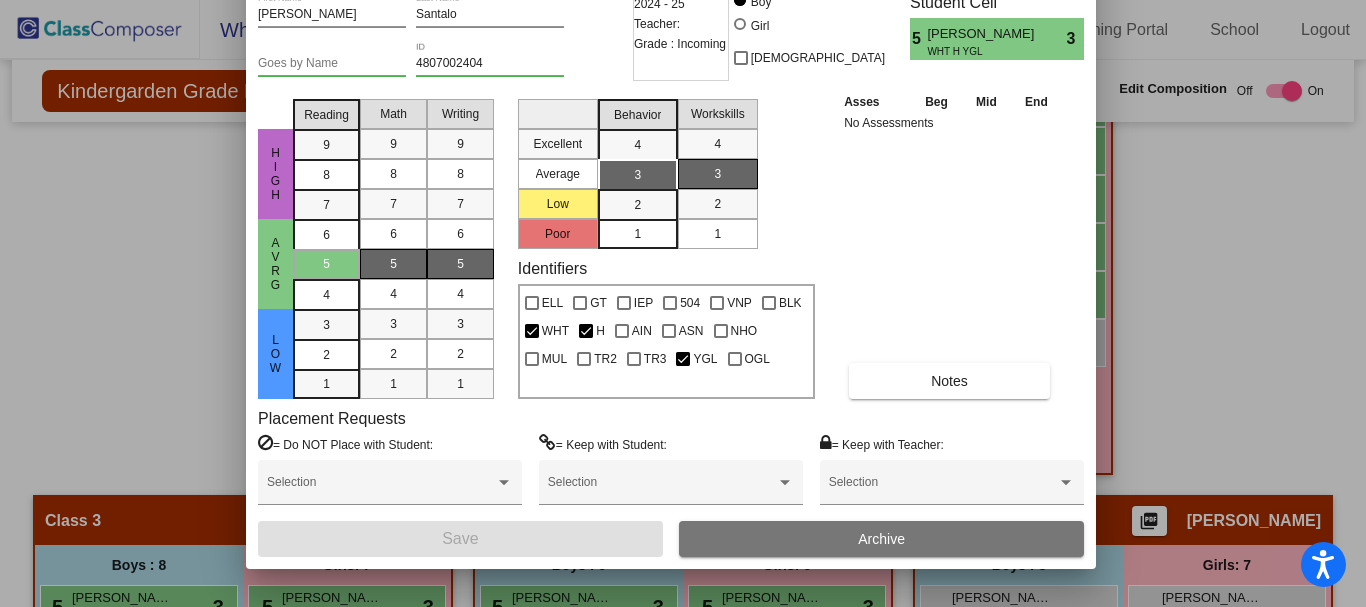 drag, startPoint x: 522, startPoint y: 25, endPoint x: 510, endPoint y: -46, distance: 72.00694 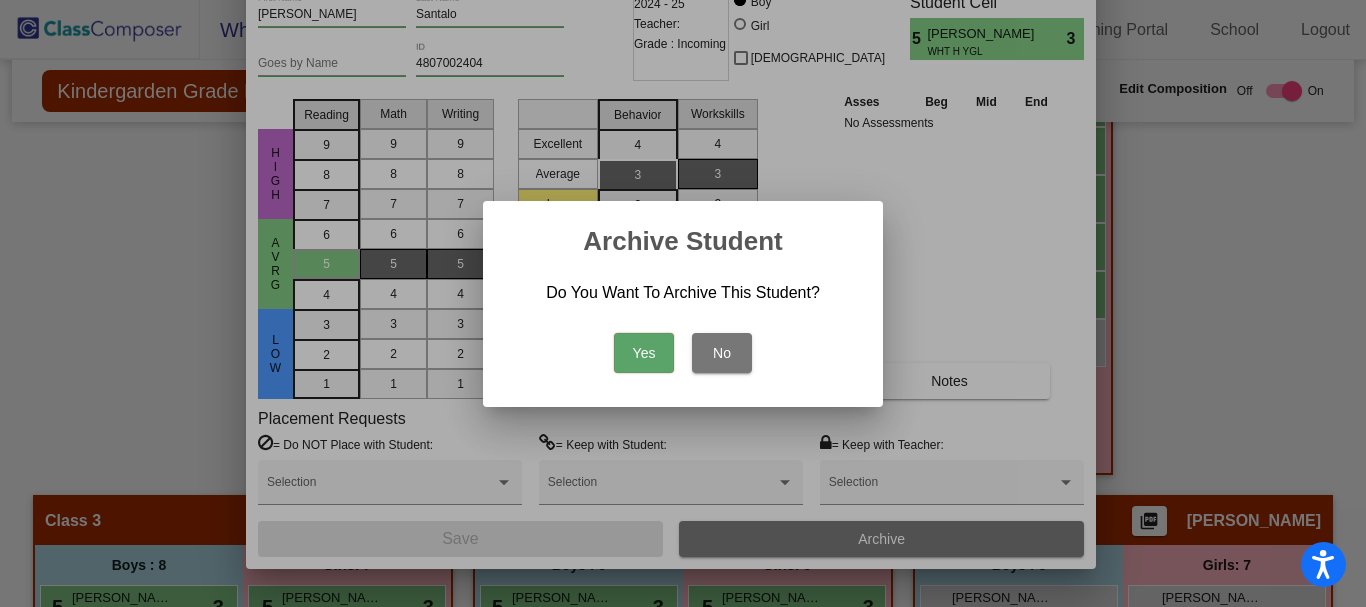 click on "Yes" at bounding box center (644, 353) 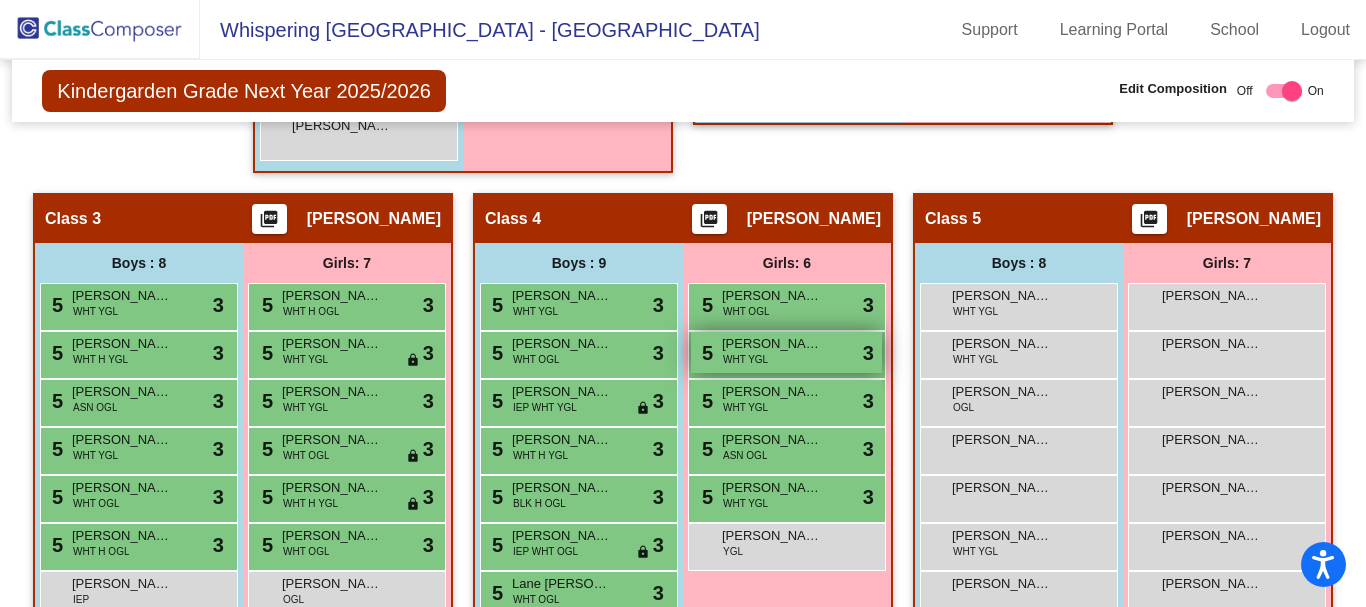 scroll, scrollTop: 1042, scrollLeft: 0, axis: vertical 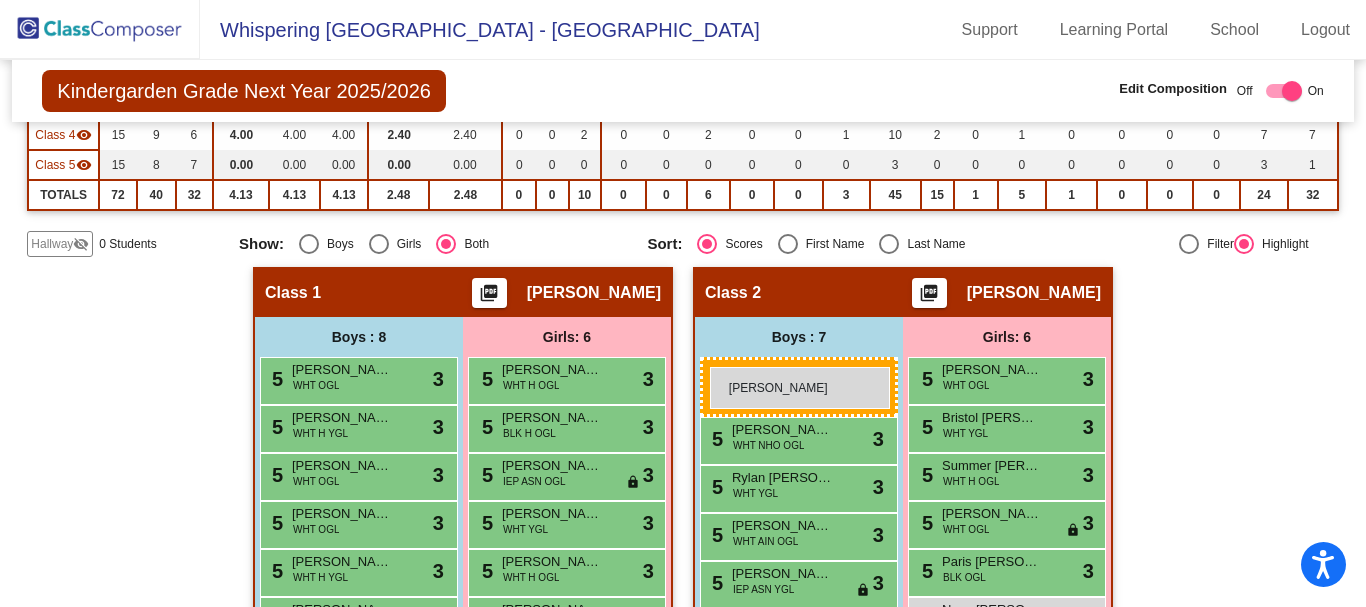 drag, startPoint x: 1012, startPoint y: 456, endPoint x: 710, endPoint y: 367, distance: 314.84122 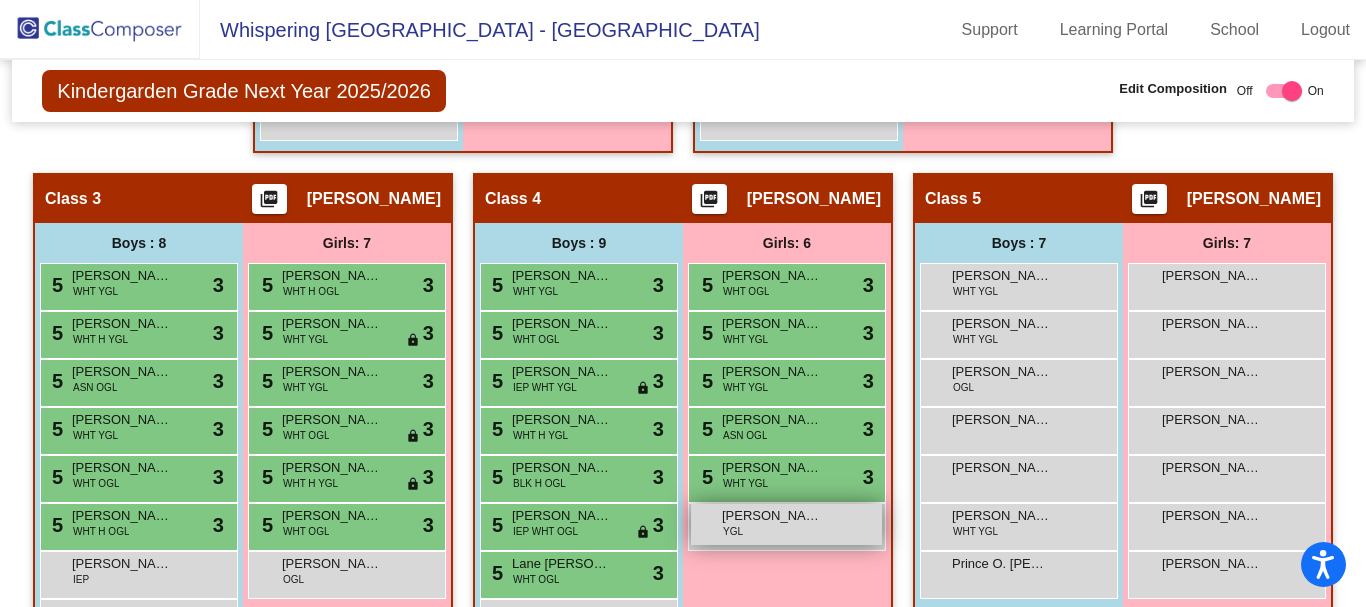 scroll, scrollTop: 1042, scrollLeft: 0, axis: vertical 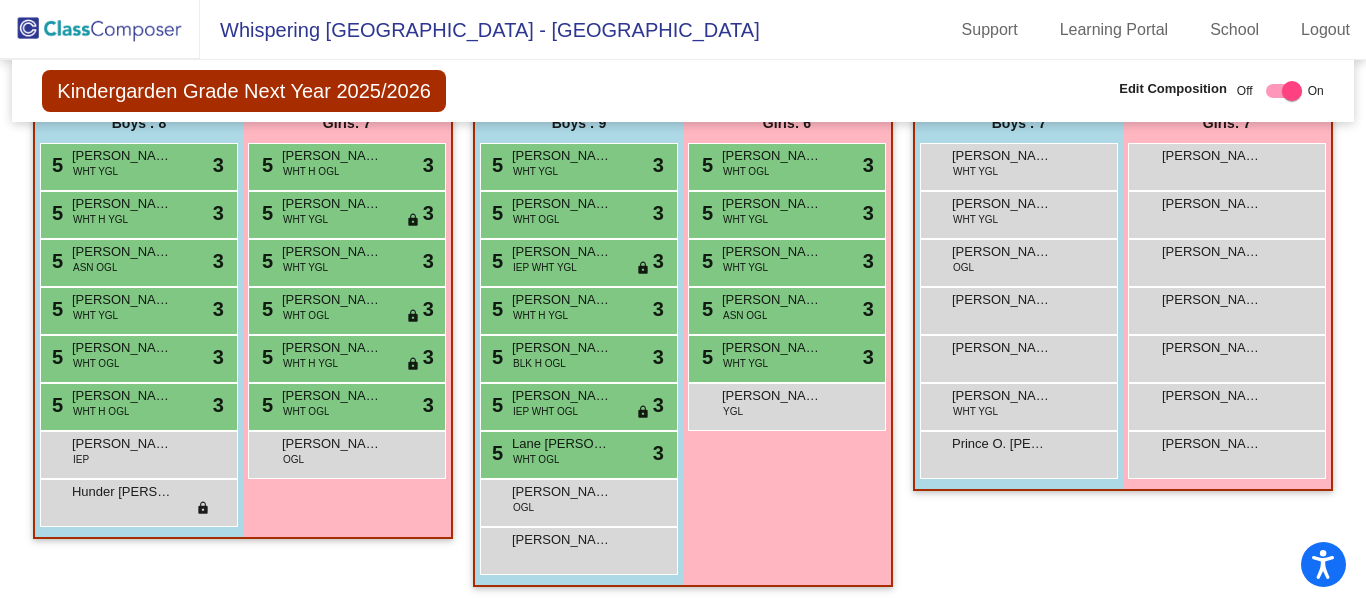 click 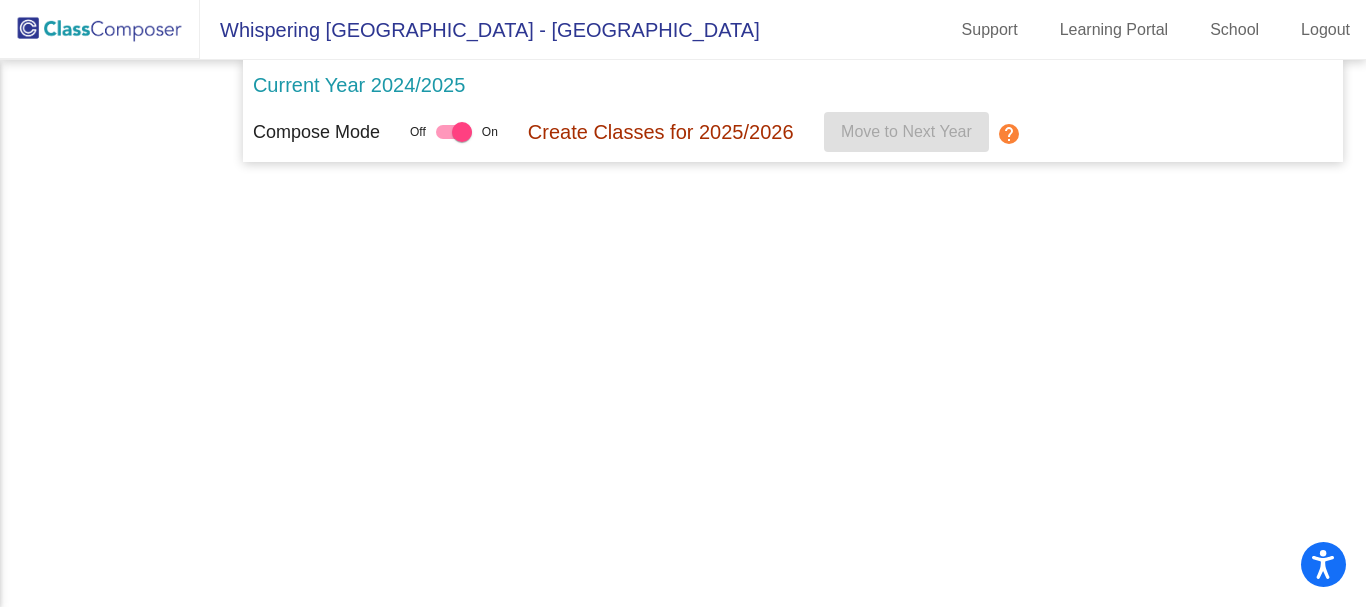 scroll, scrollTop: 0, scrollLeft: 0, axis: both 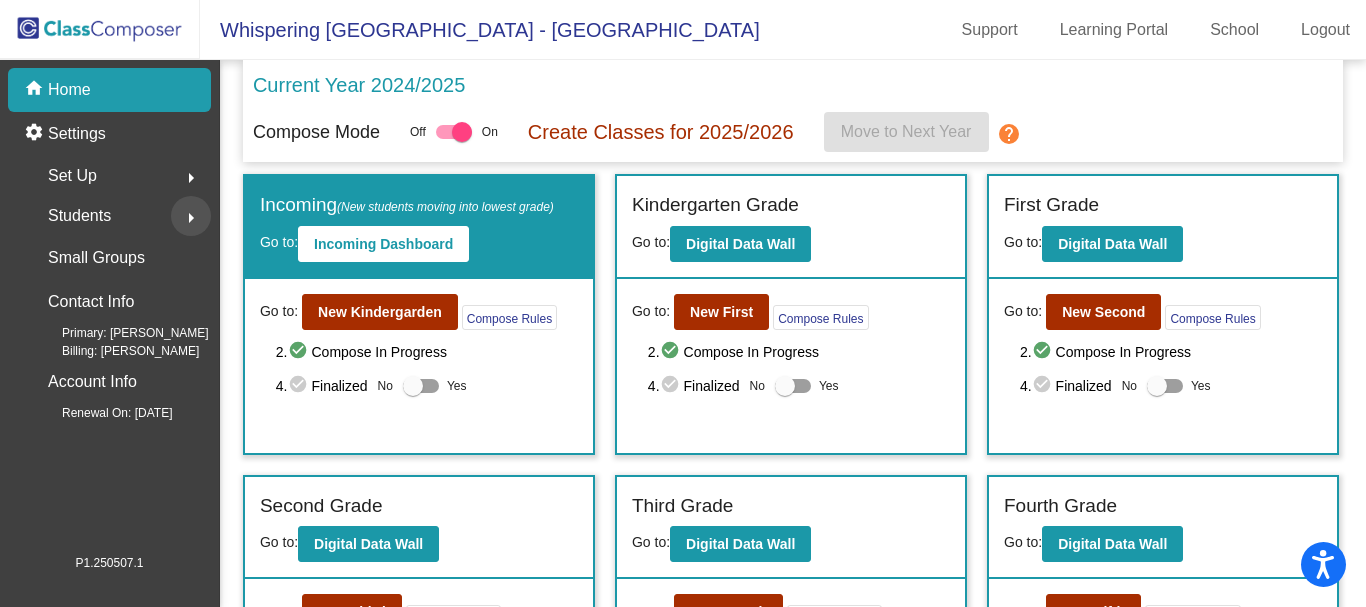click on "arrow_right" 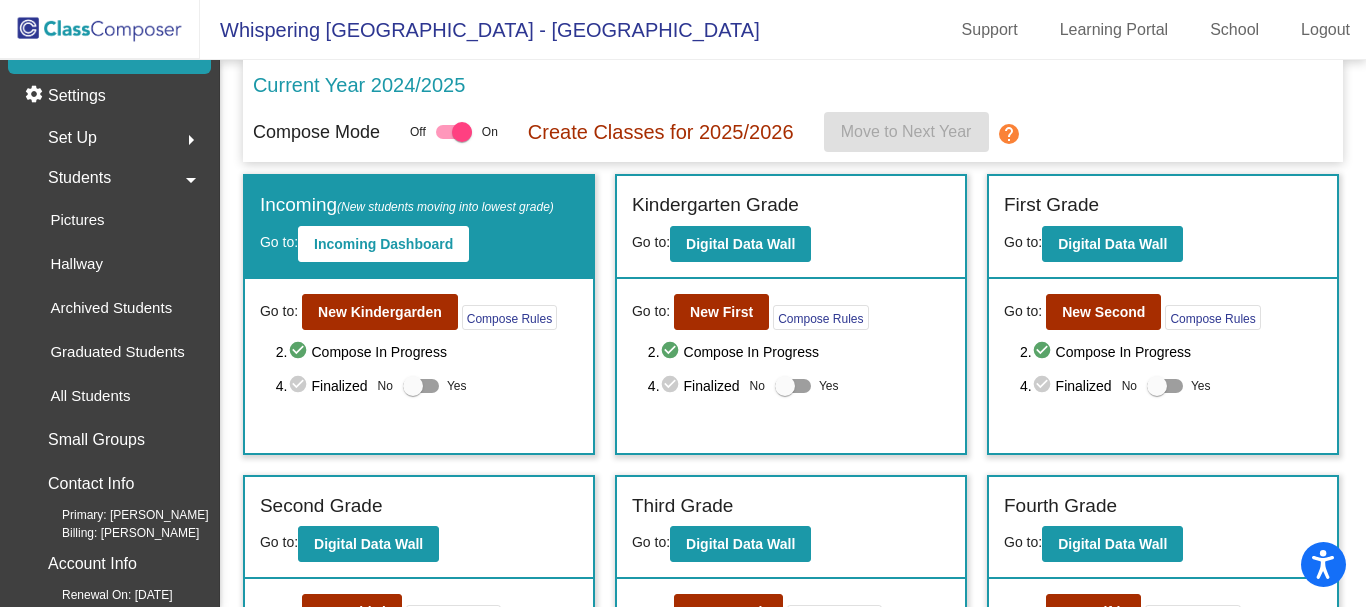 scroll, scrollTop: 55, scrollLeft: 0, axis: vertical 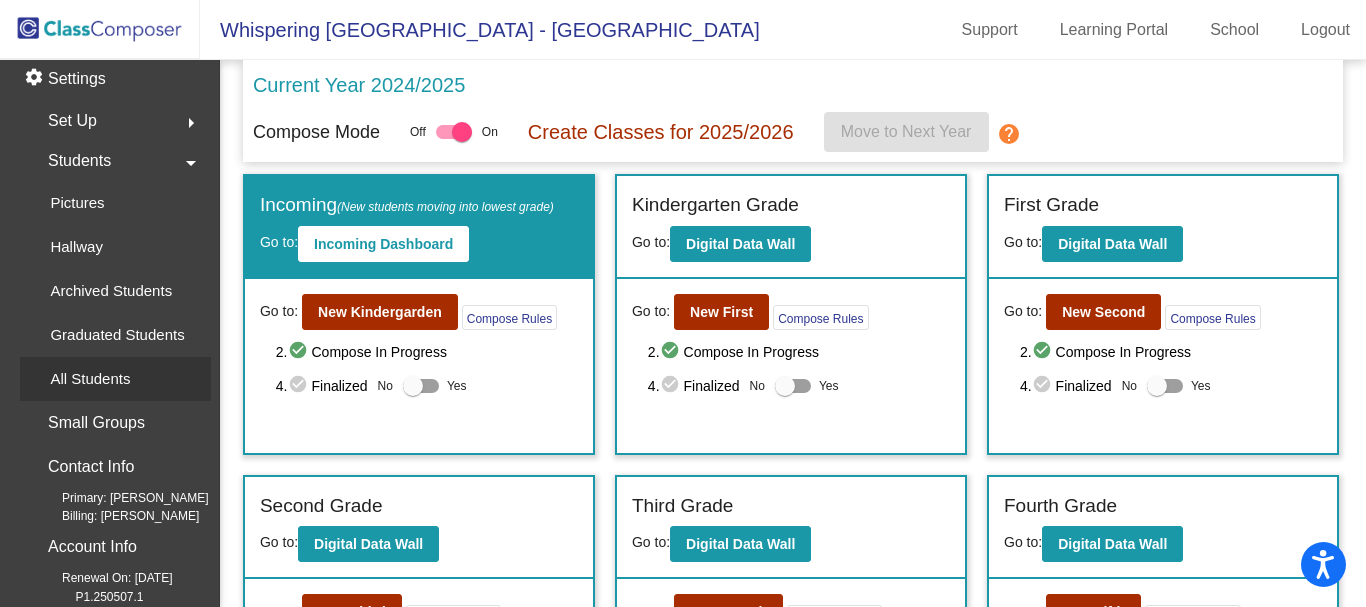 click on "All Students" 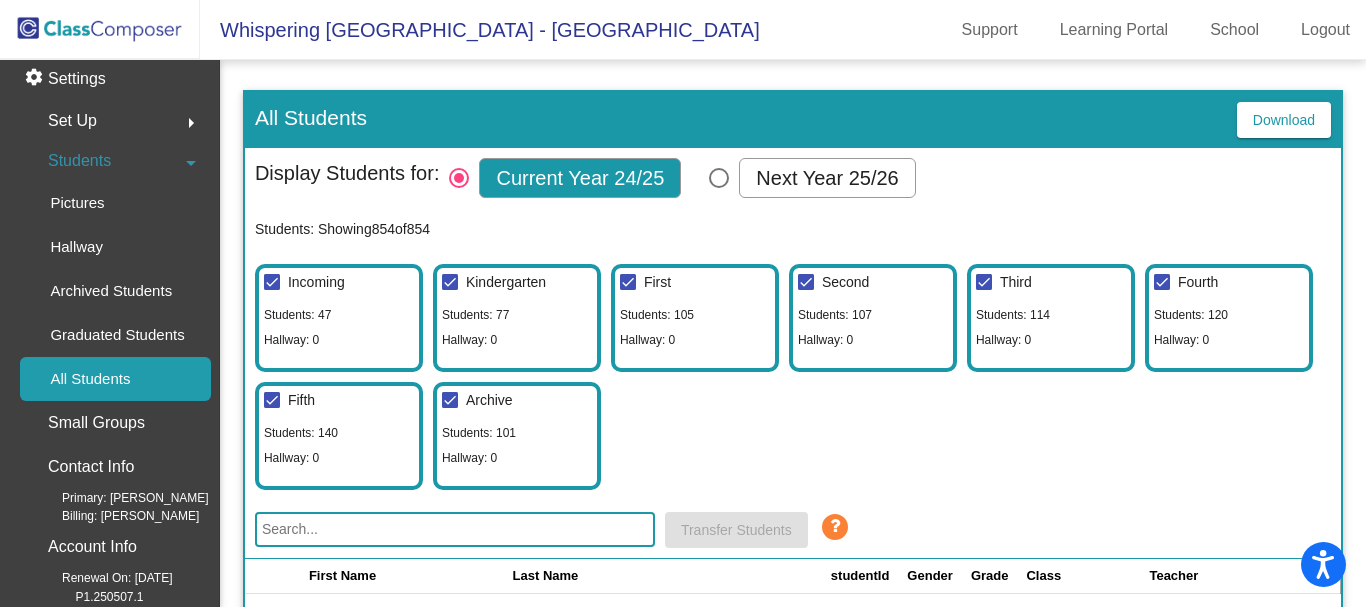 click at bounding box center (719, 178) 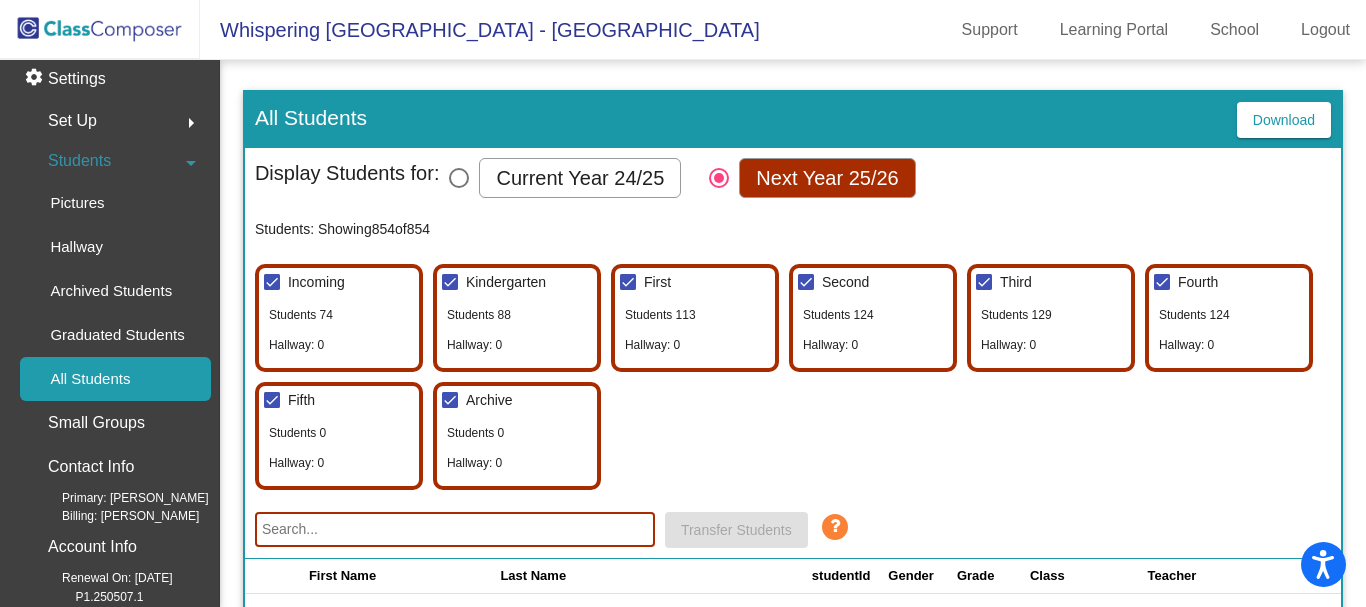 click 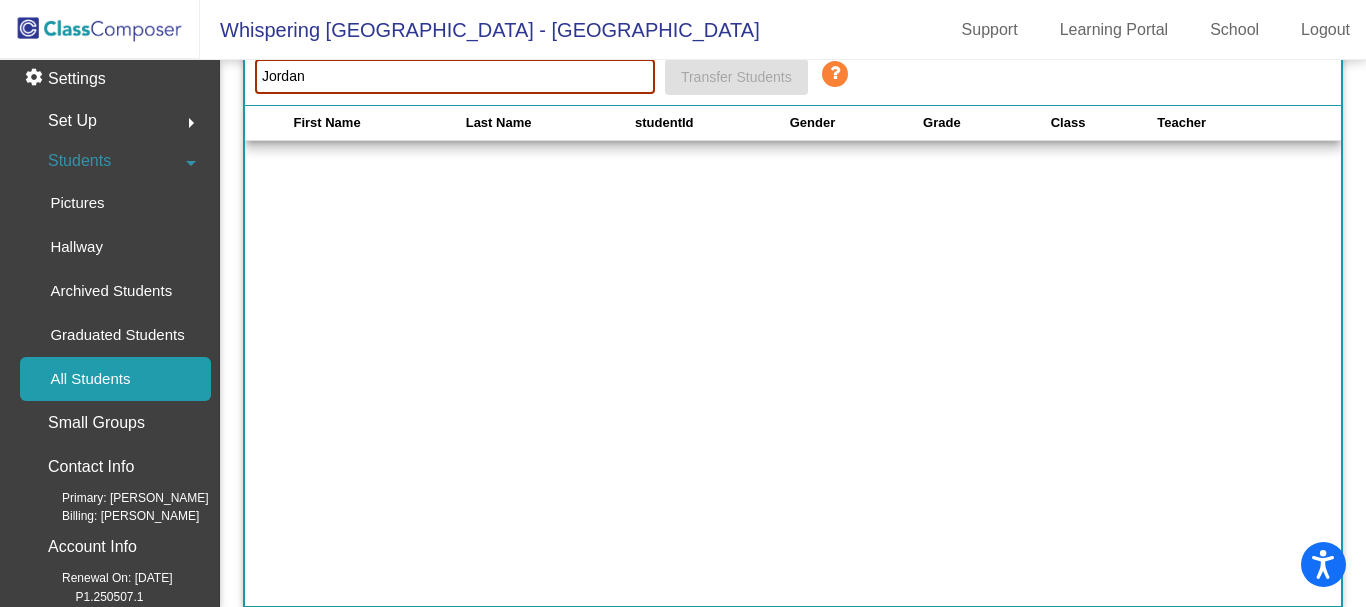 scroll, scrollTop: 53, scrollLeft: 0, axis: vertical 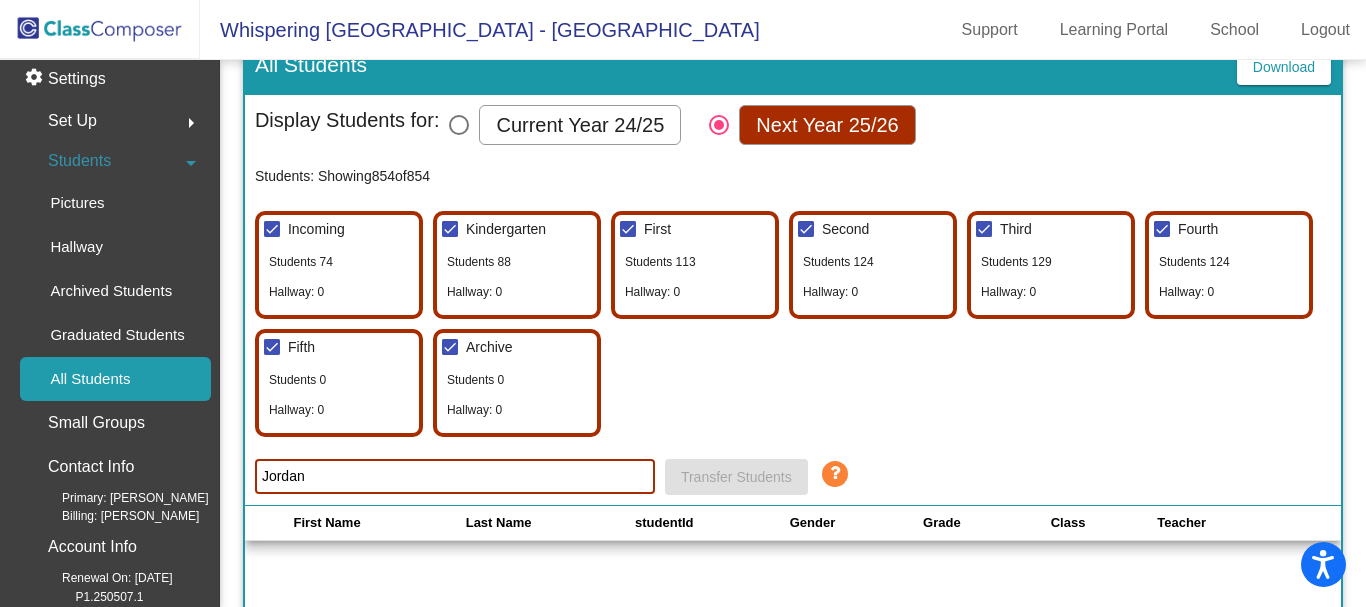 type on "Jordan" 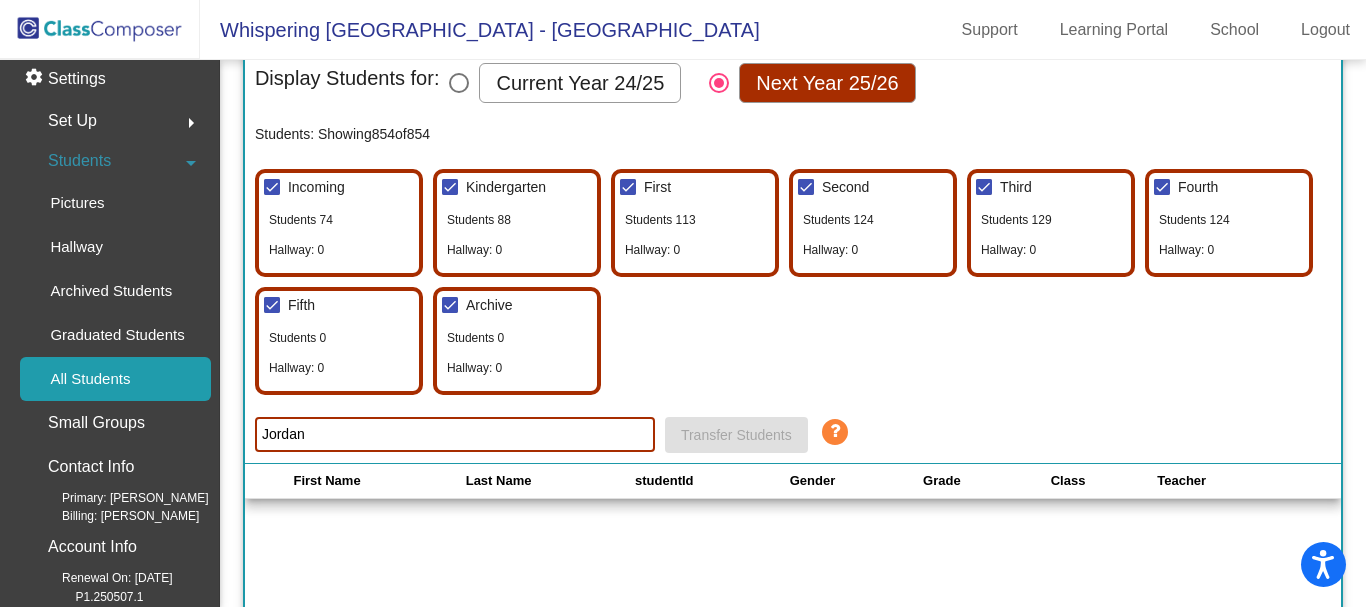 scroll, scrollTop: 0, scrollLeft: 0, axis: both 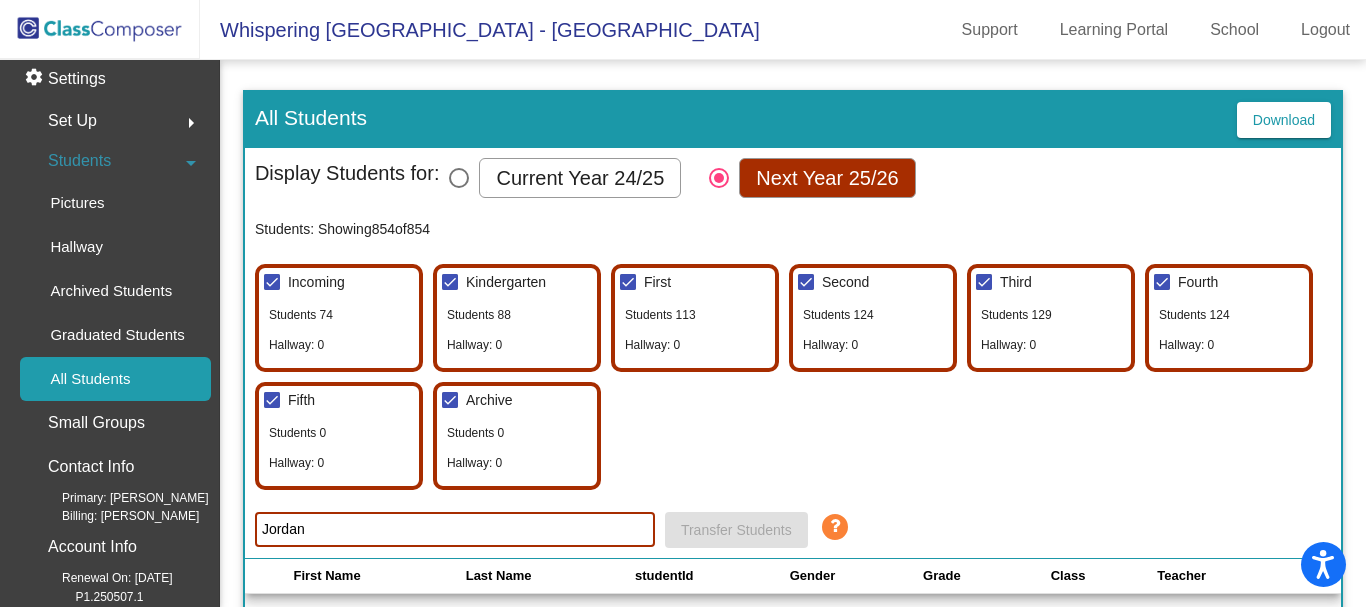click 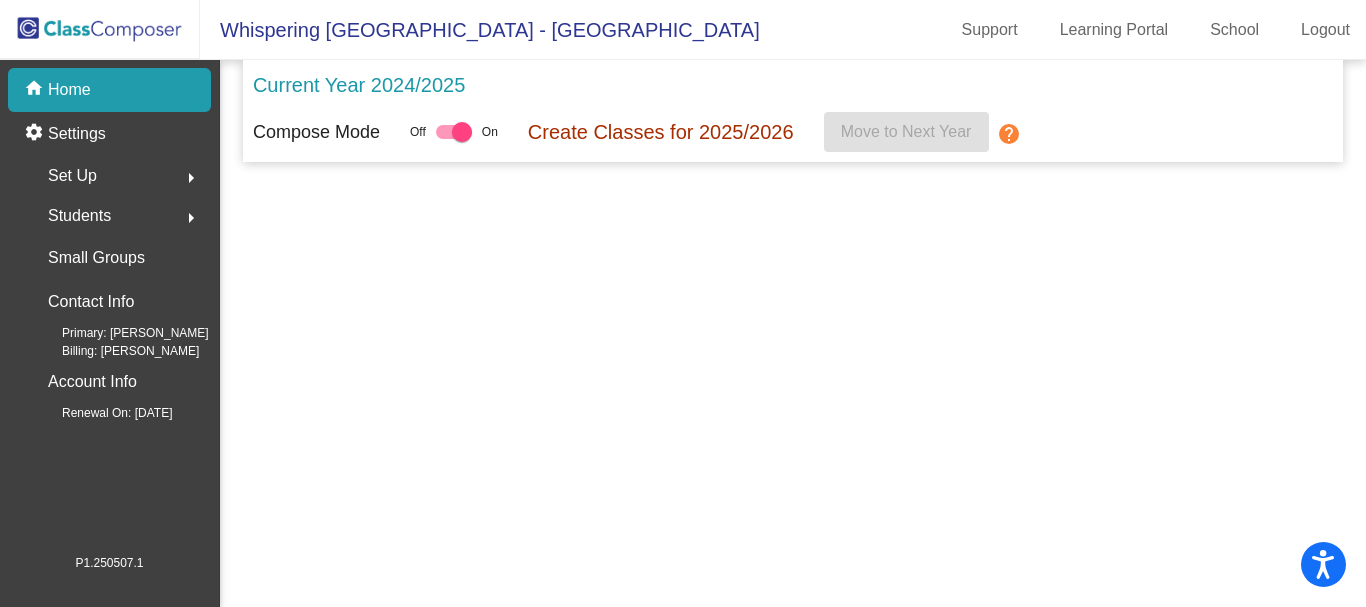 scroll, scrollTop: 0, scrollLeft: 0, axis: both 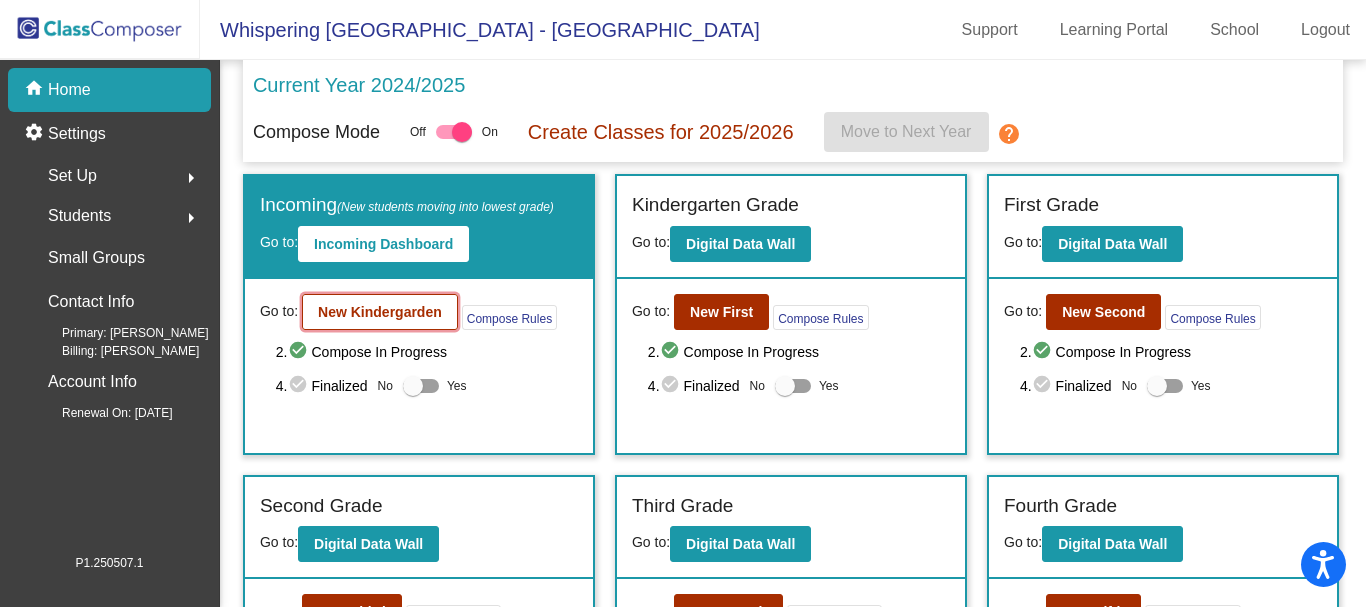 click on "New Kindergarden" 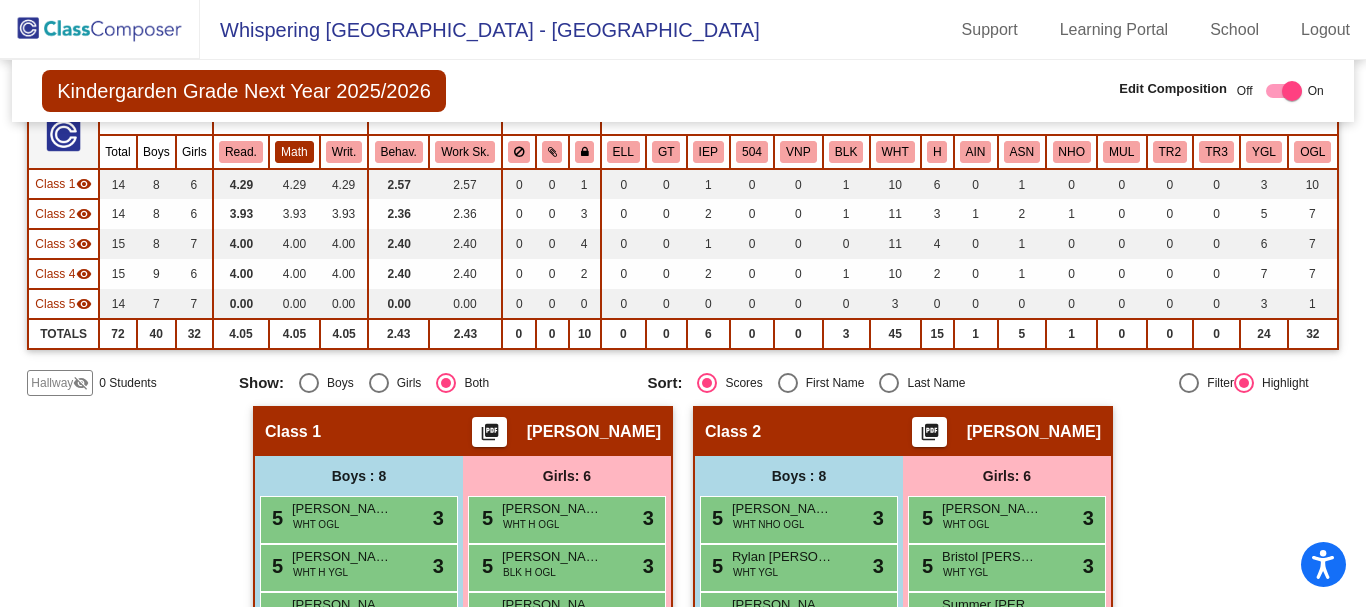 scroll, scrollTop: 200, scrollLeft: 0, axis: vertical 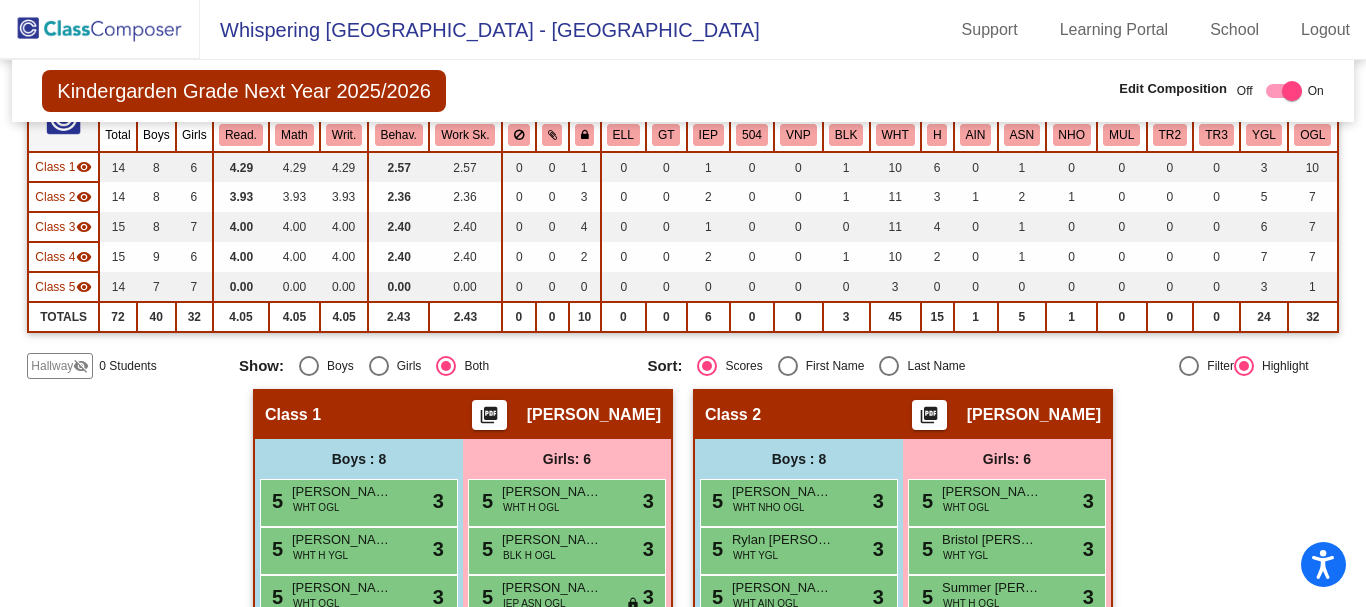click on "visibility_off" 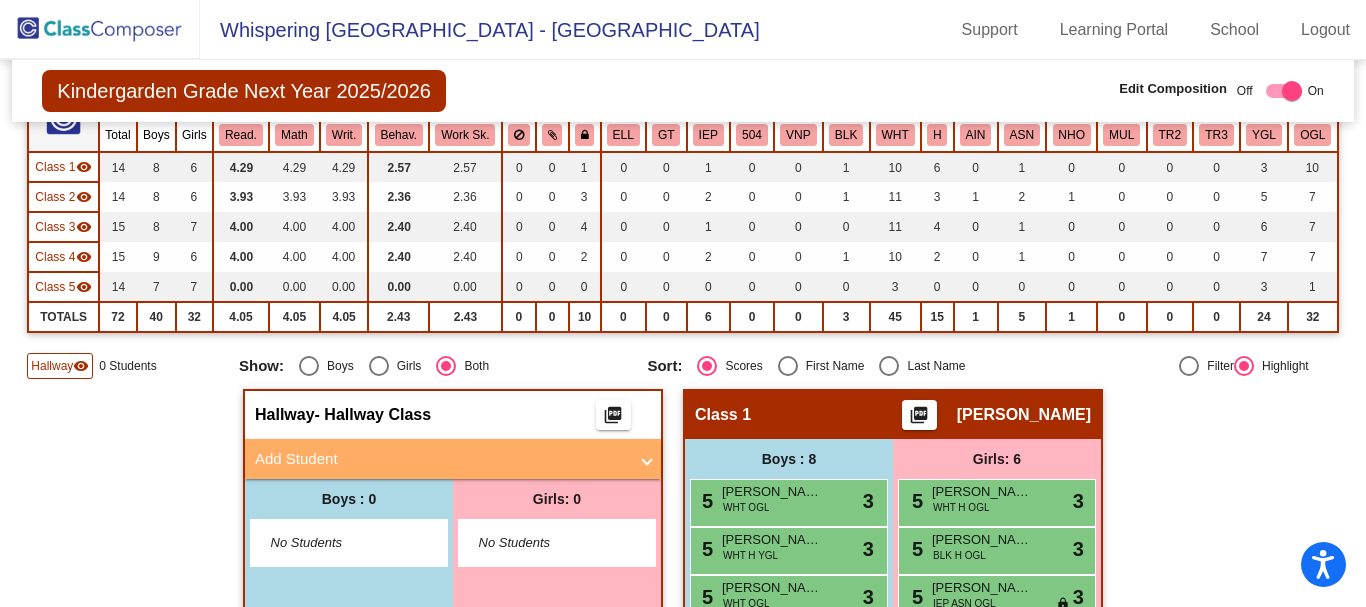 drag, startPoint x: 638, startPoint y: 459, endPoint x: 594, endPoint y: 470, distance: 45.35416 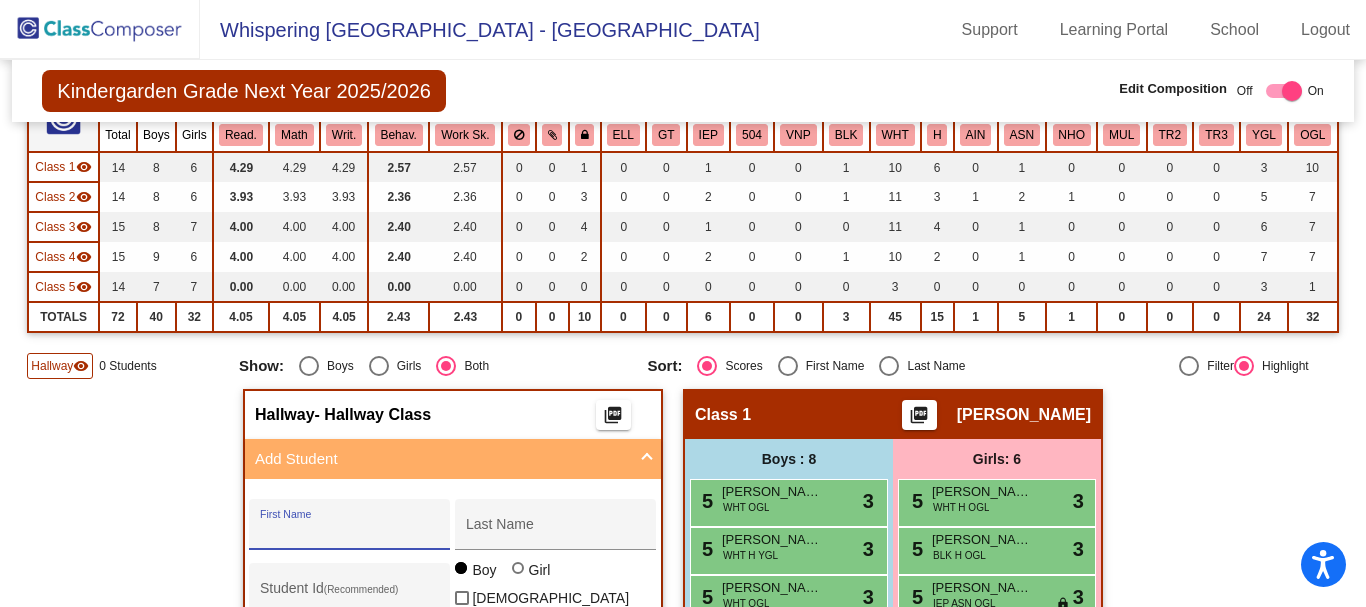 click on "First Name" at bounding box center (350, 532) 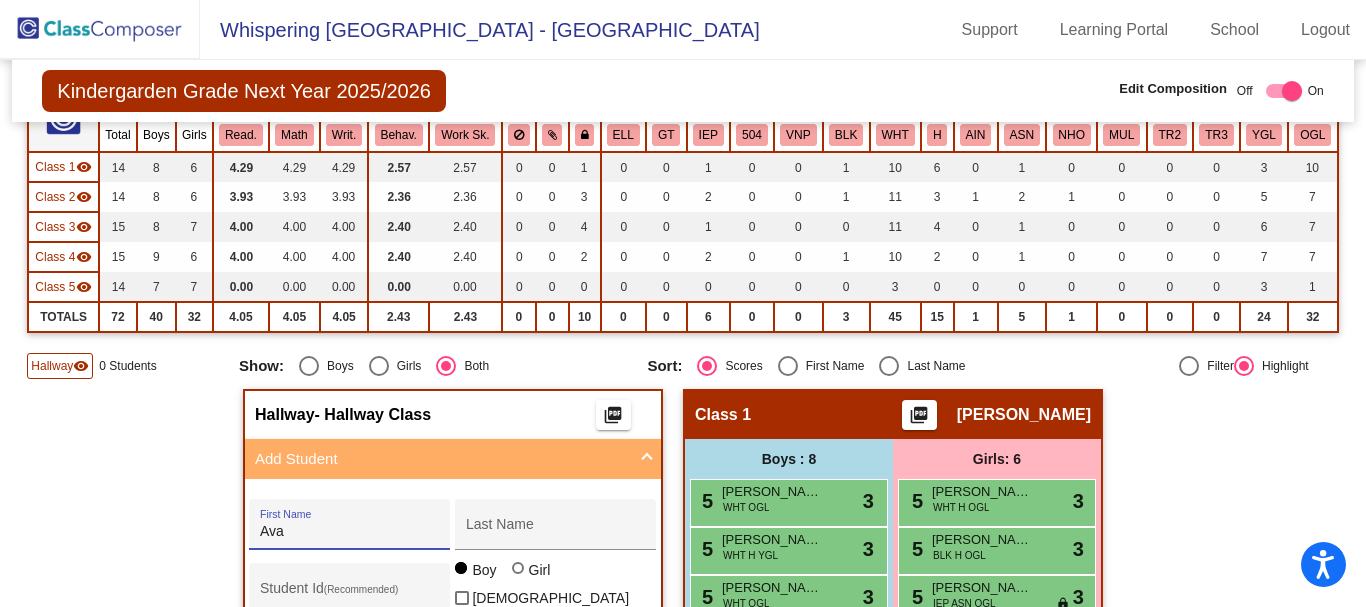 type on "Ava" 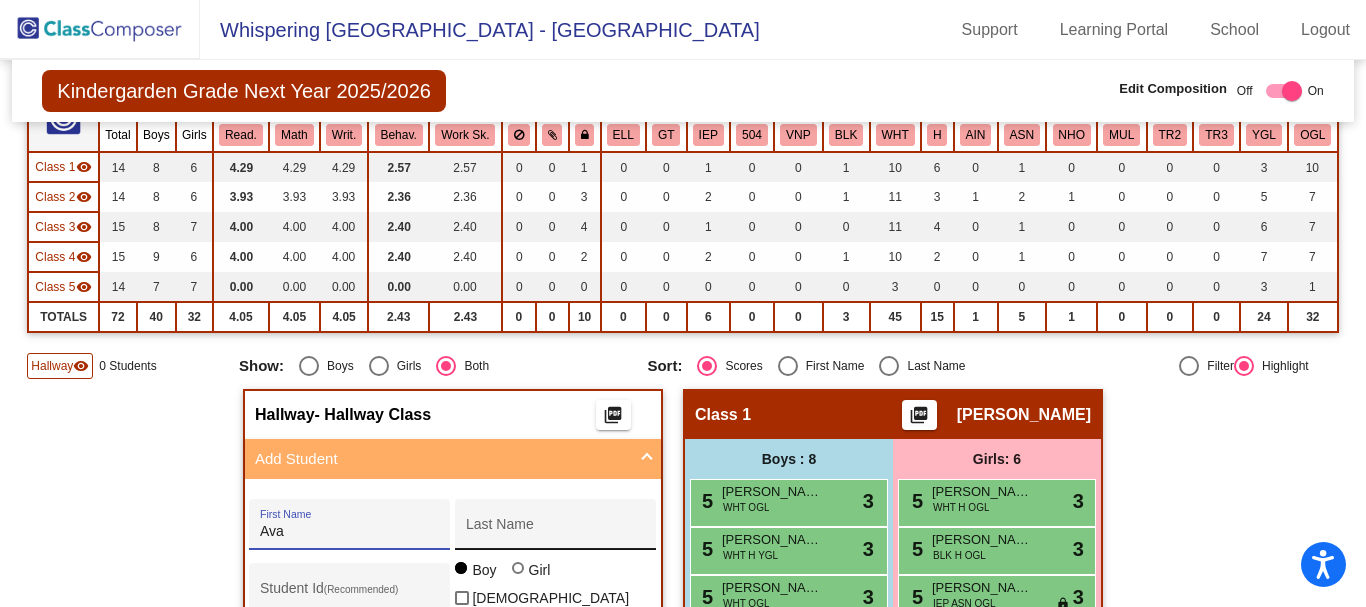 click on "Last Name" at bounding box center [556, 532] 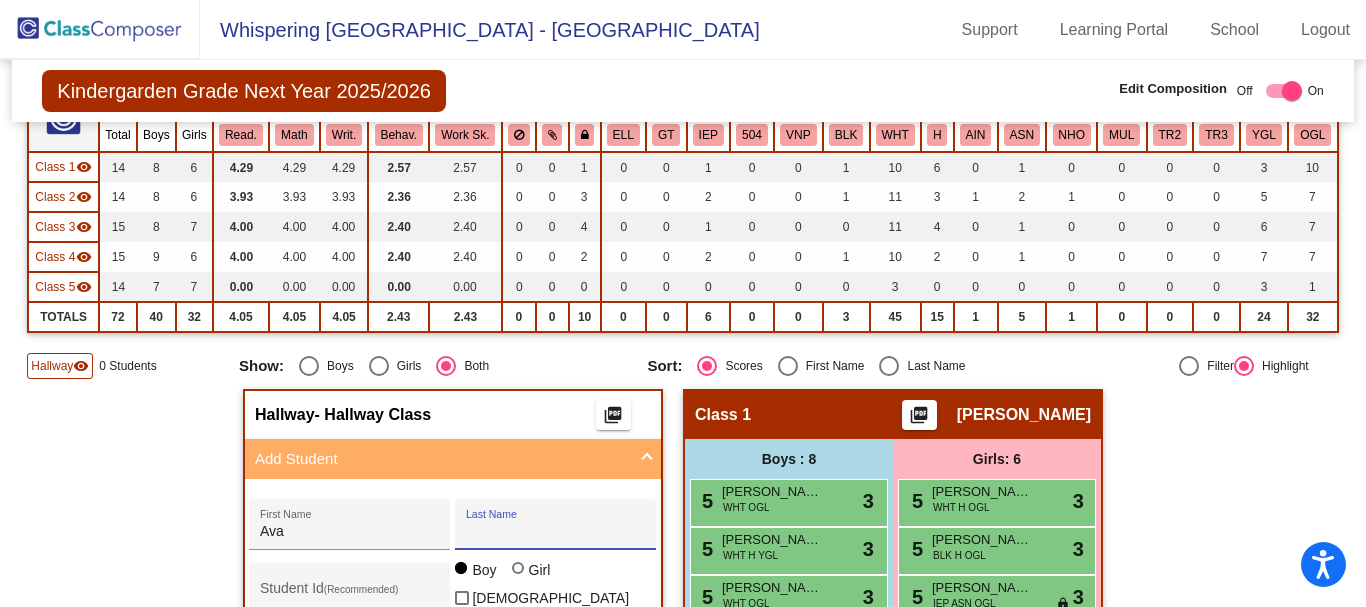 paste on "Corona [PERSON_NAME]" 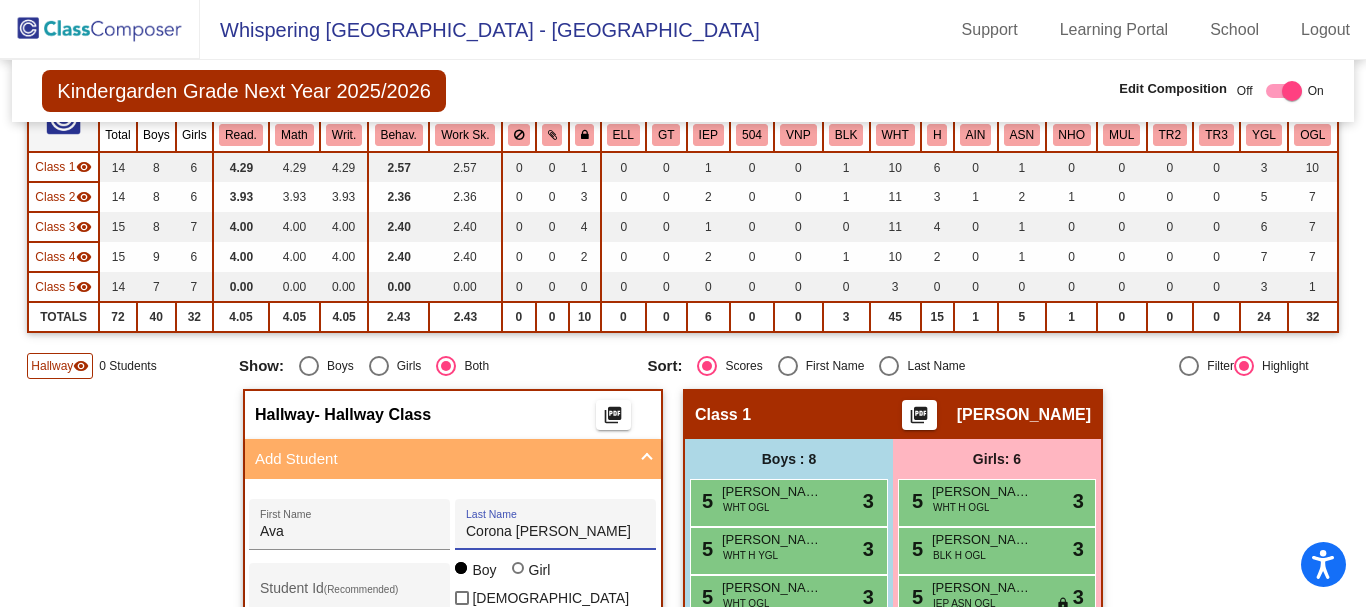 type on "Corona [PERSON_NAME]" 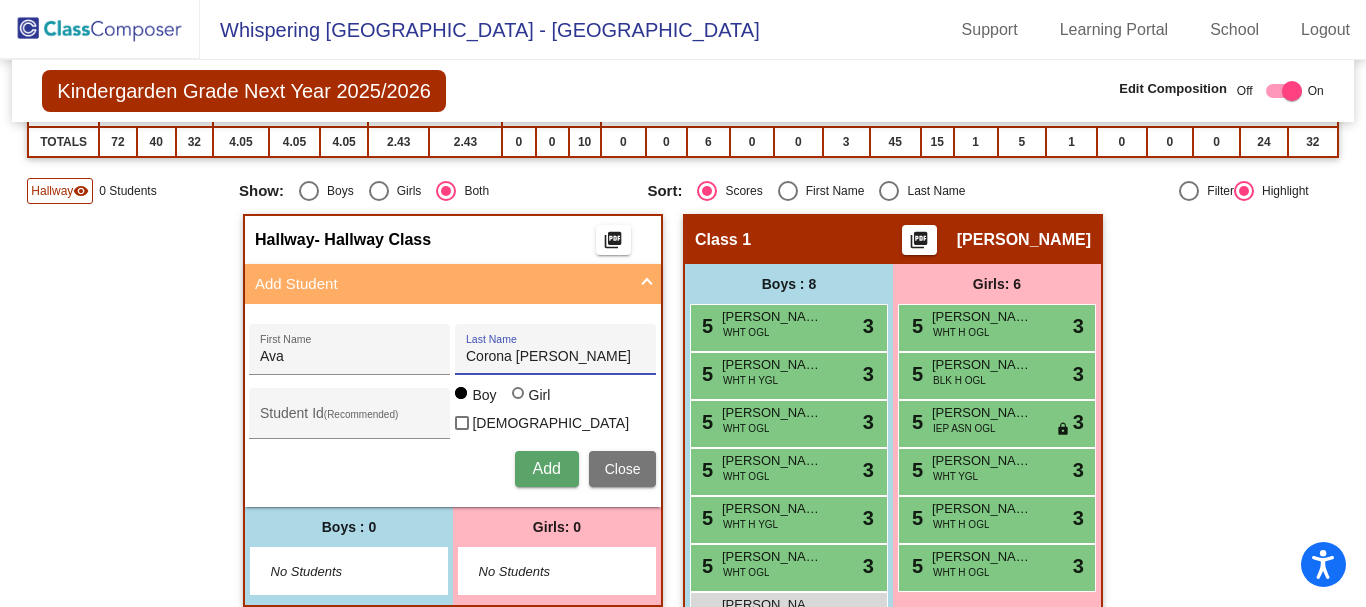 scroll, scrollTop: 400, scrollLeft: 0, axis: vertical 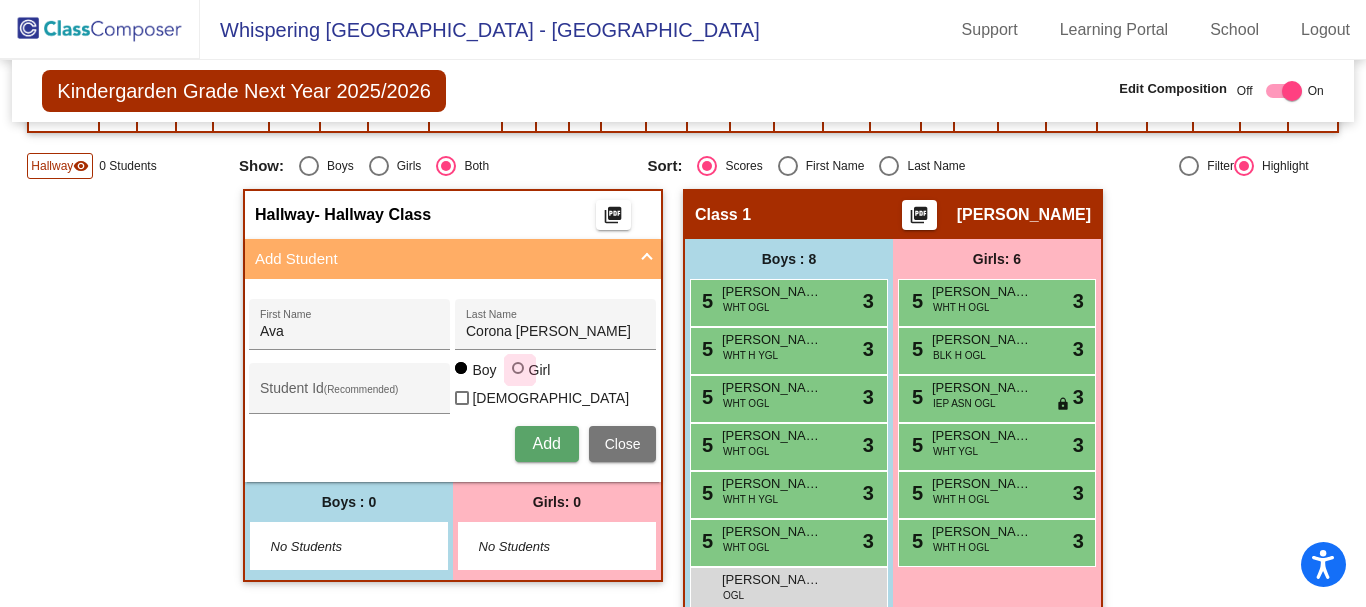 click at bounding box center (518, 368) 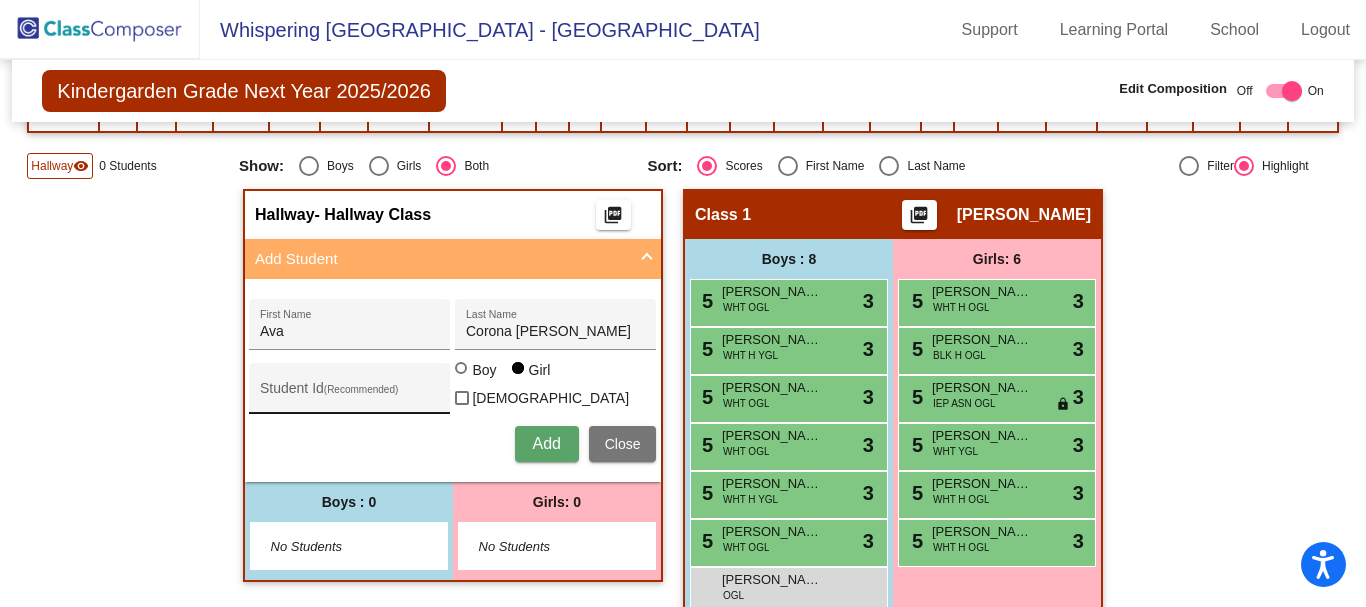 click on "Student Id  (Recommended)" at bounding box center (350, 393) 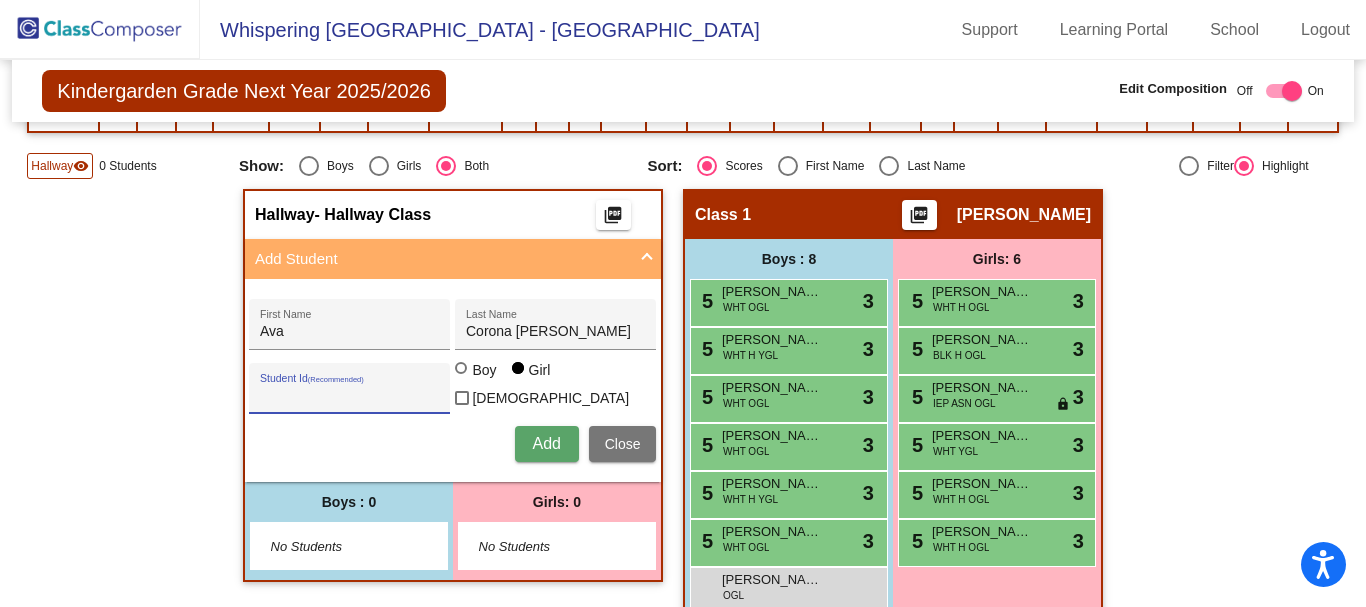 paste on "4807012251" 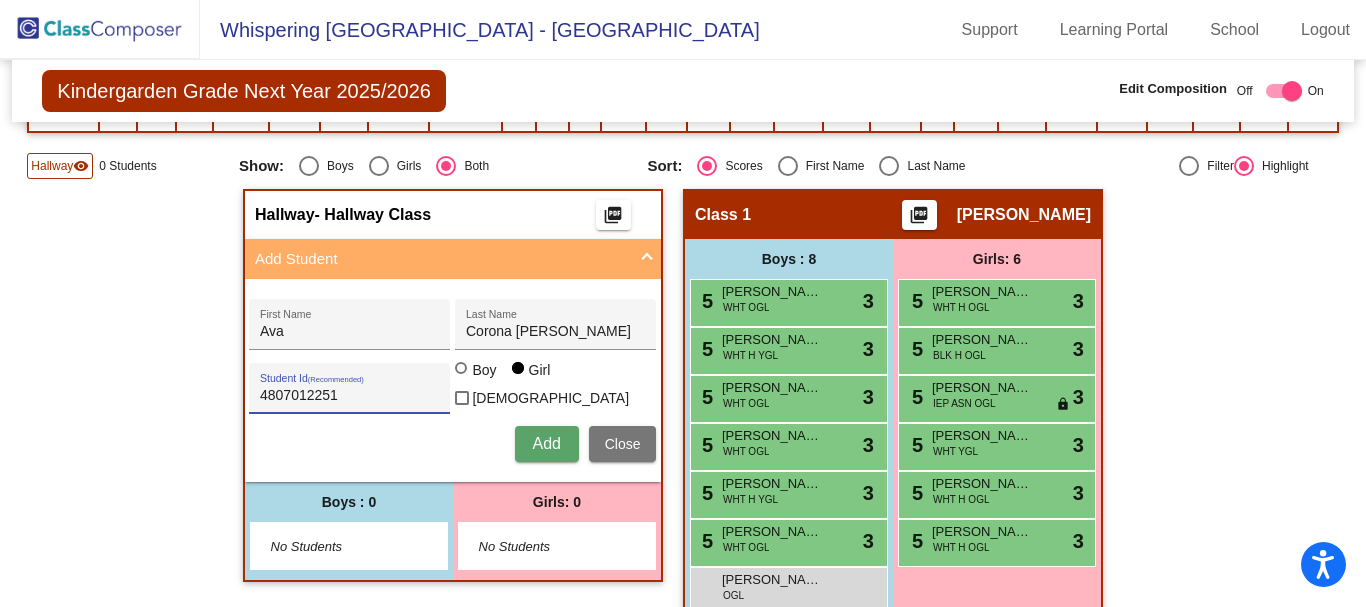 type on "4807012251" 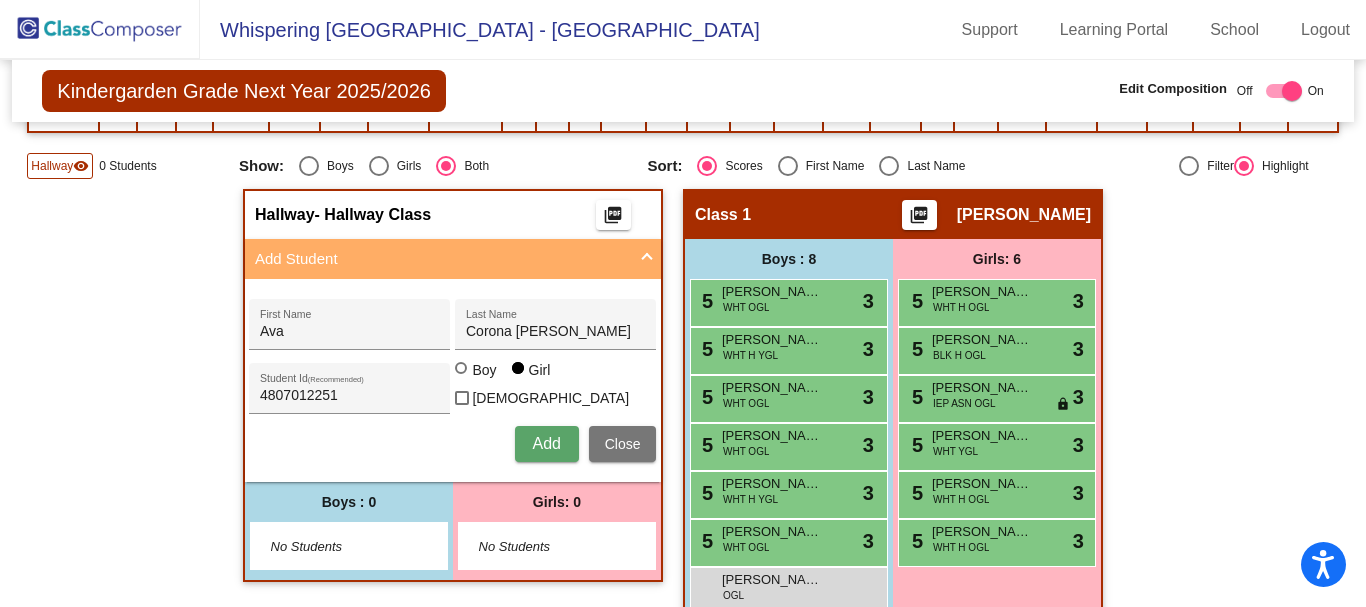 type 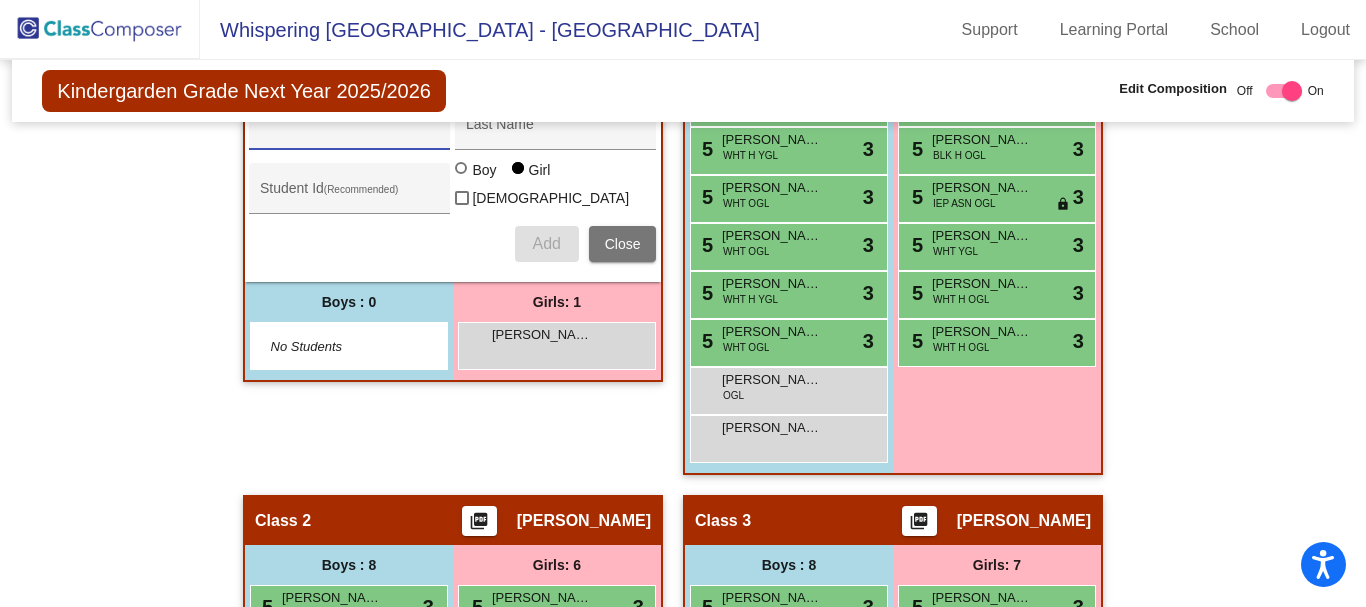 scroll, scrollTop: 700, scrollLeft: 0, axis: vertical 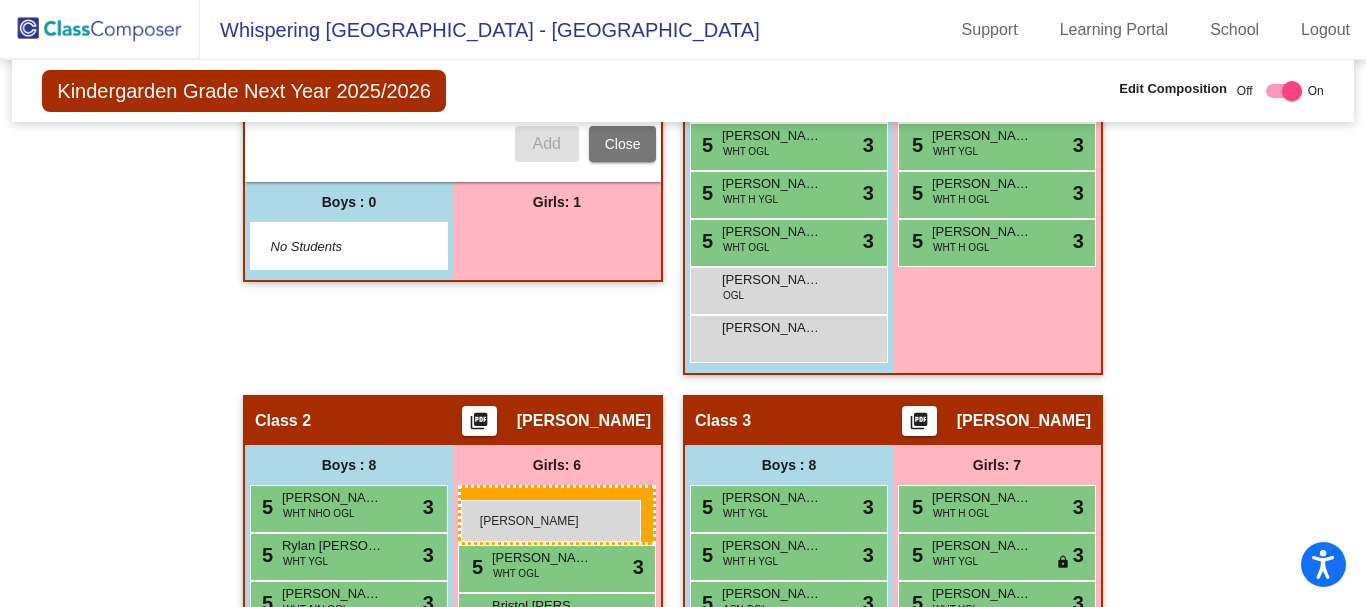 drag, startPoint x: 500, startPoint y: 239, endPoint x: 461, endPoint y: 500, distance: 263.8977 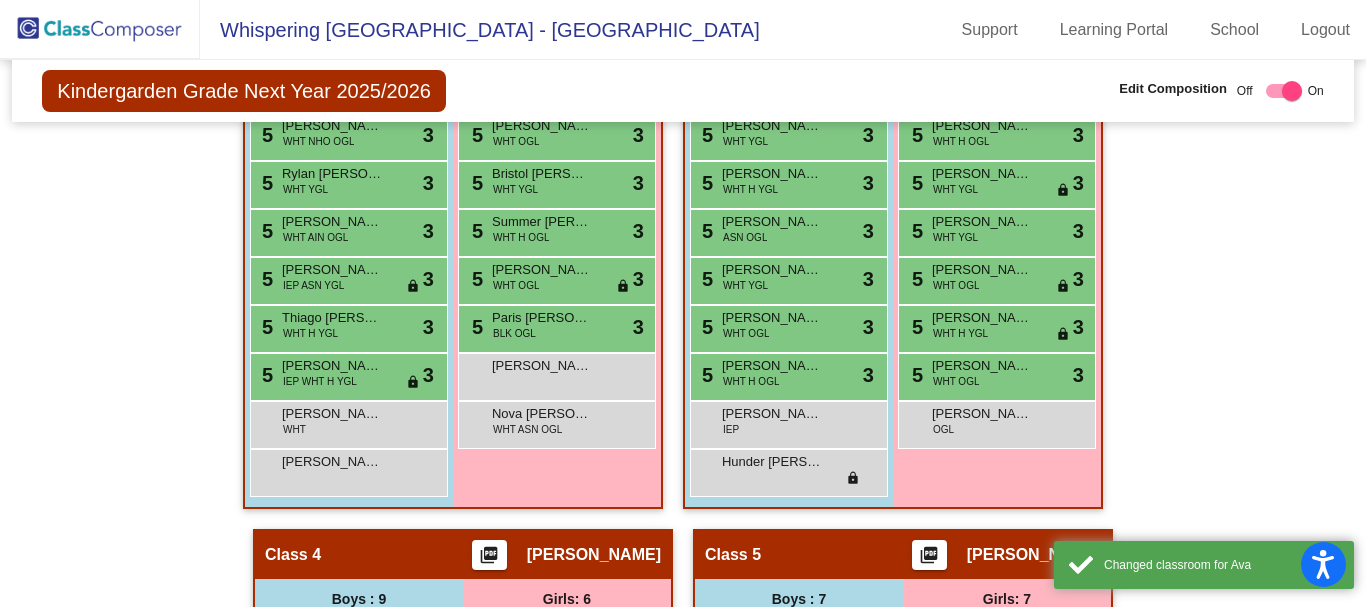 scroll, scrollTop: 1100, scrollLeft: 0, axis: vertical 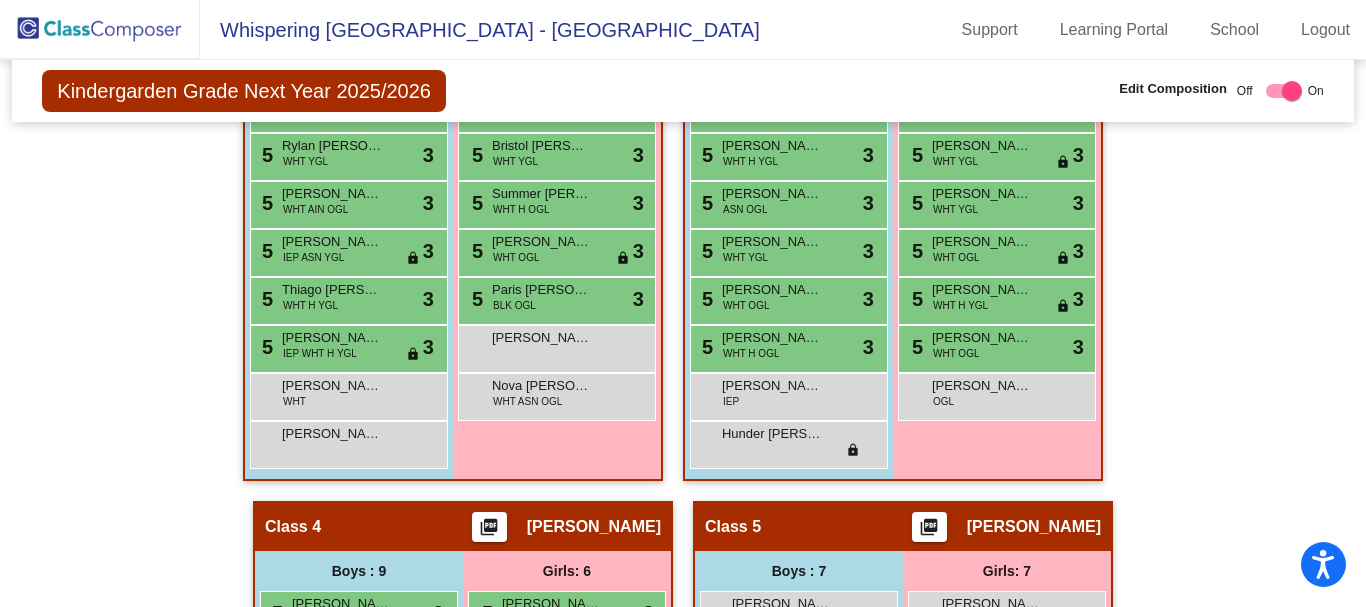 click 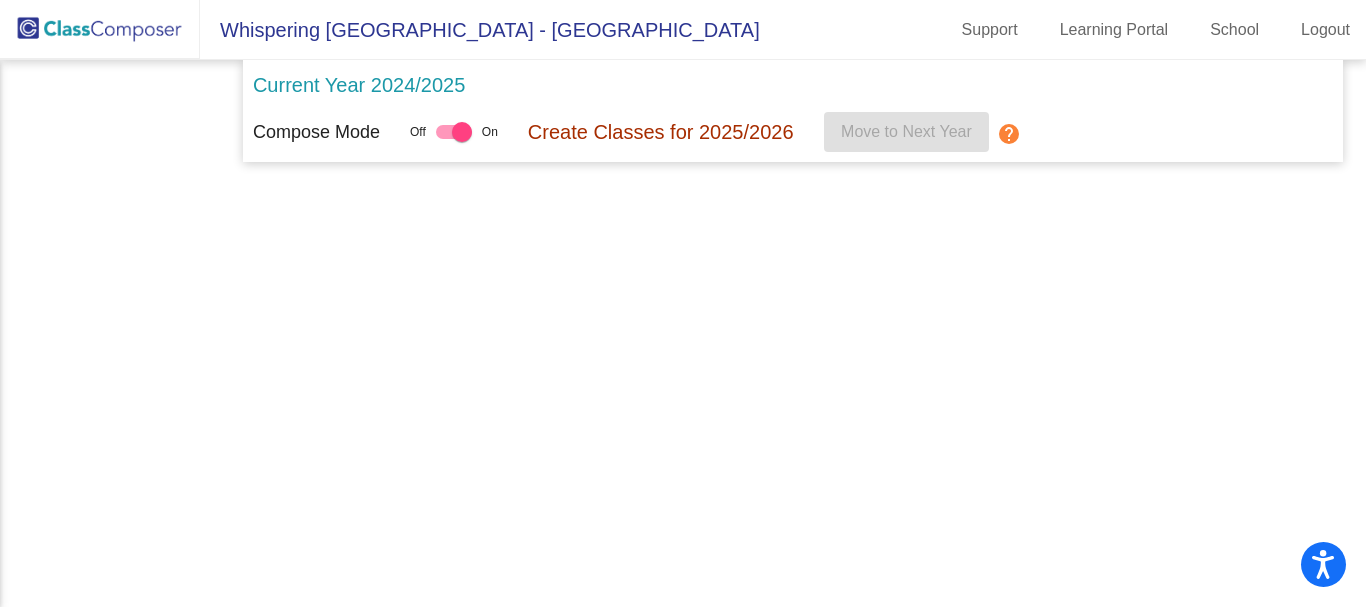 scroll, scrollTop: 0, scrollLeft: 0, axis: both 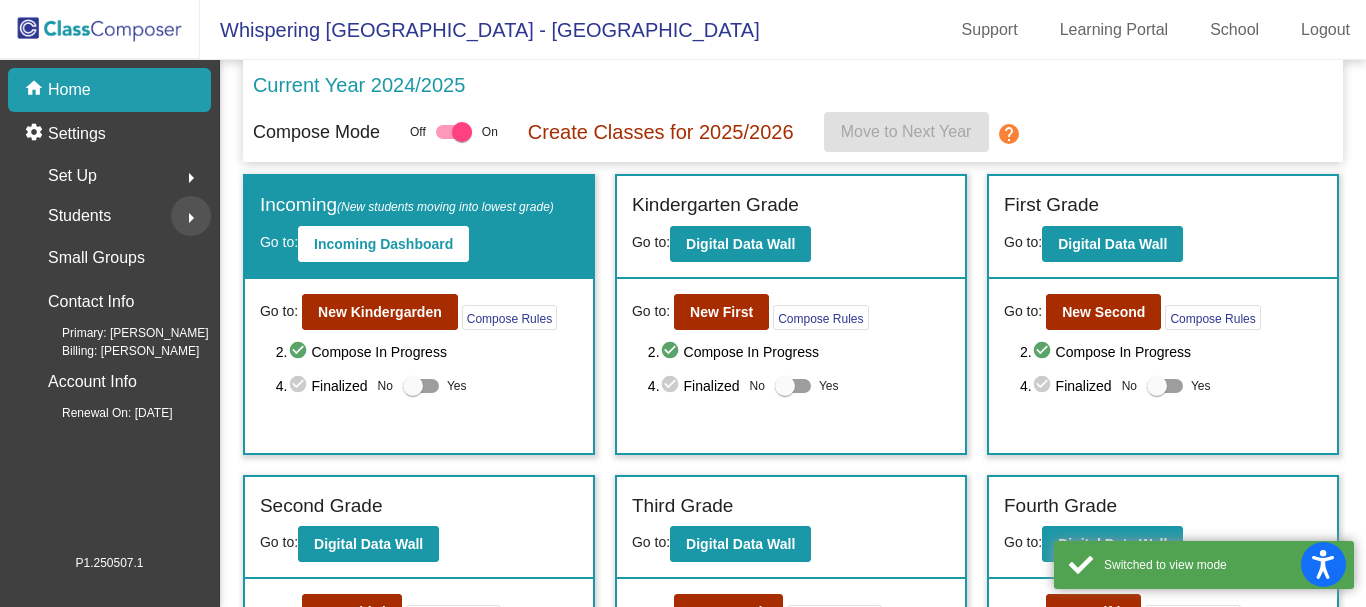 click on "arrow_right" 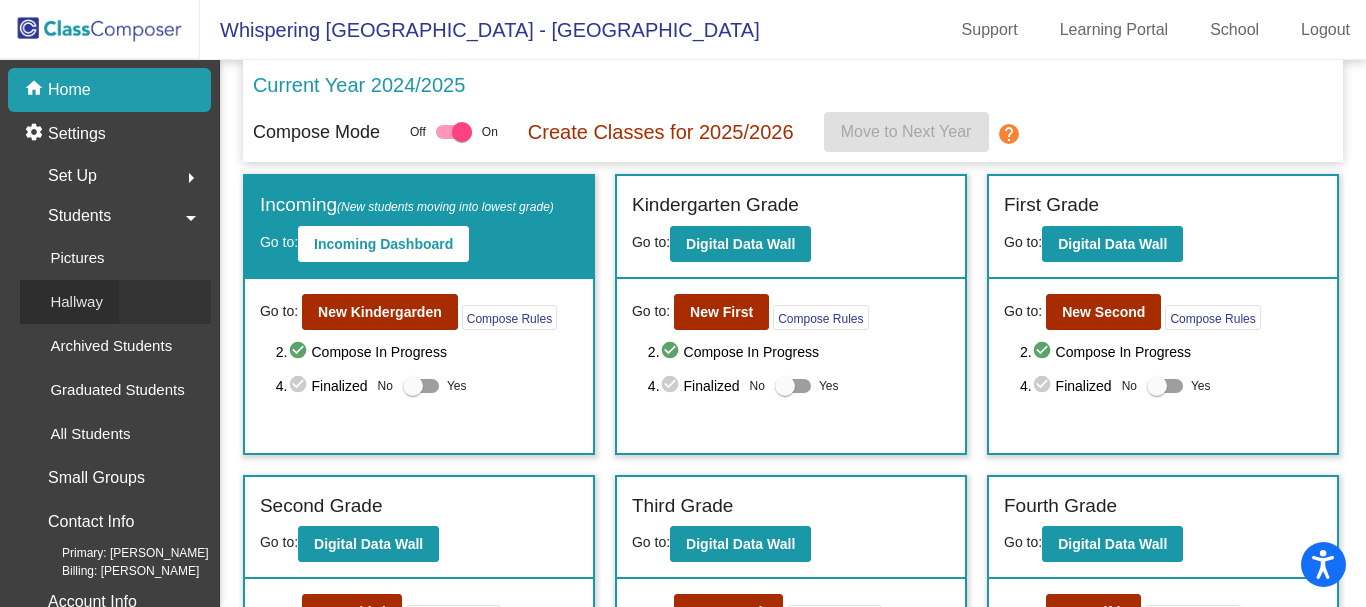 click on "Hallway" 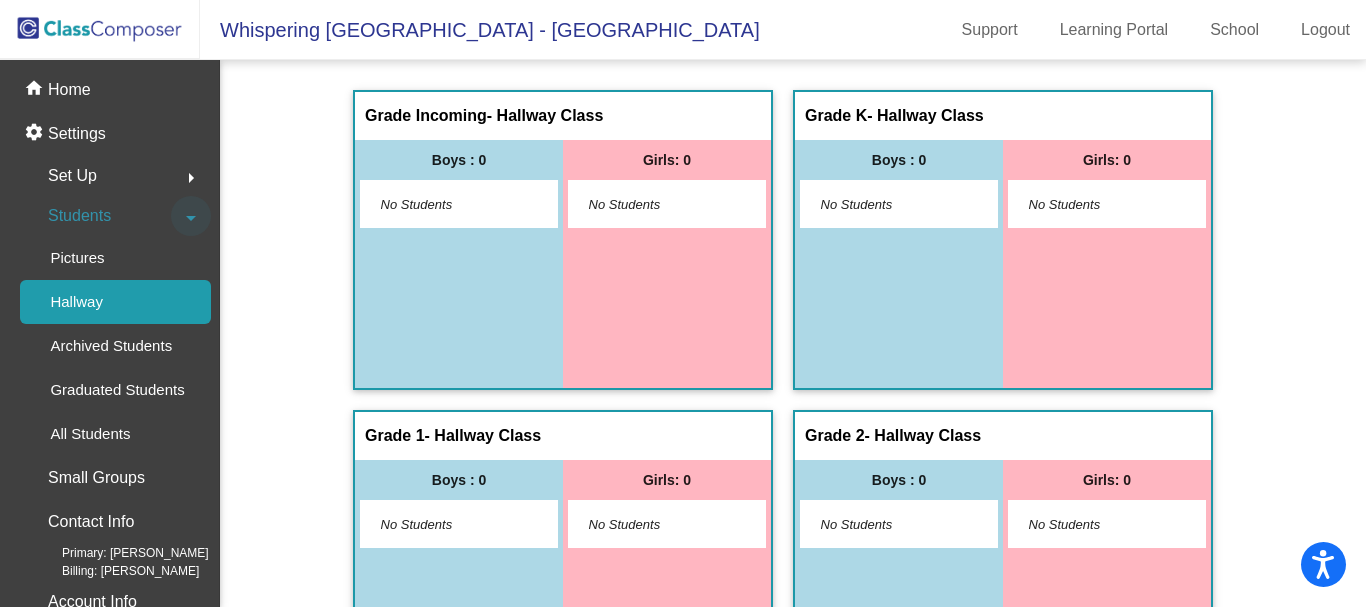click on "arrow_drop_down" 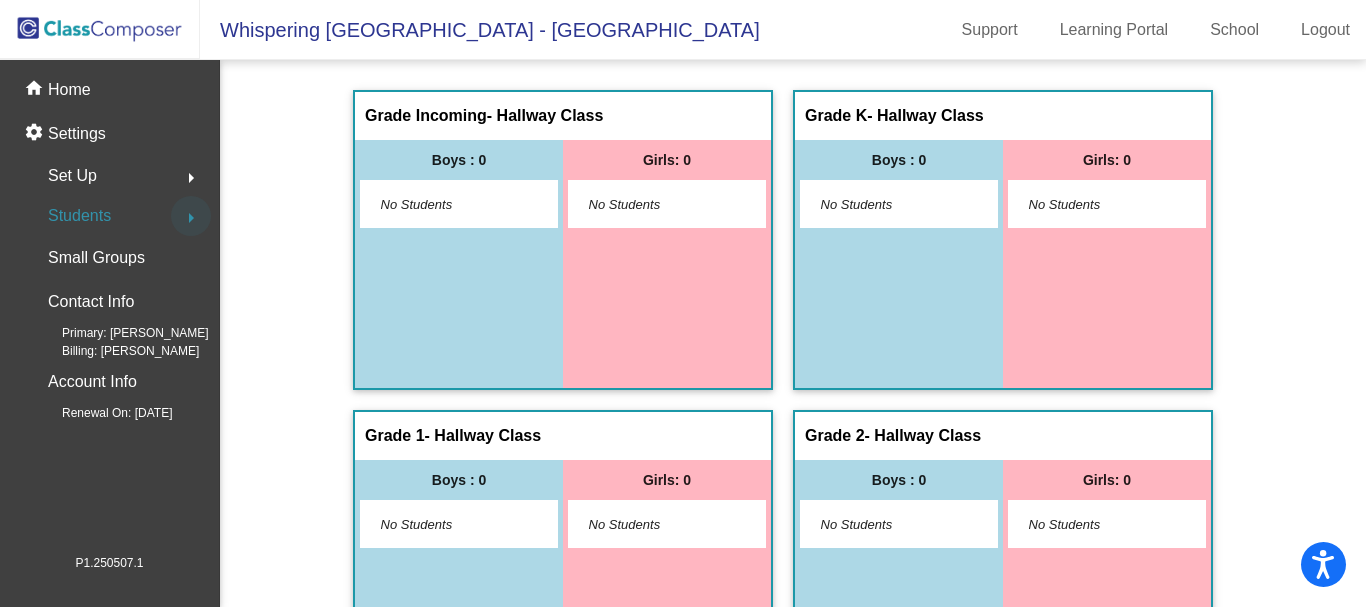 click on "arrow_right" 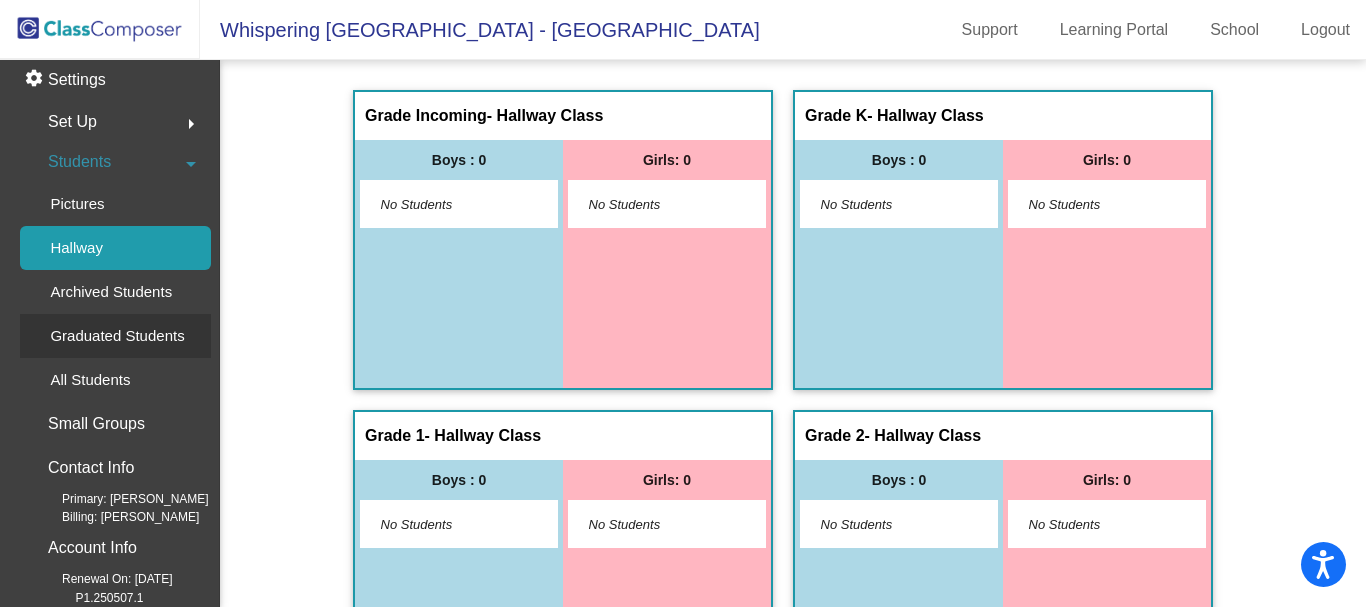 scroll, scrollTop: 55, scrollLeft: 0, axis: vertical 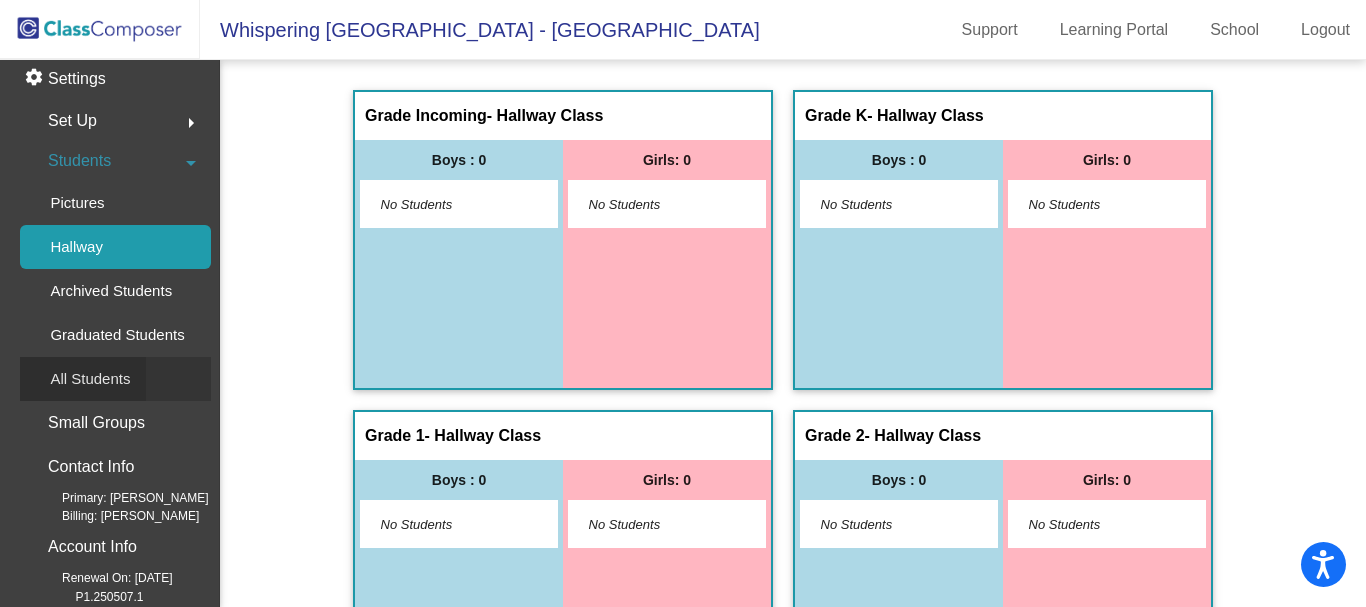 click on "All Students" 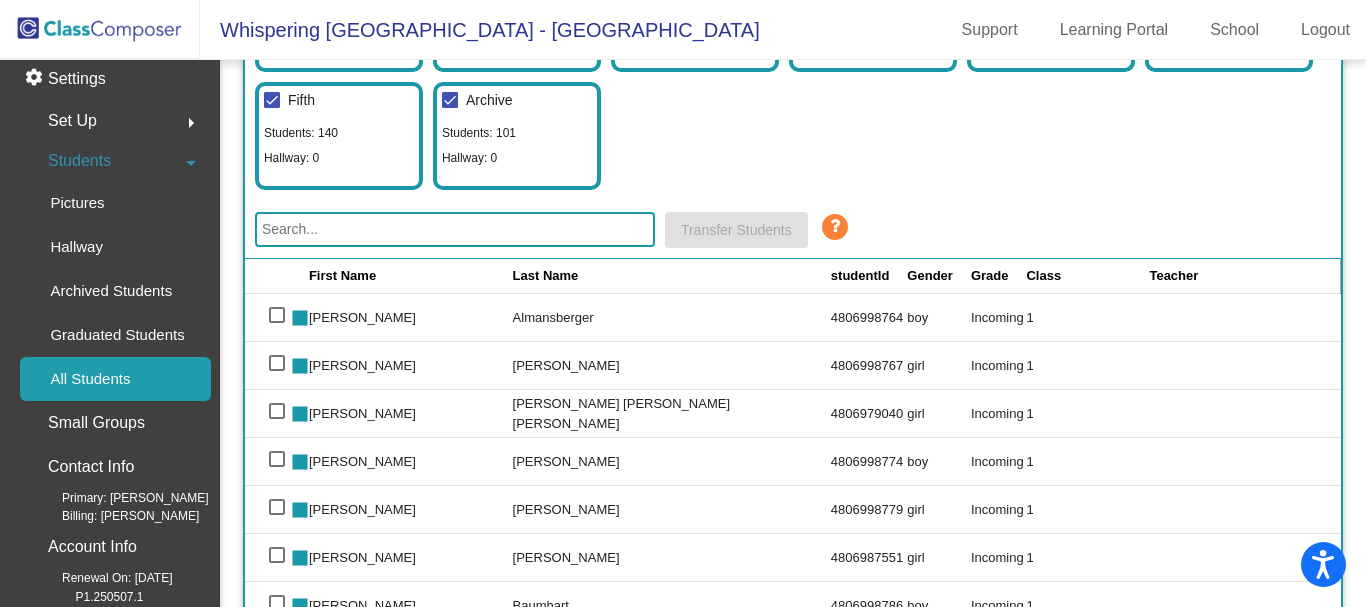 scroll, scrollTop: 0, scrollLeft: 0, axis: both 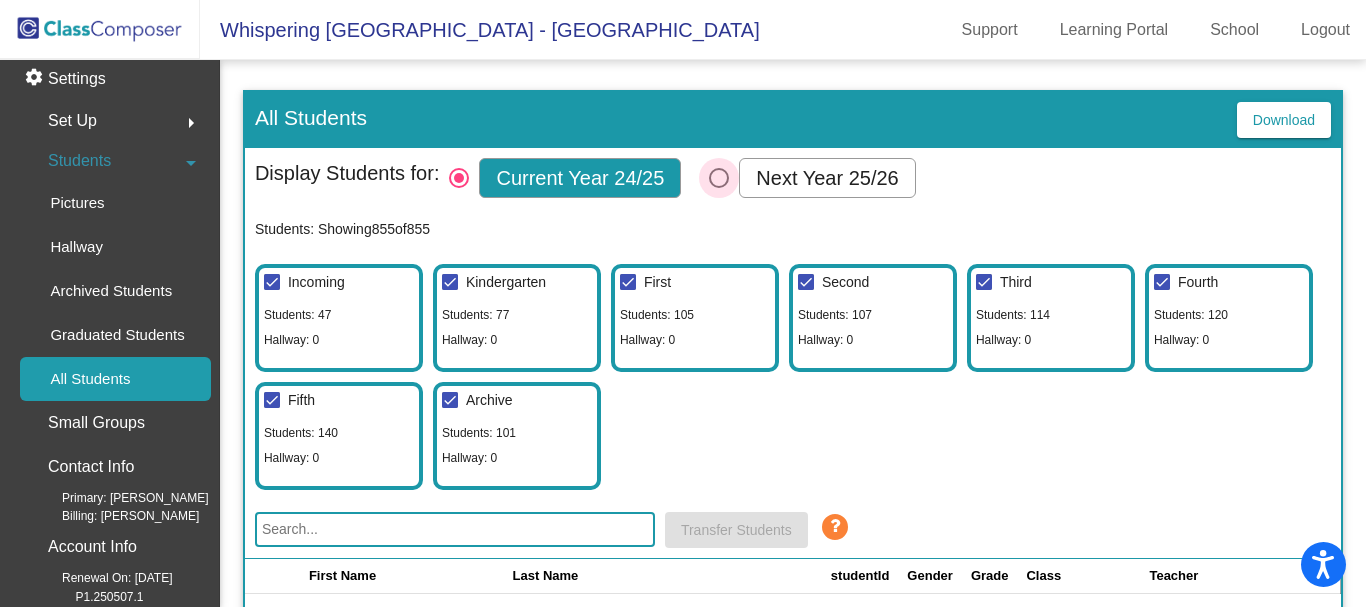 click at bounding box center [719, 178] 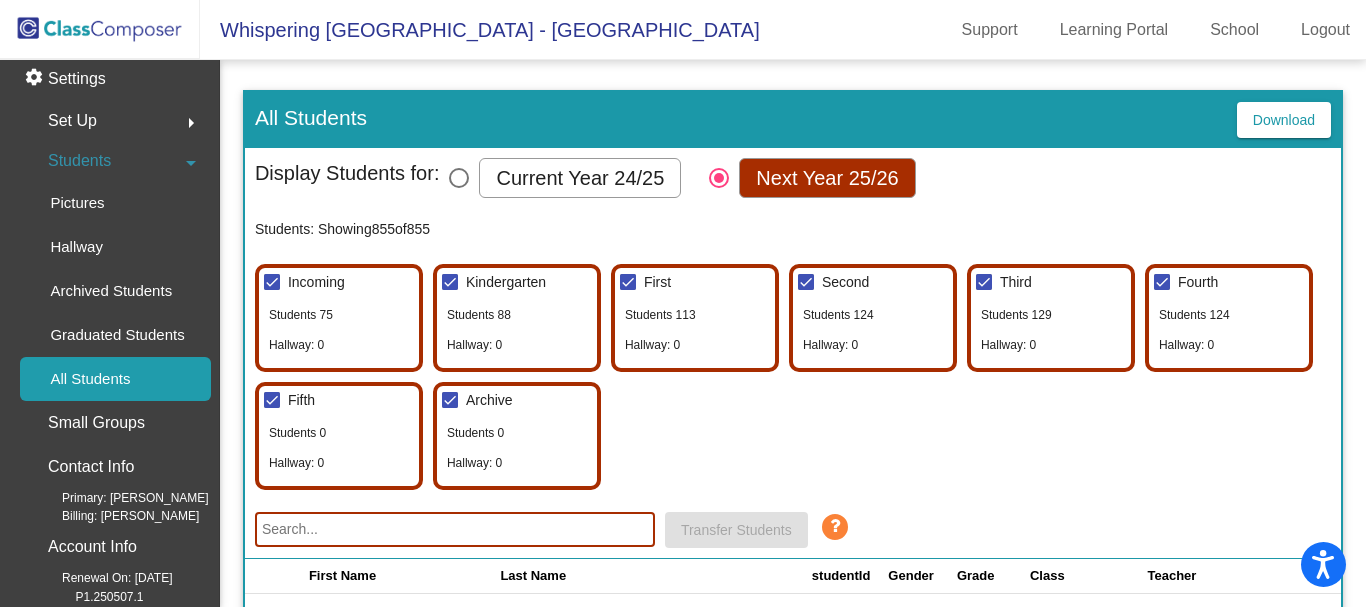 click 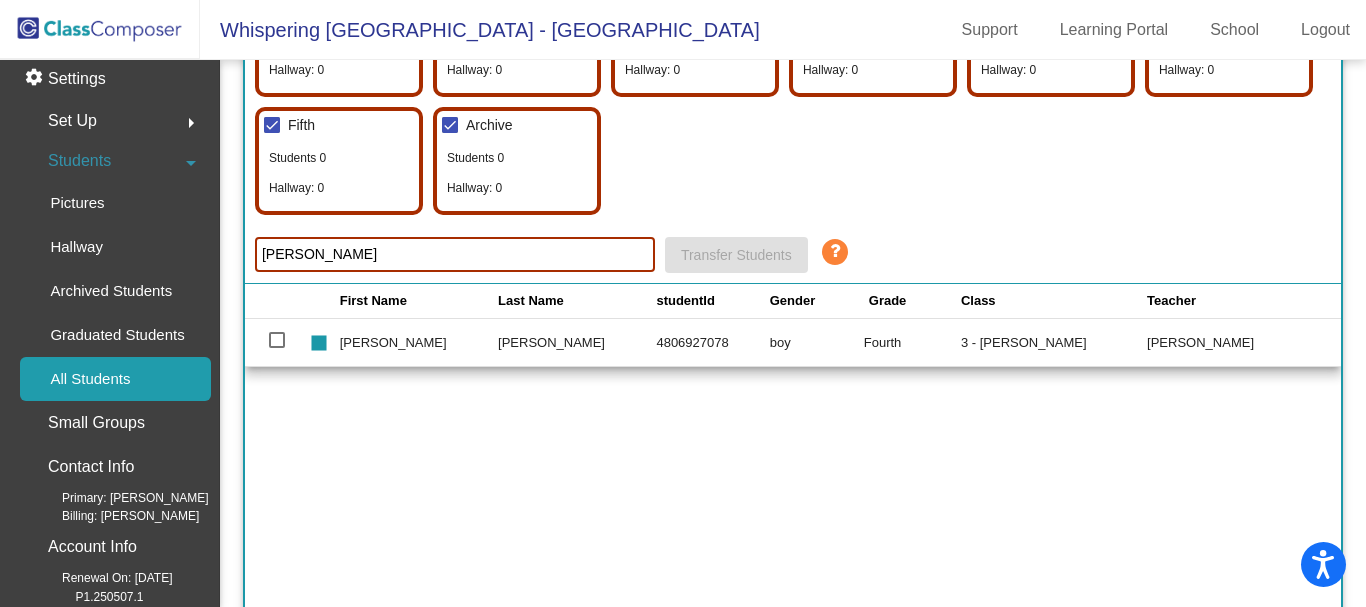 scroll, scrollTop: 300, scrollLeft: 0, axis: vertical 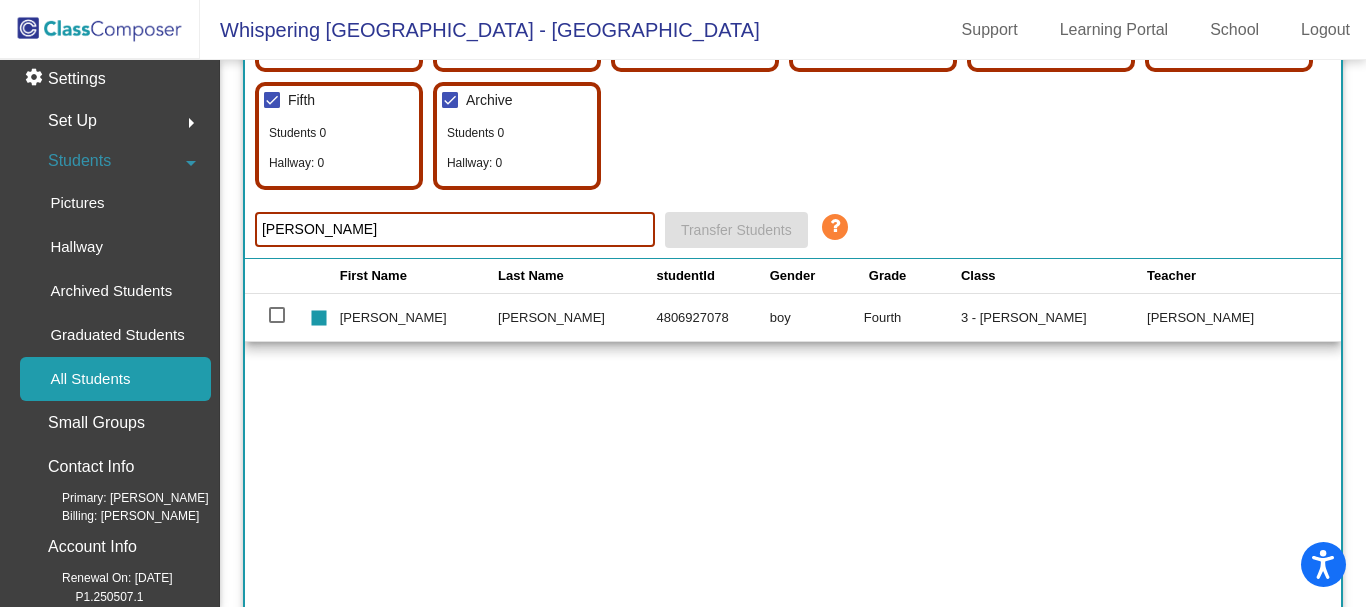 drag, startPoint x: 673, startPoint y: 310, endPoint x: 756, endPoint y: 324, distance: 84.17244 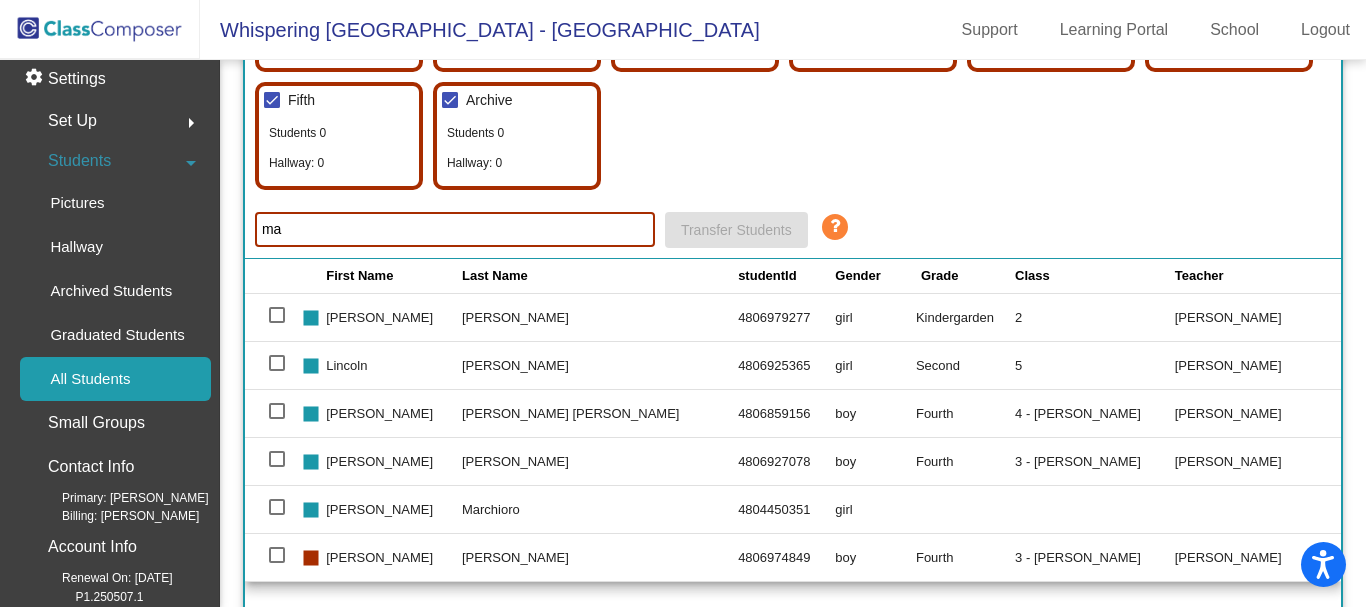 type on "m" 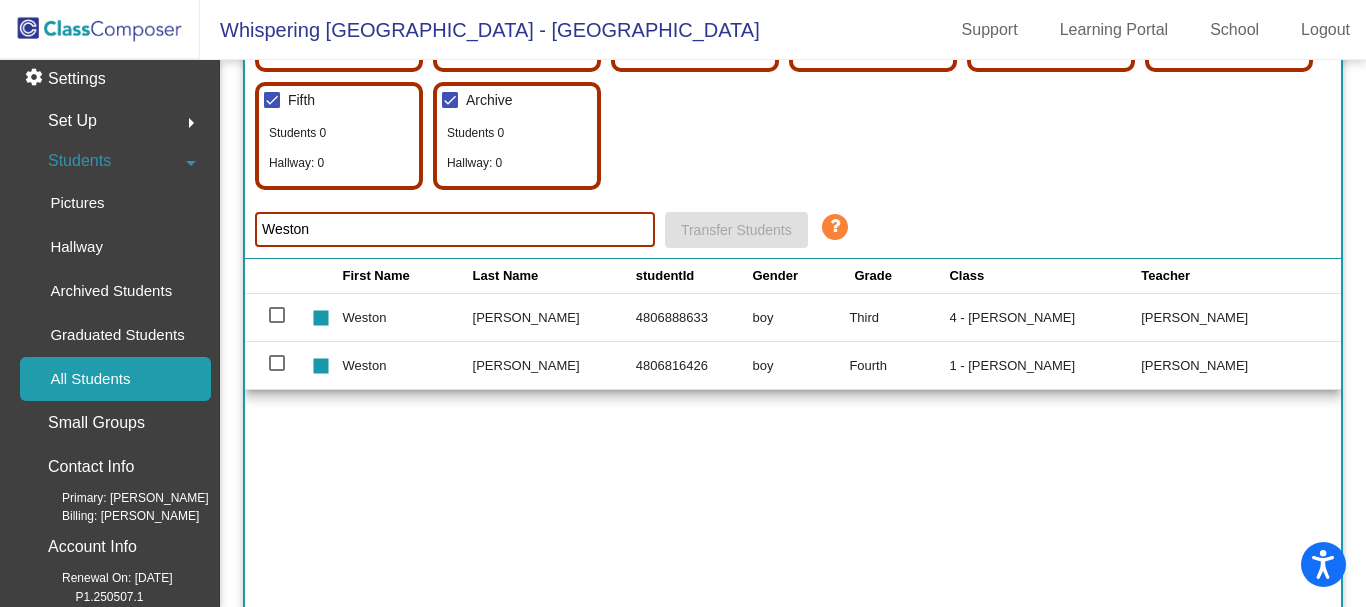 type on "Weston" 